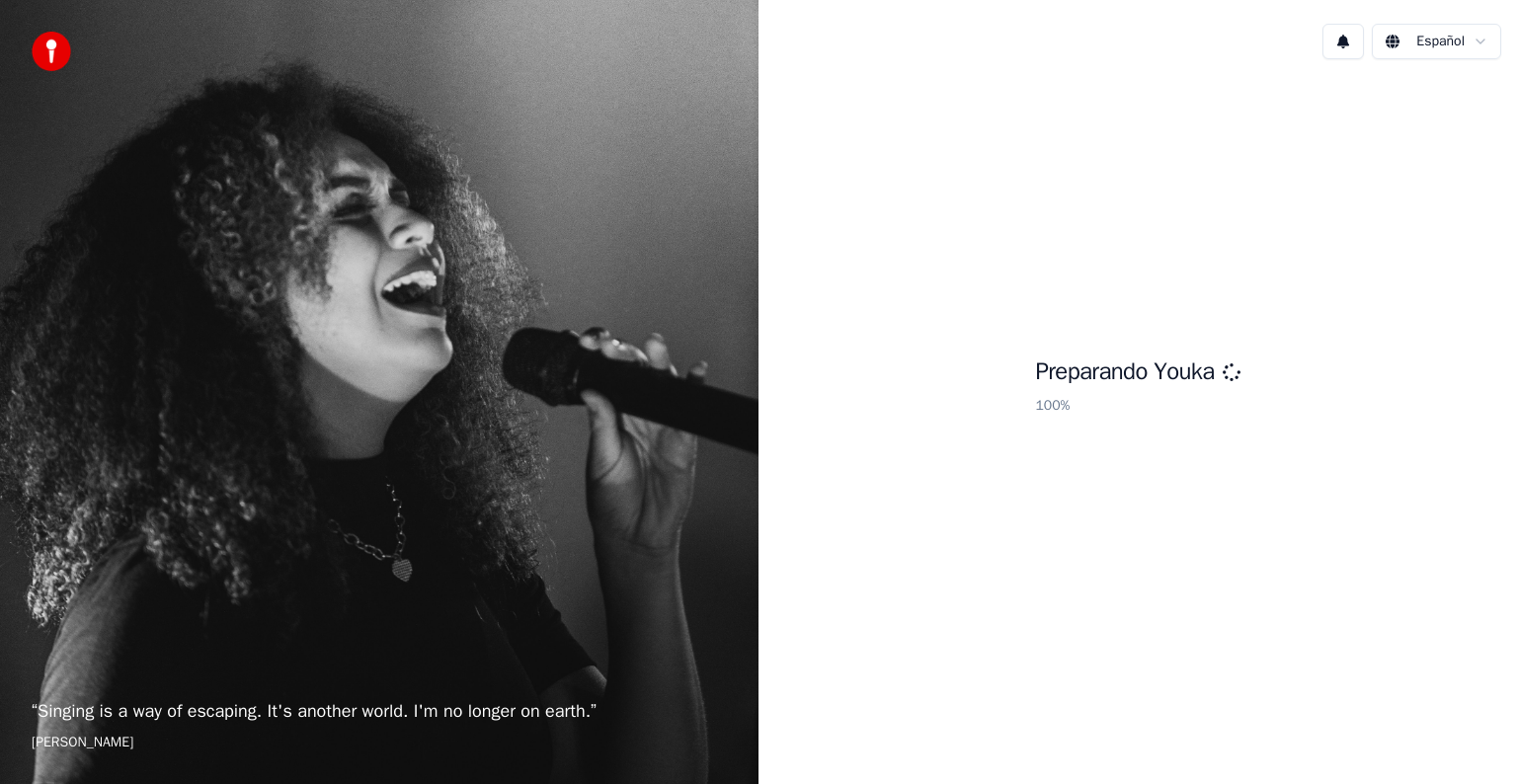 scroll, scrollTop: 0, scrollLeft: 0, axis: both 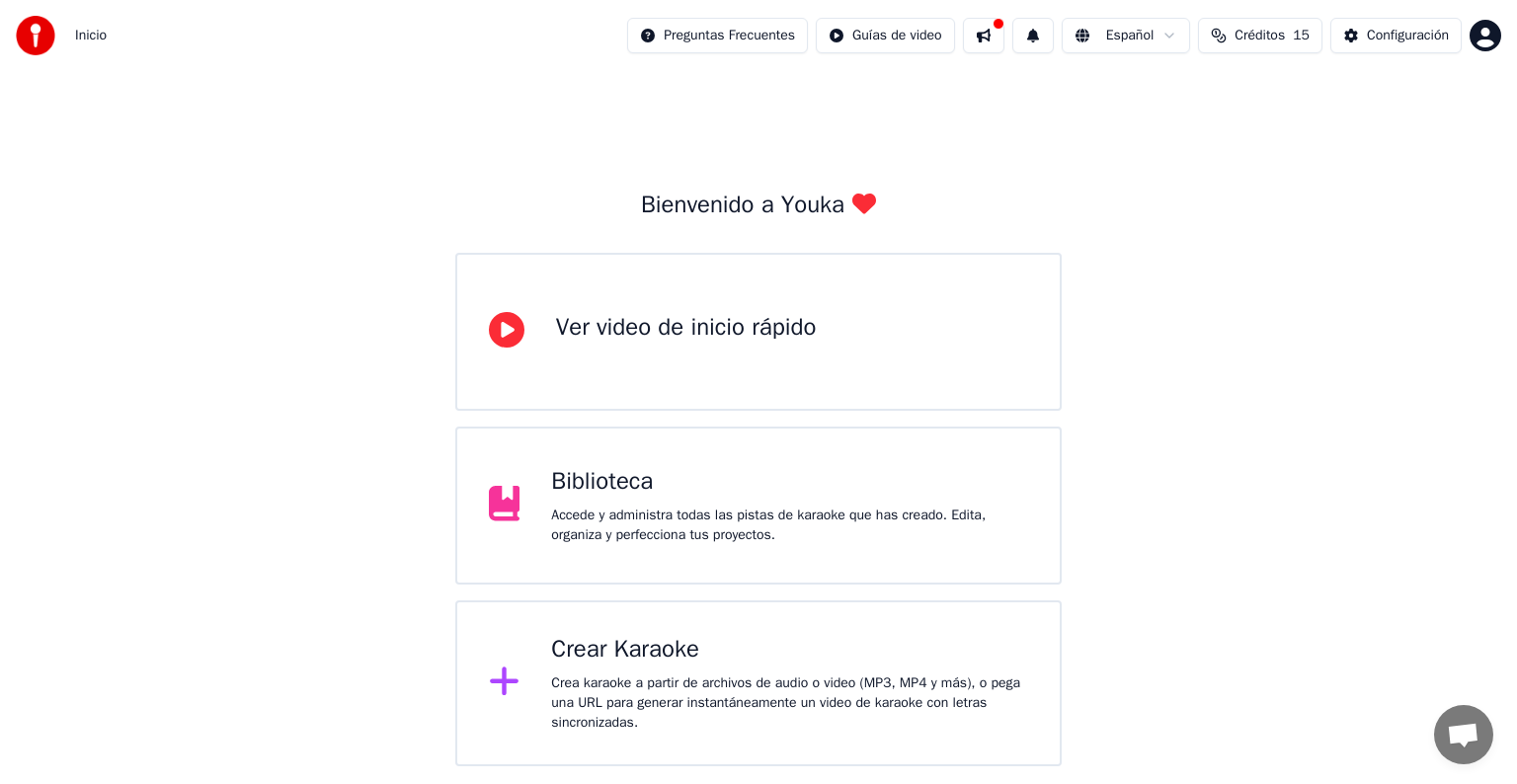 click at bounding box center [984, 36] 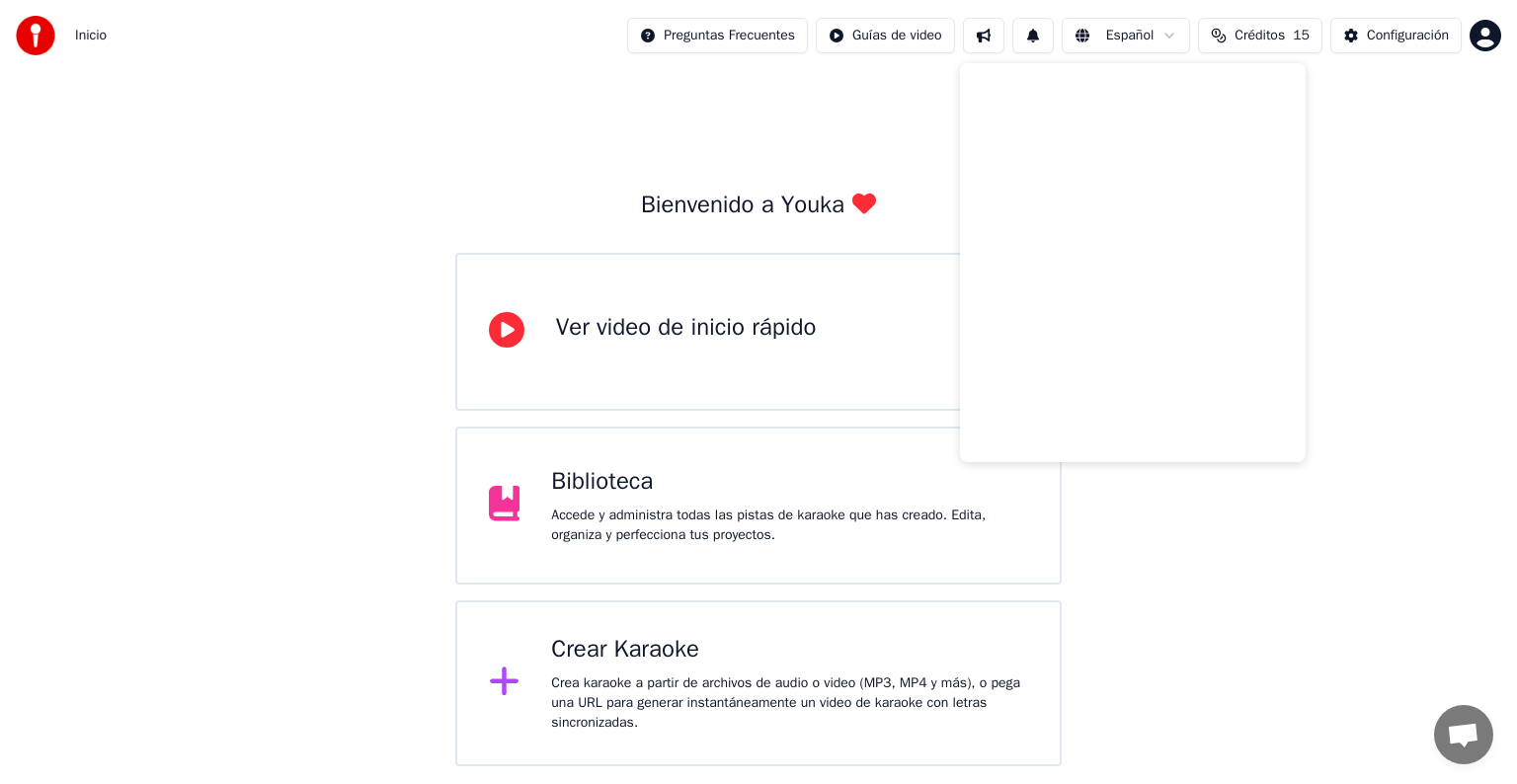 click on "Bienvenido a Youka Ver video de inicio rápido Biblioteca Accede y administra todas las pistas de karaoke que has creado. Edita, organiza y perfecciona tus proyectos. Crear Karaoke Crea karaoke a partir de archivos de audio o video (MP3, MP4 y más), o pega una URL para generar instantáneamente un video de karaoke con letras sincronizadas." at bounding box center (758, 419) 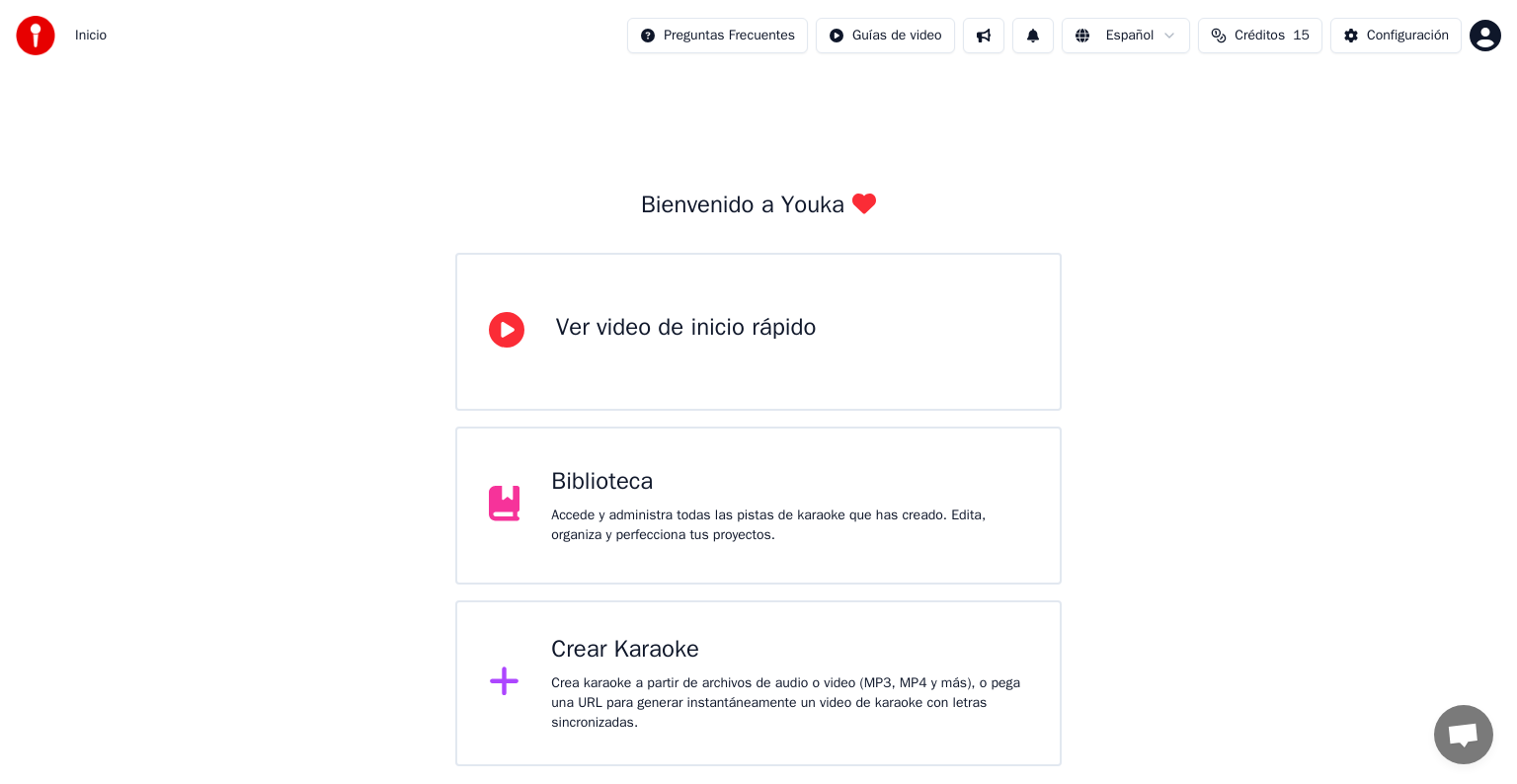 click on "Crear Karaoke" at bounding box center (789, 650) 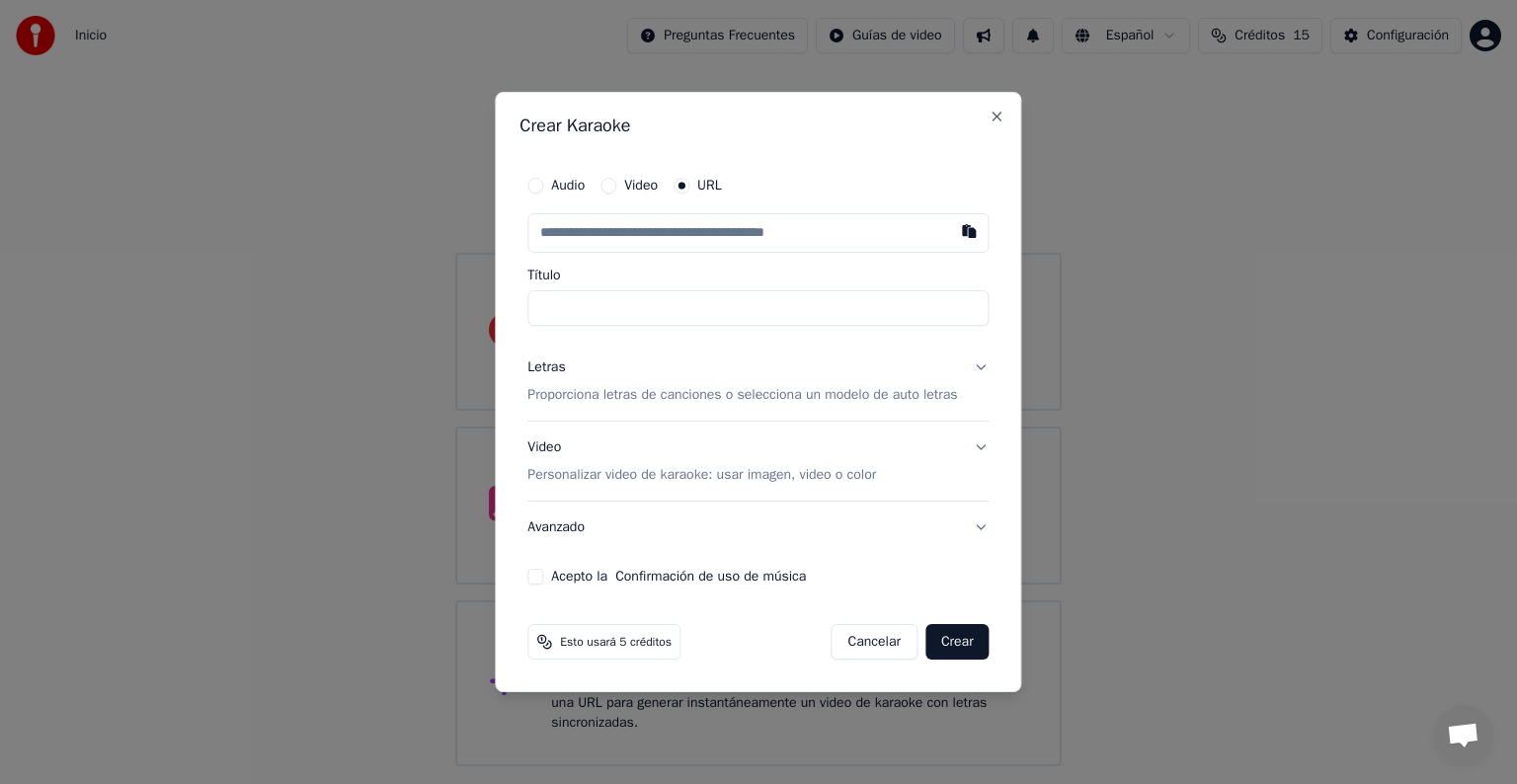 click at bounding box center [758, 233] 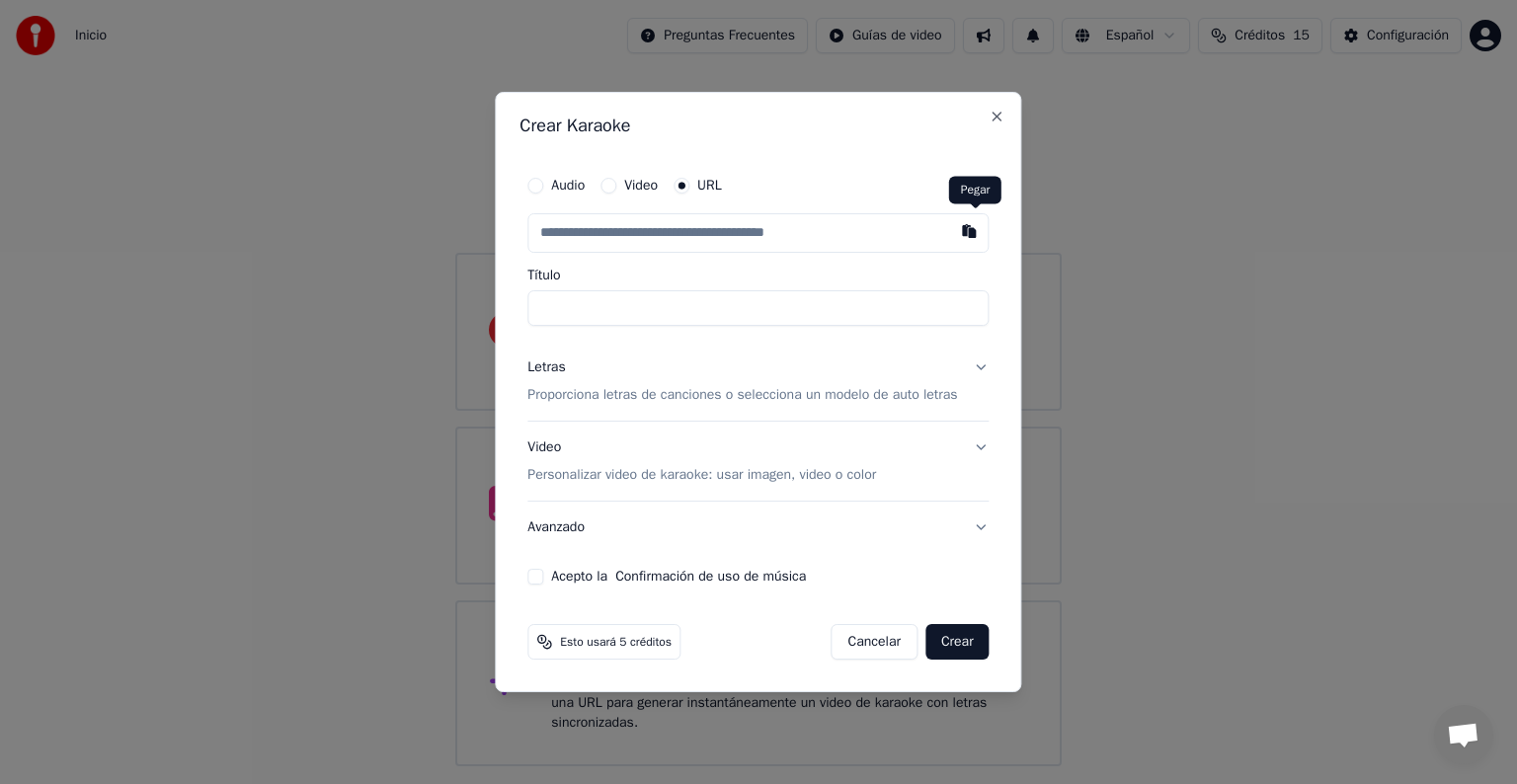 click at bounding box center (970, 231) 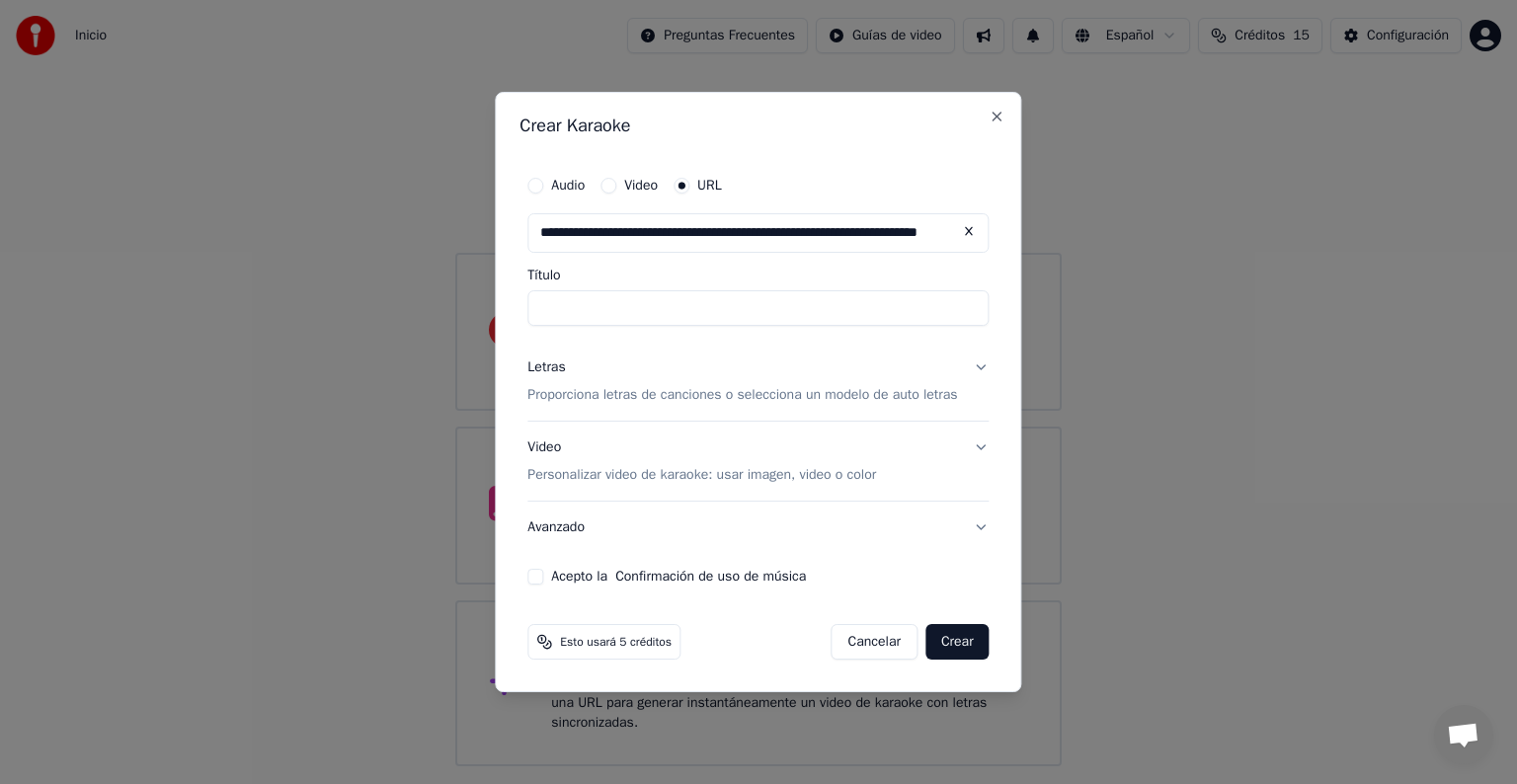 type on "**********" 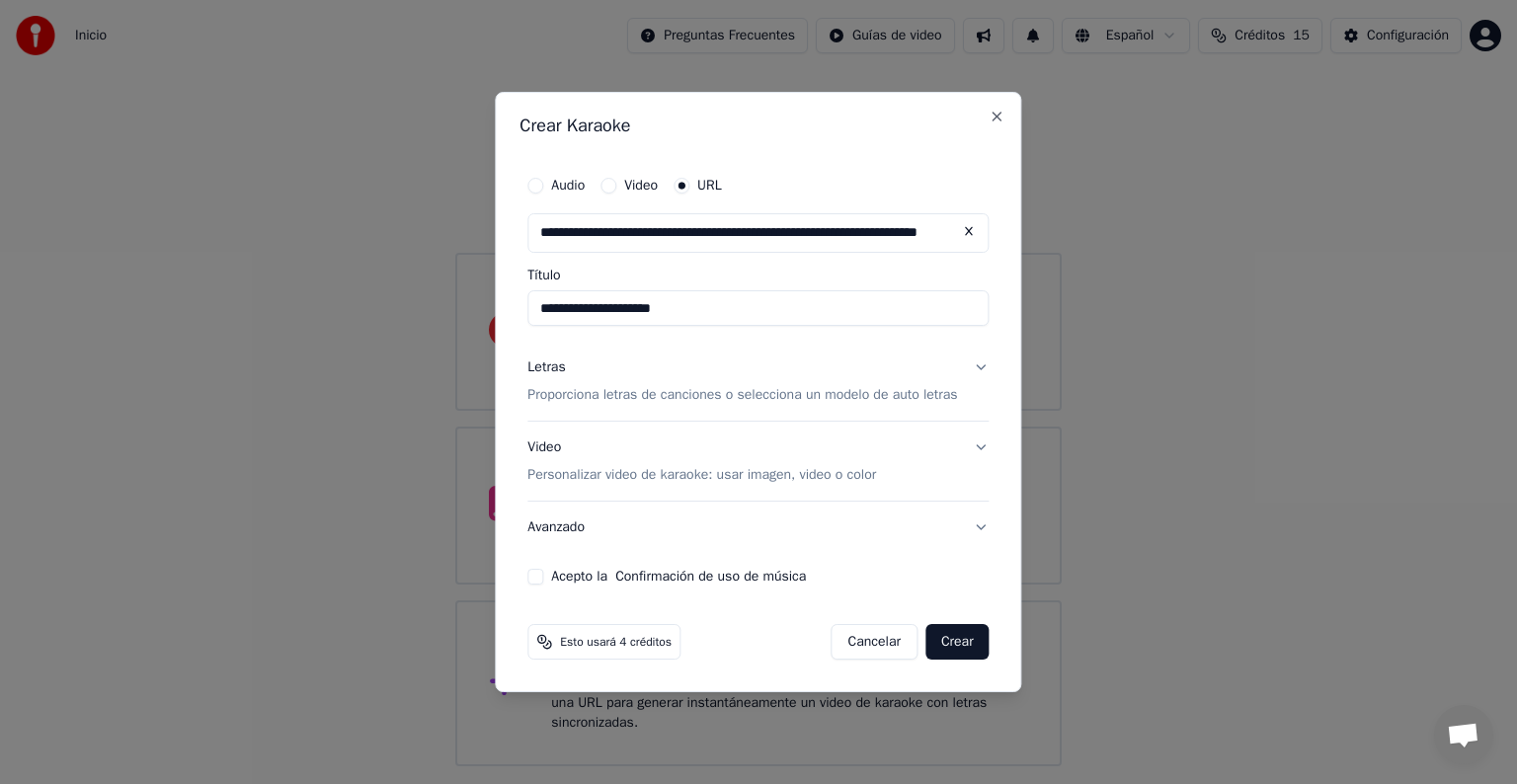 click on "Proporciona letras de canciones o selecciona un modelo de auto letras" at bounding box center (742, 395) 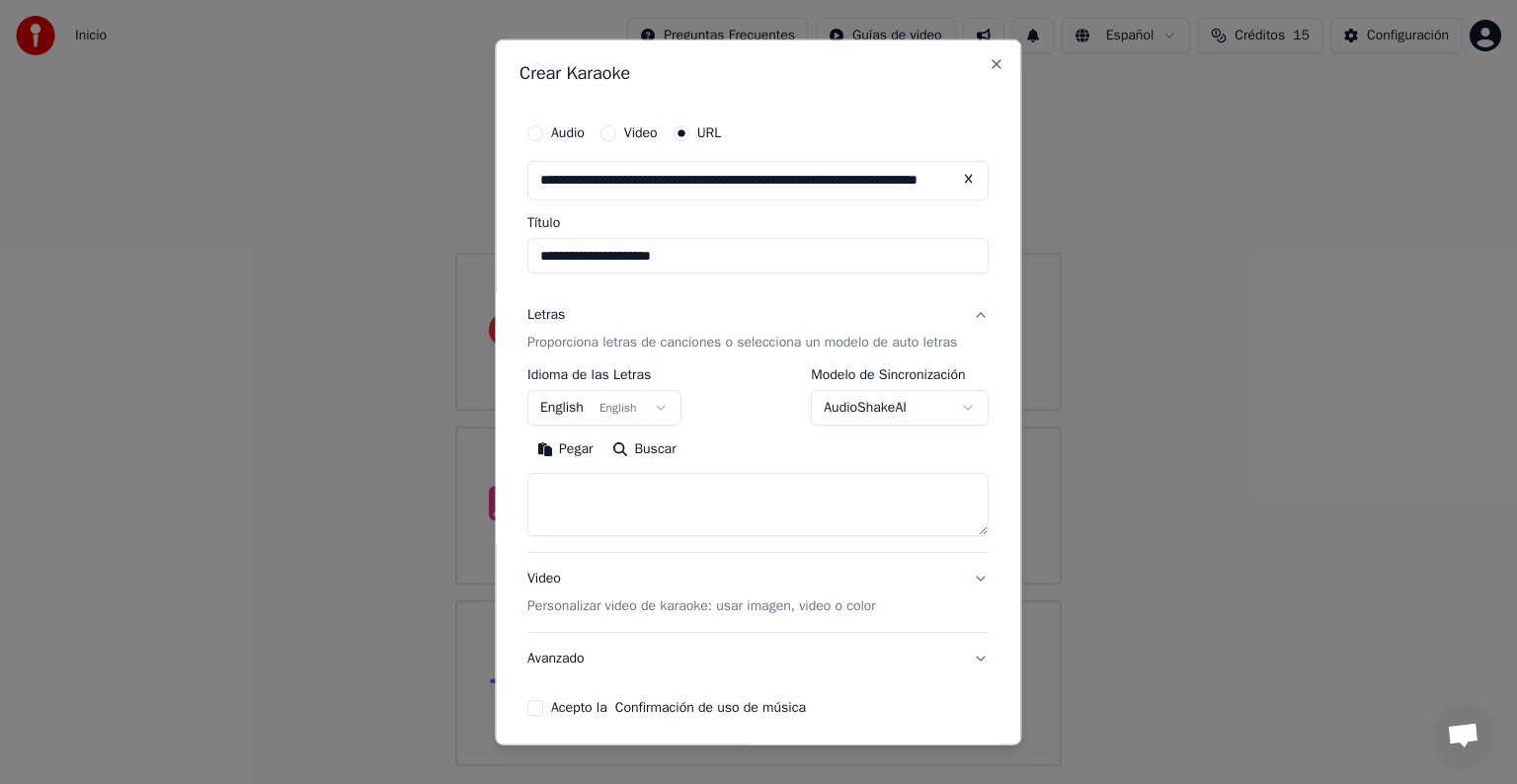 click on "Pegar" at bounding box center [565, 449] 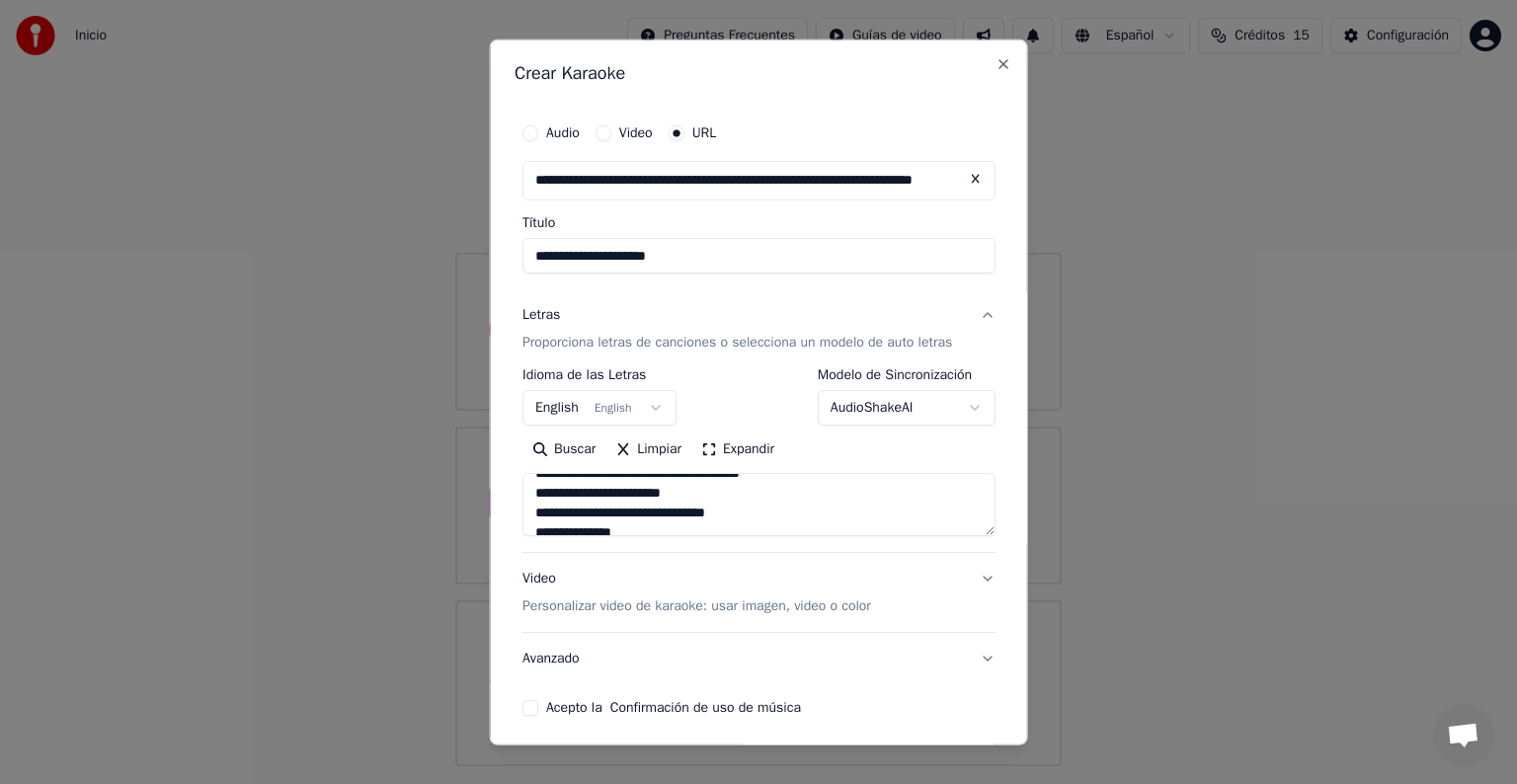 scroll, scrollTop: 79, scrollLeft: 0, axis: vertical 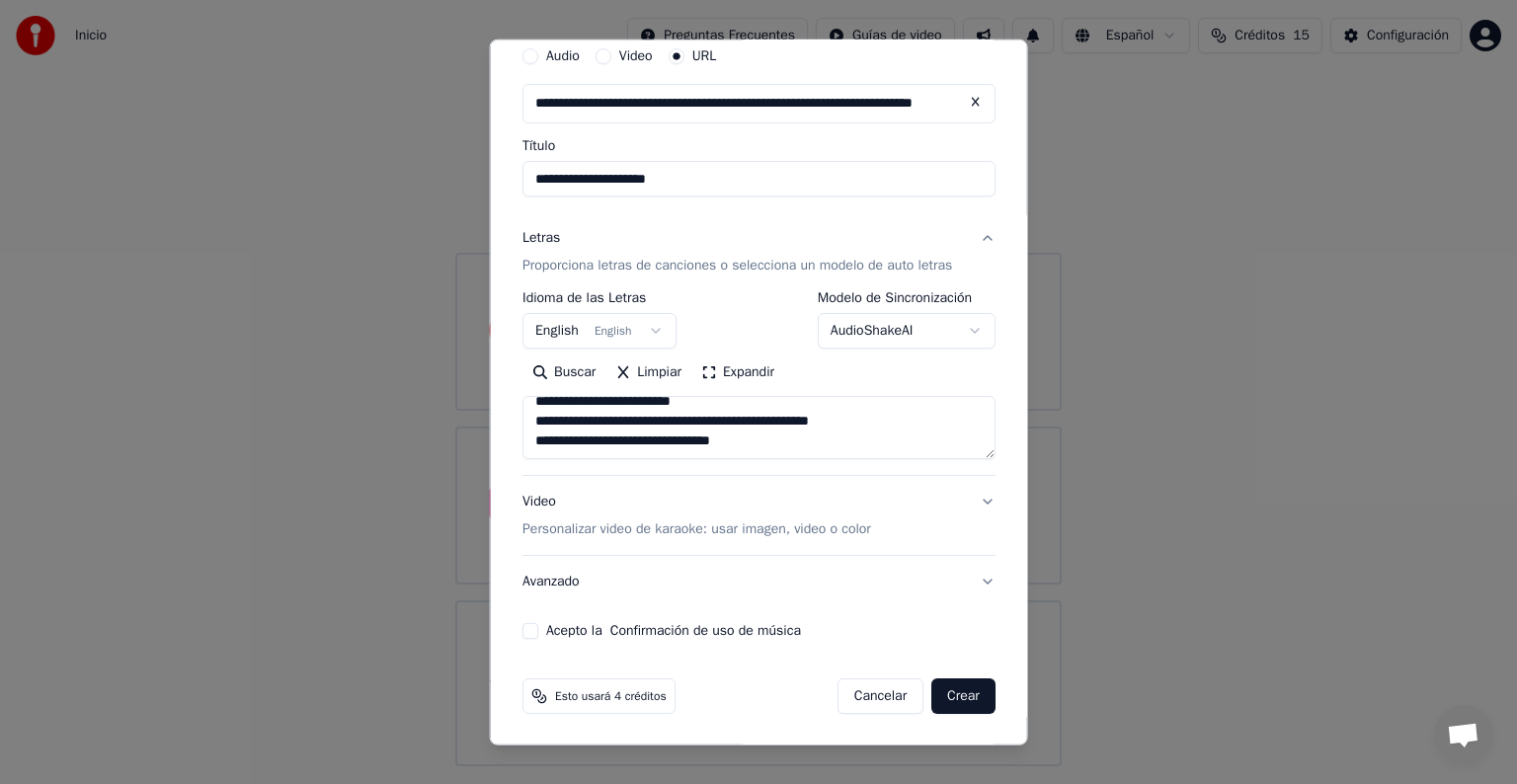 drag, startPoint x: 758, startPoint y: 403, endPoint x: 770, endPoint y: 507, distance: 104.69002 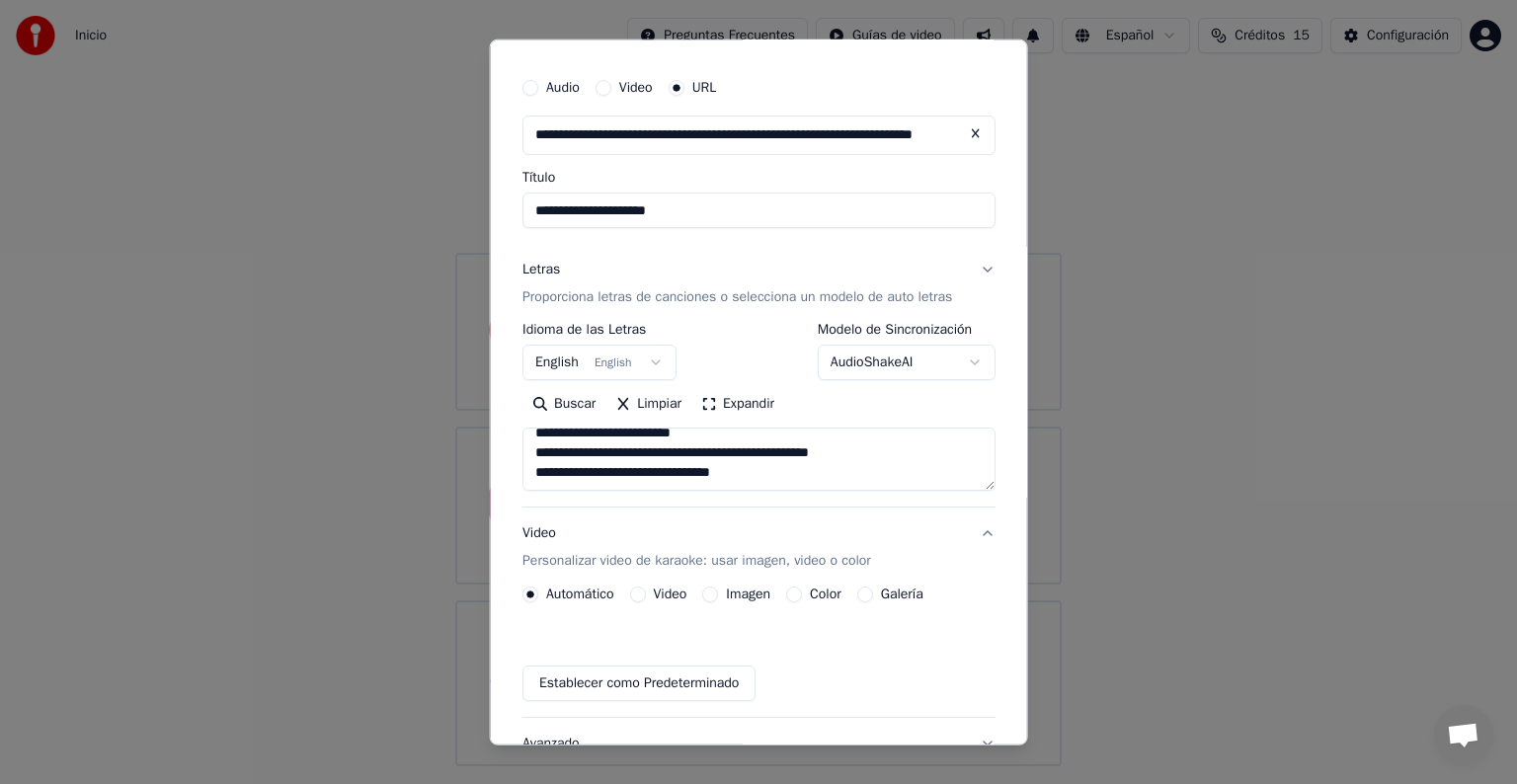 scroll, scrollTop: 24, scrollLeft: 0, axis: vertical 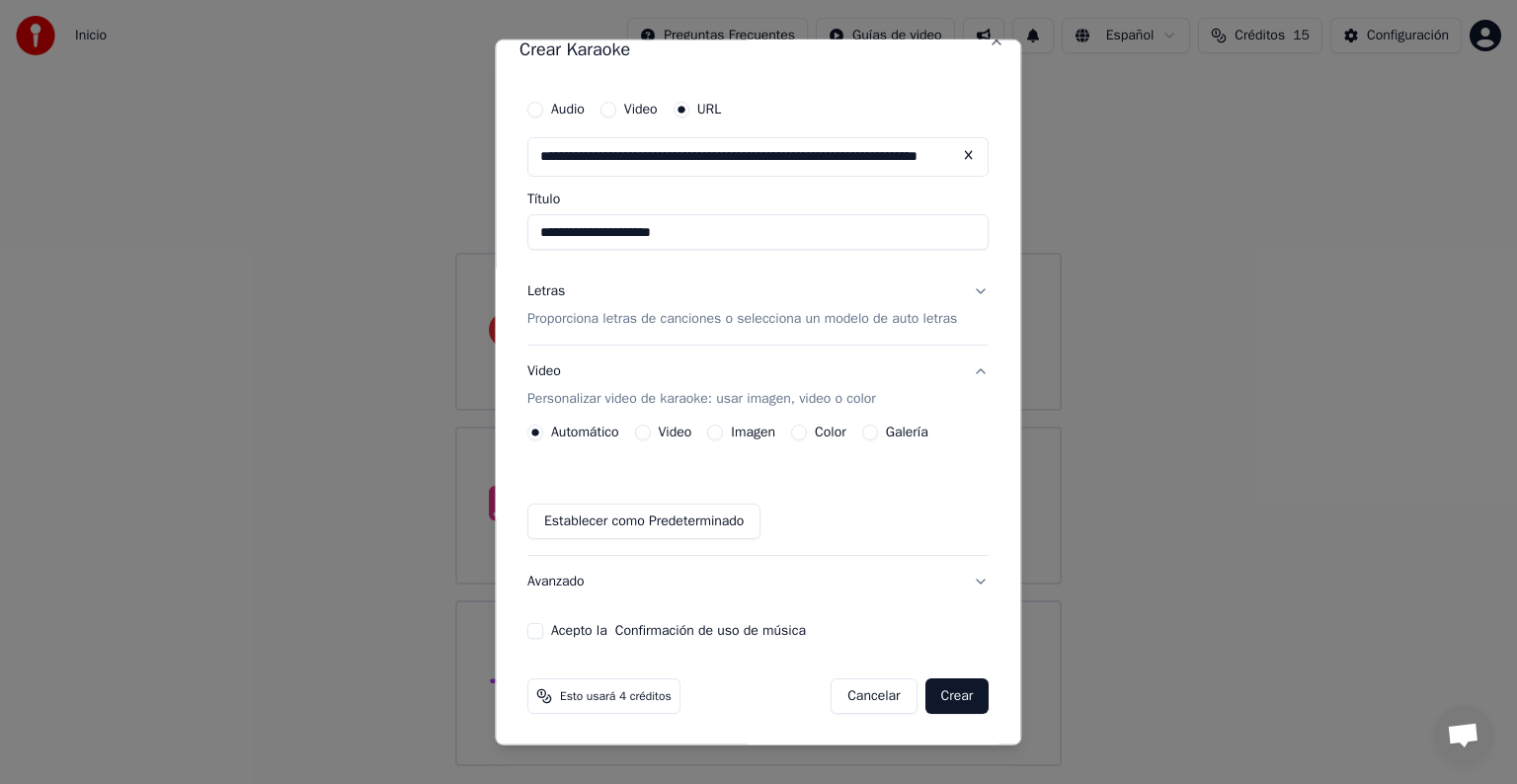 click on "Letras Proporciona letras de canciones o selecciona un modelo de auto letras" at bounding box center (758, 305) 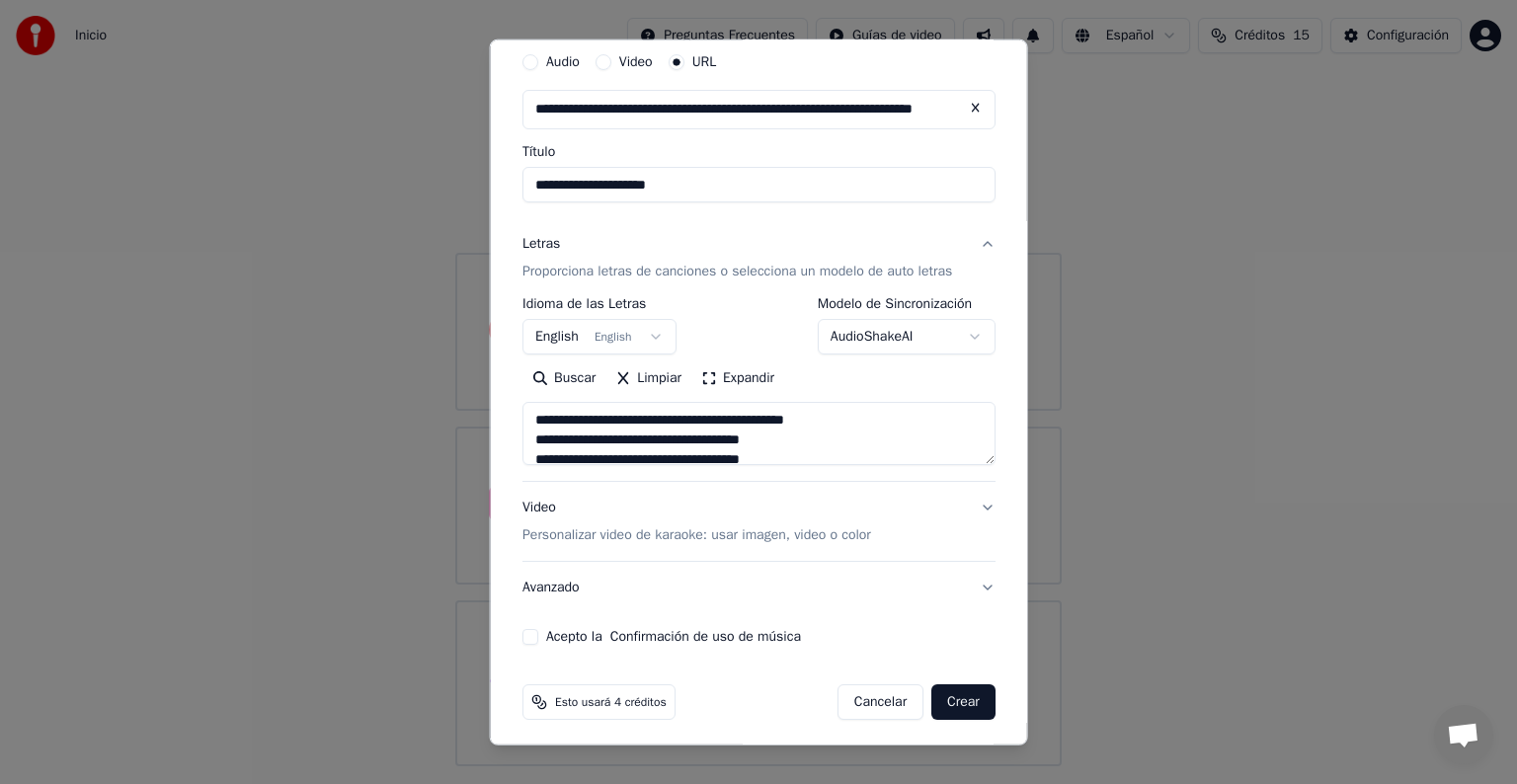 scroll, scrollTop: 77, scrollLeft: 0, axis: vertical 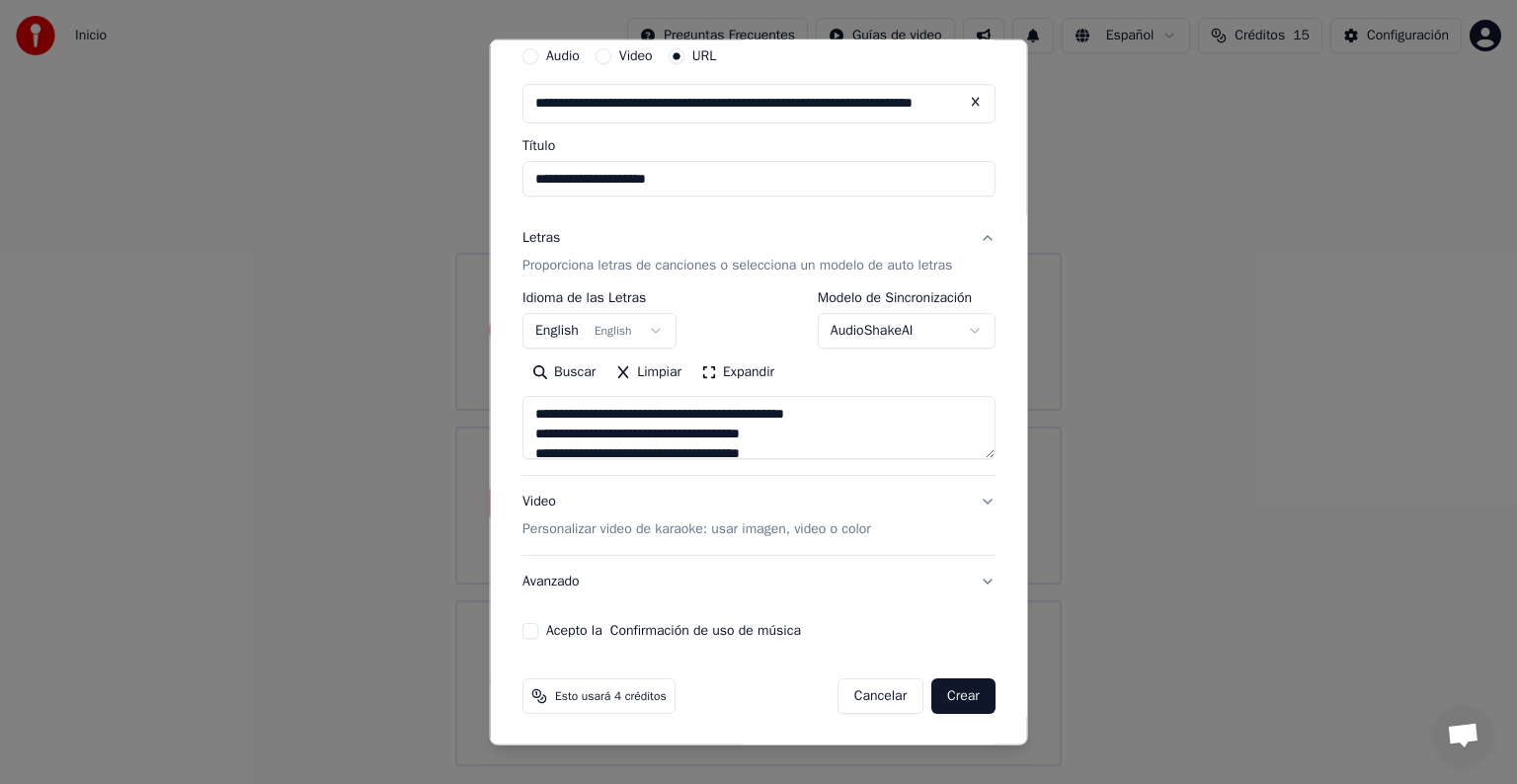 click on "Acepto la   Confirmación de uso de música" at bounding box center (530, 631) 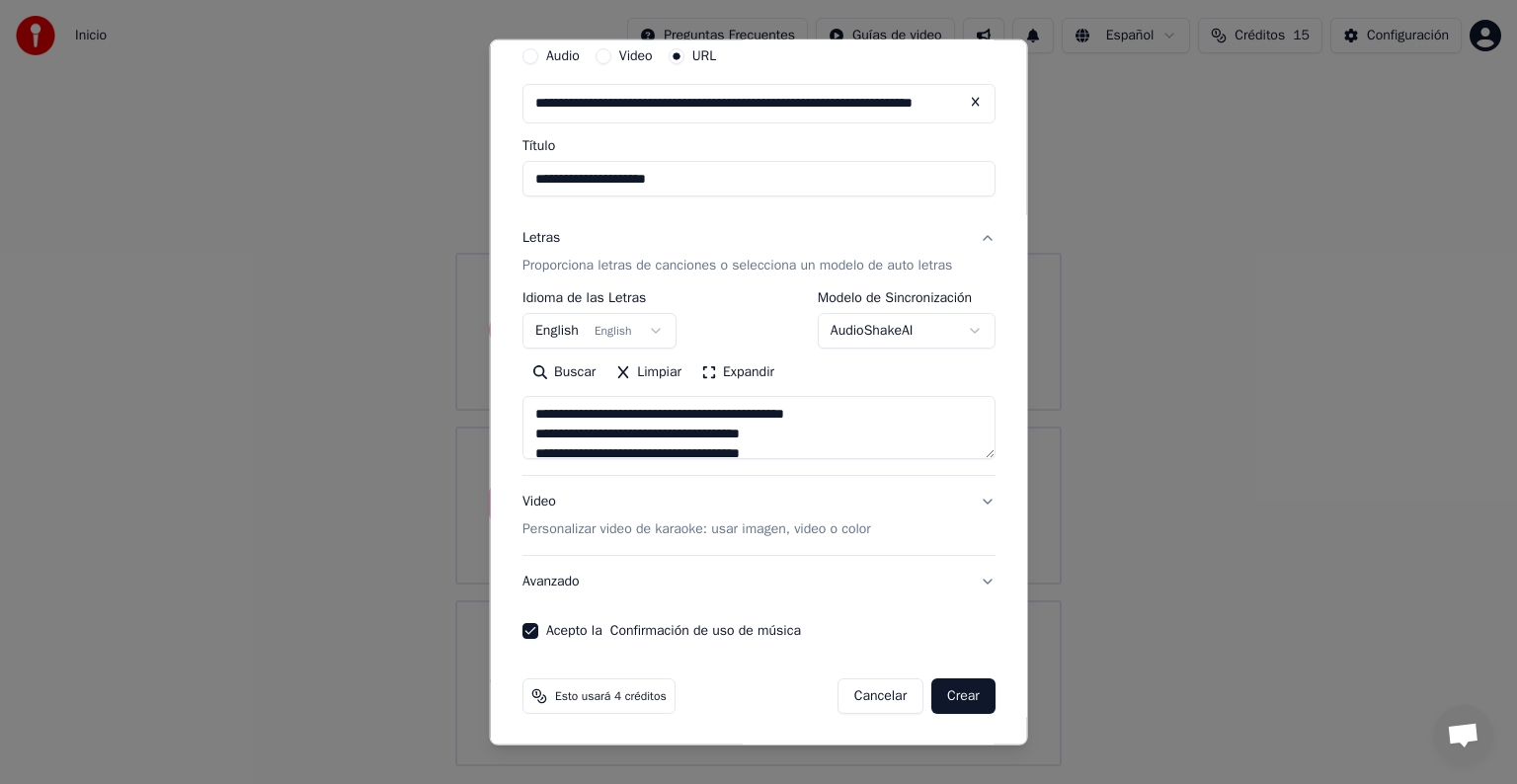 click on "Crear" at bounding box center [963, 696] 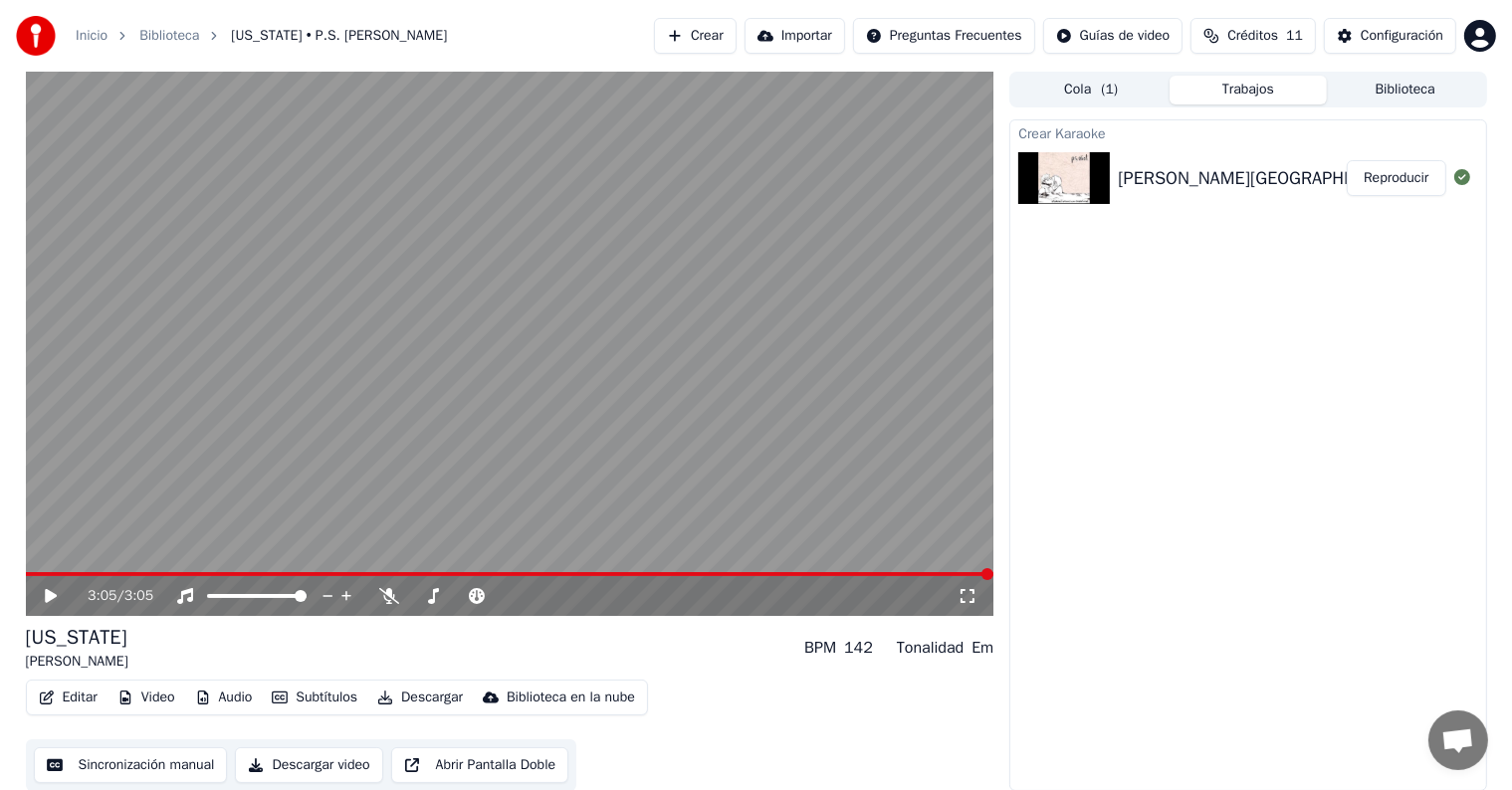 click on "Editar" at bounding box center [68, 697] 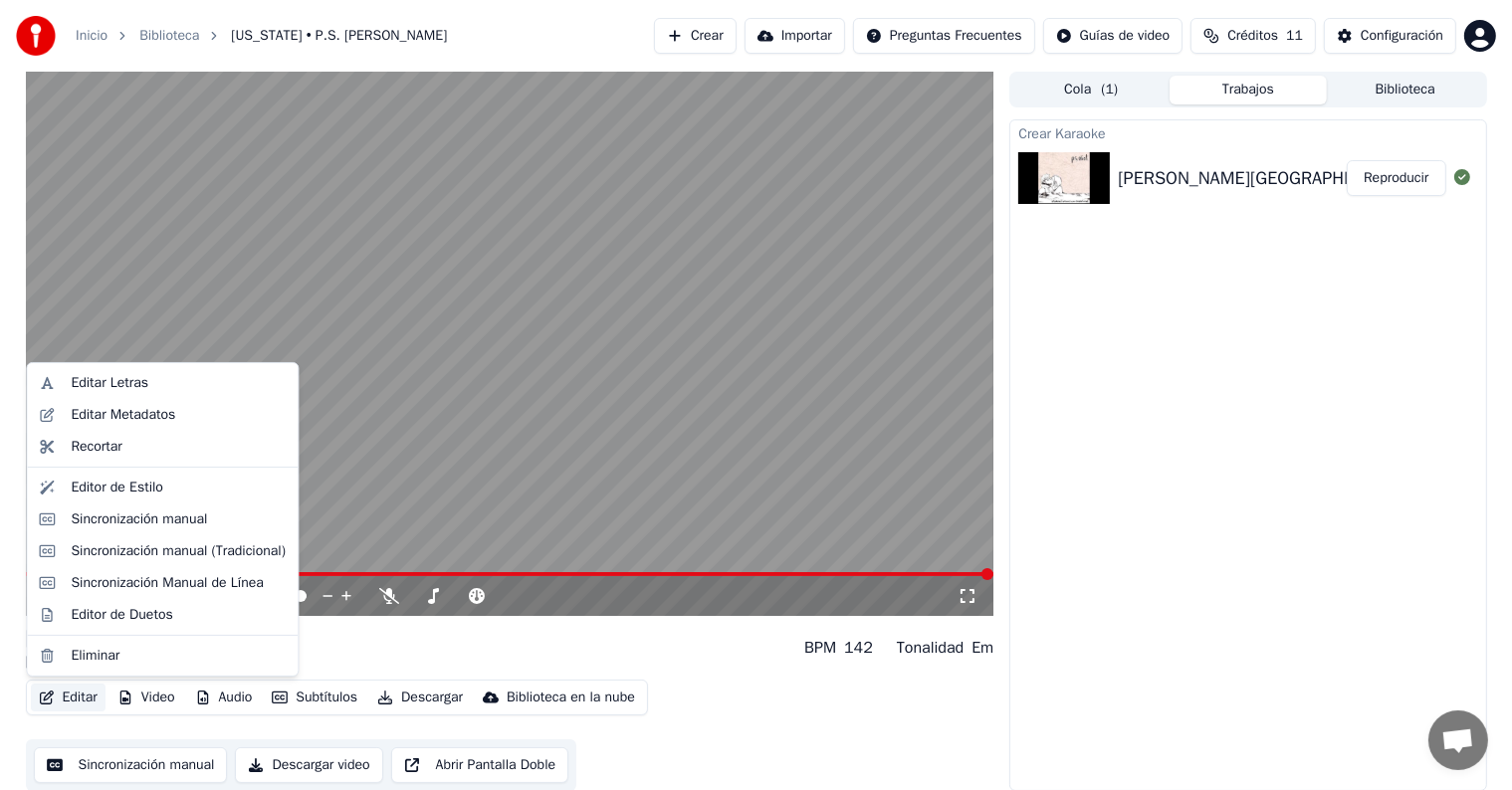 click on "Editar" at bounding box center [68, 697] 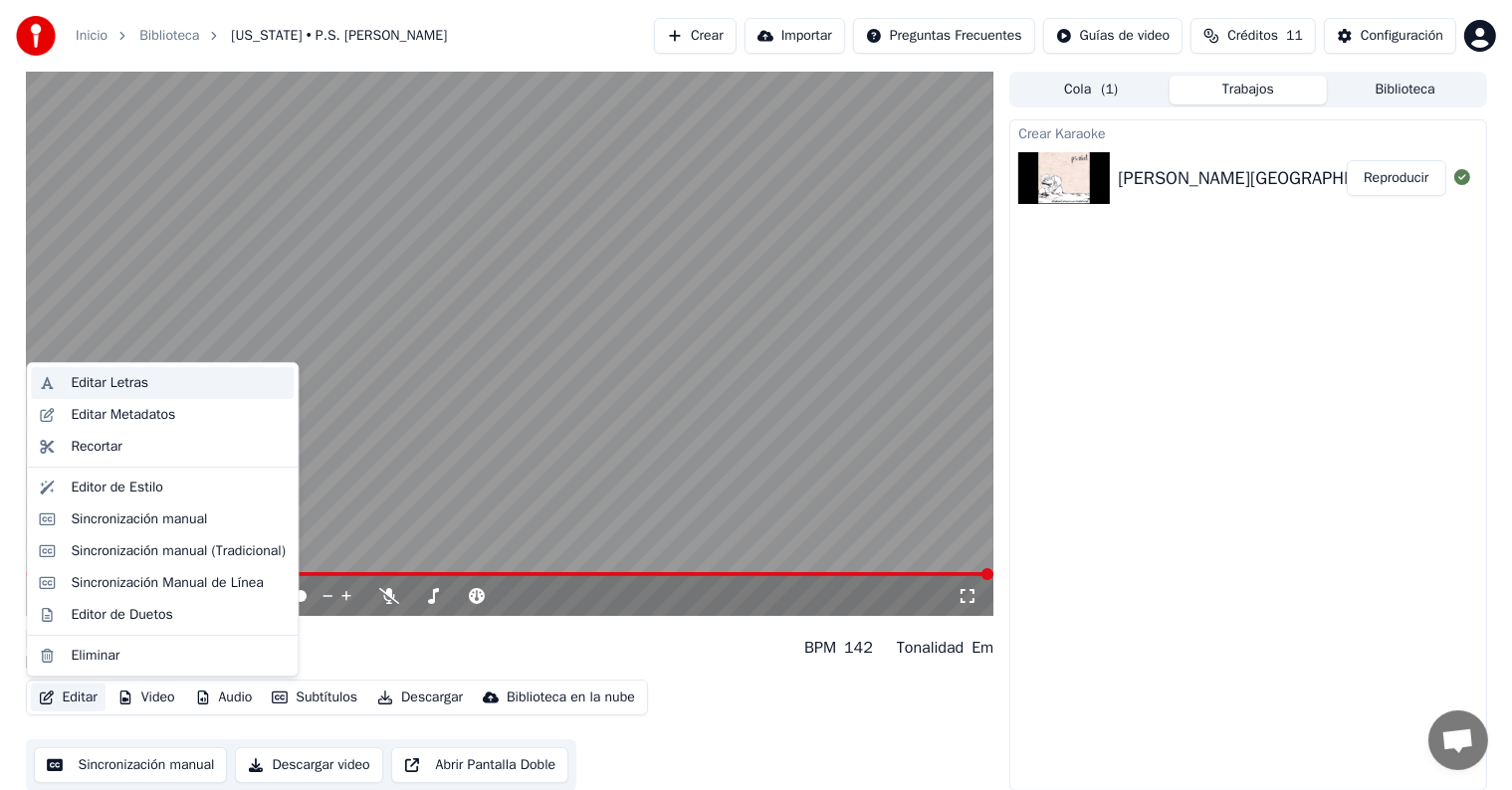click on "Editar Letras" at bounding box center [178, 383] 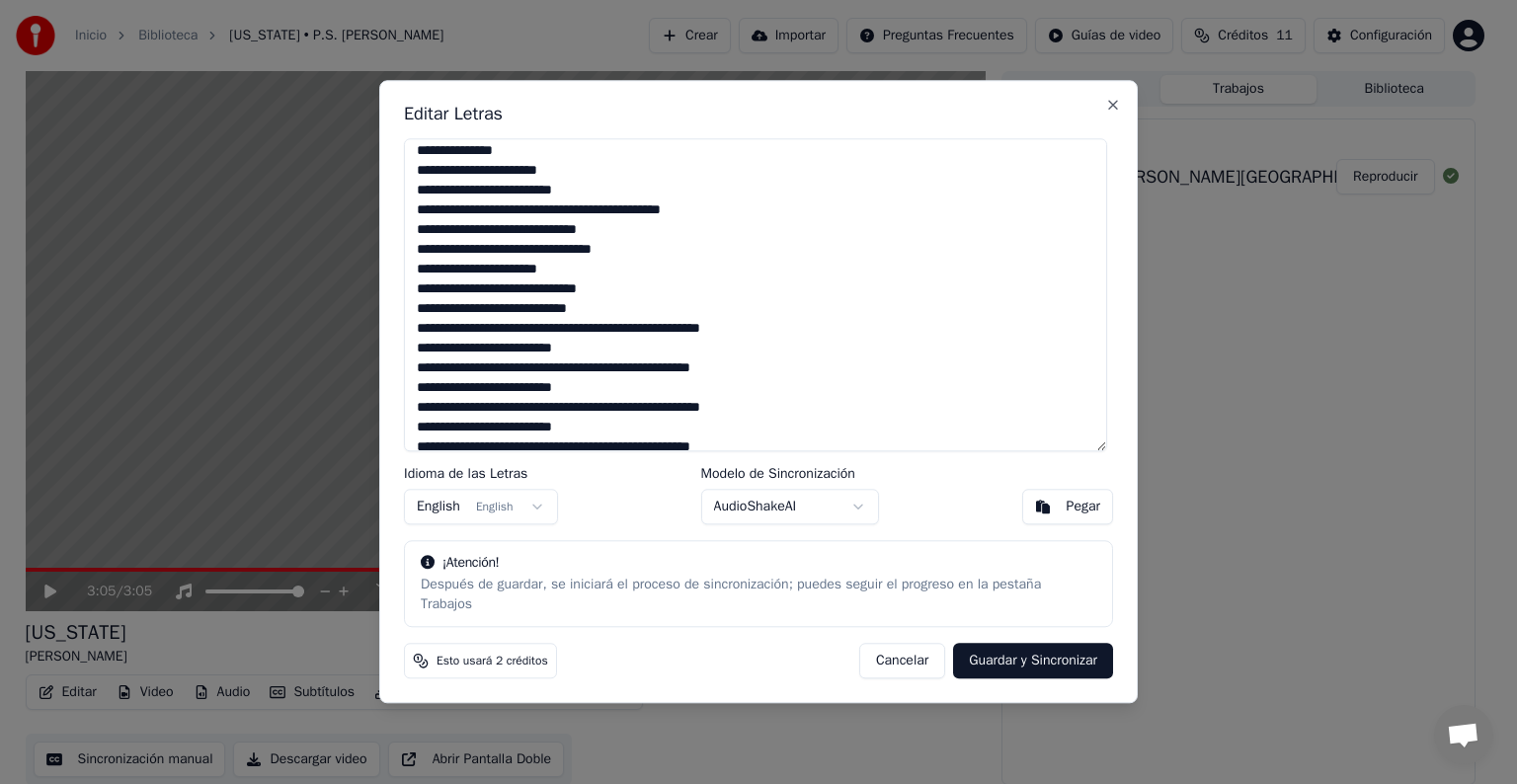 scroll, scrollTop: 158, scrollLeft: 0, axis: vertical 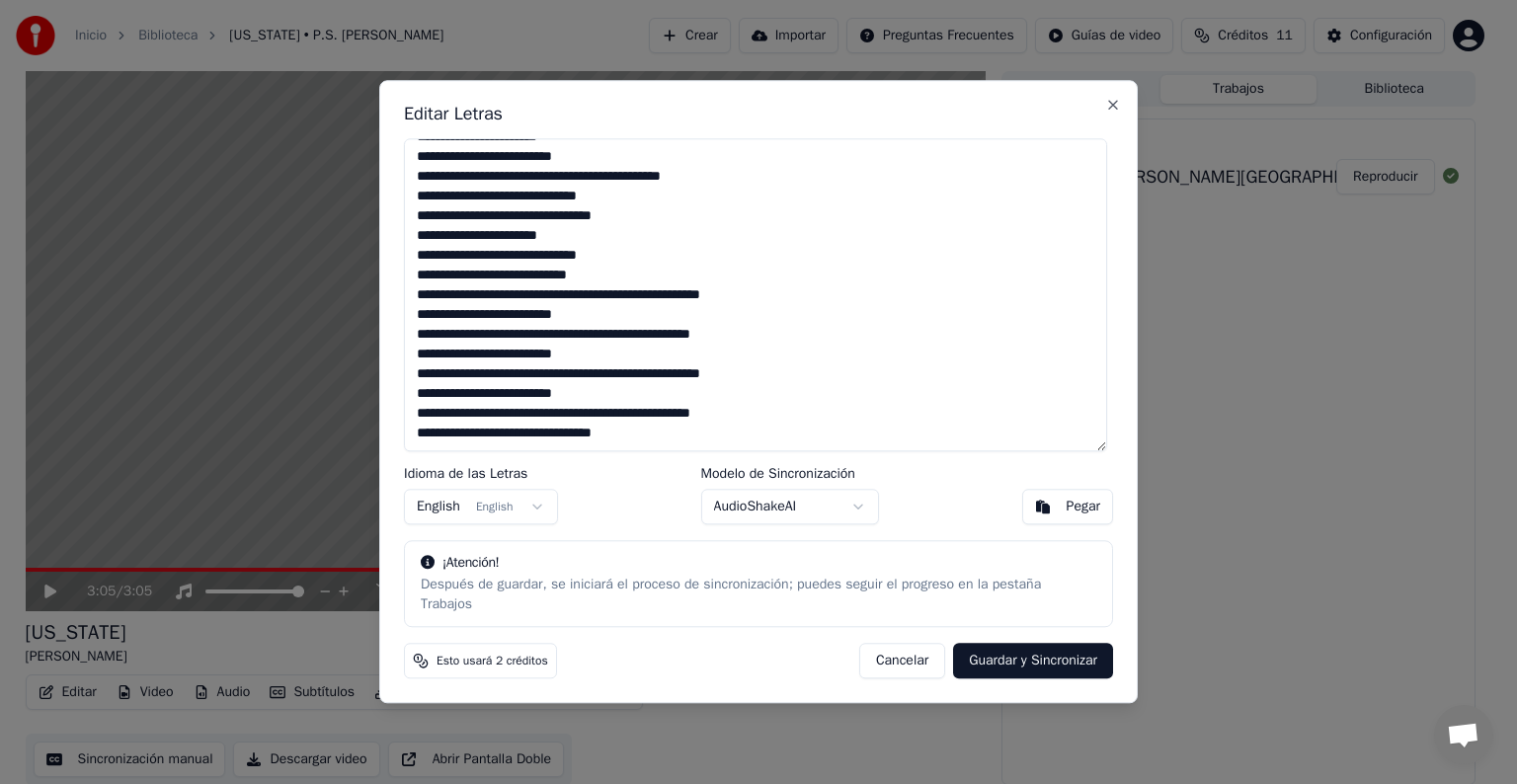 click on "**********" at bounding box center (756, 294) 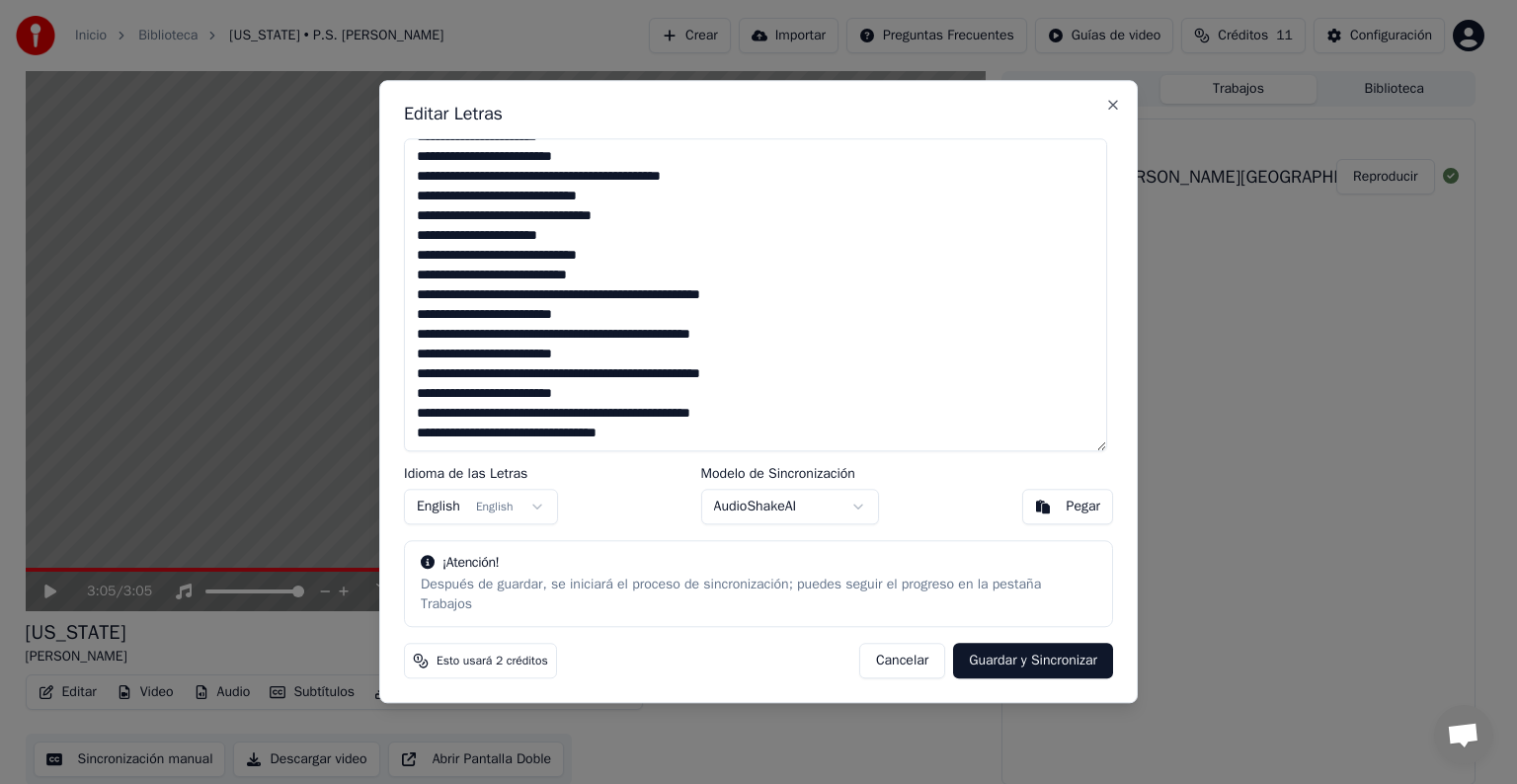 scroll, scrollTop: 168, scrollLeft: 0, axis: vertical 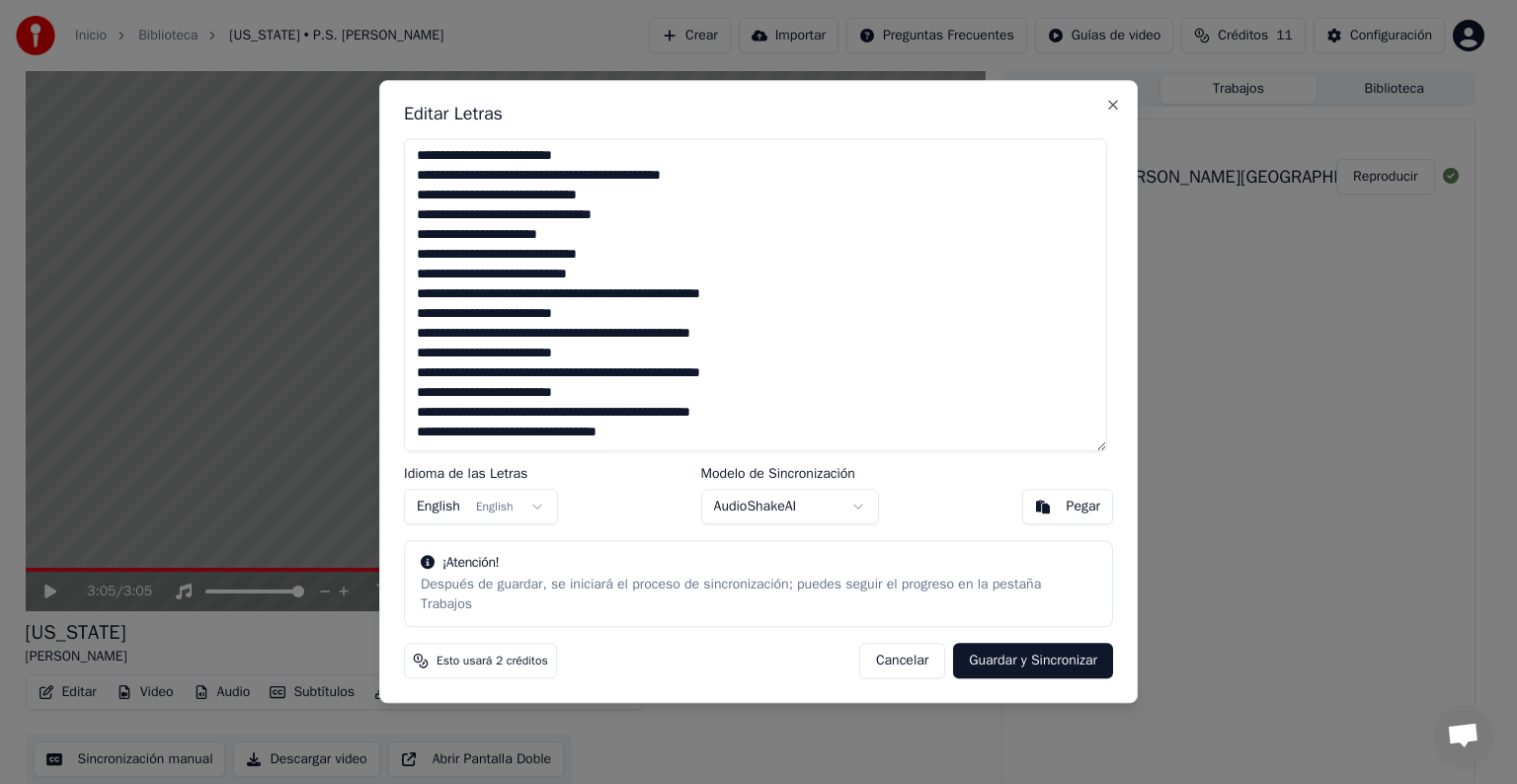 paste on "**********" 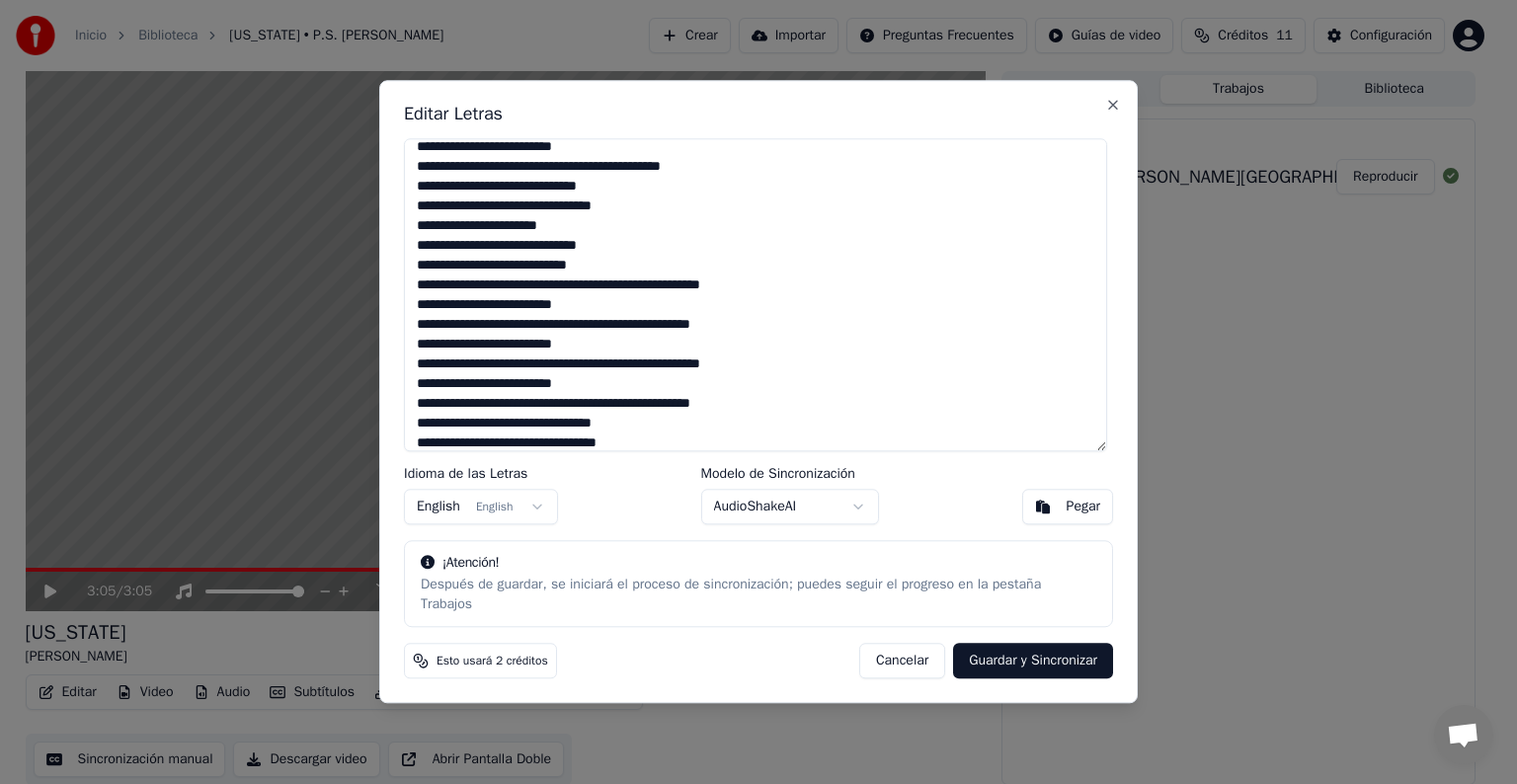 scroll, scrollTop: 188, scrollLeft: 0, axis: vertical 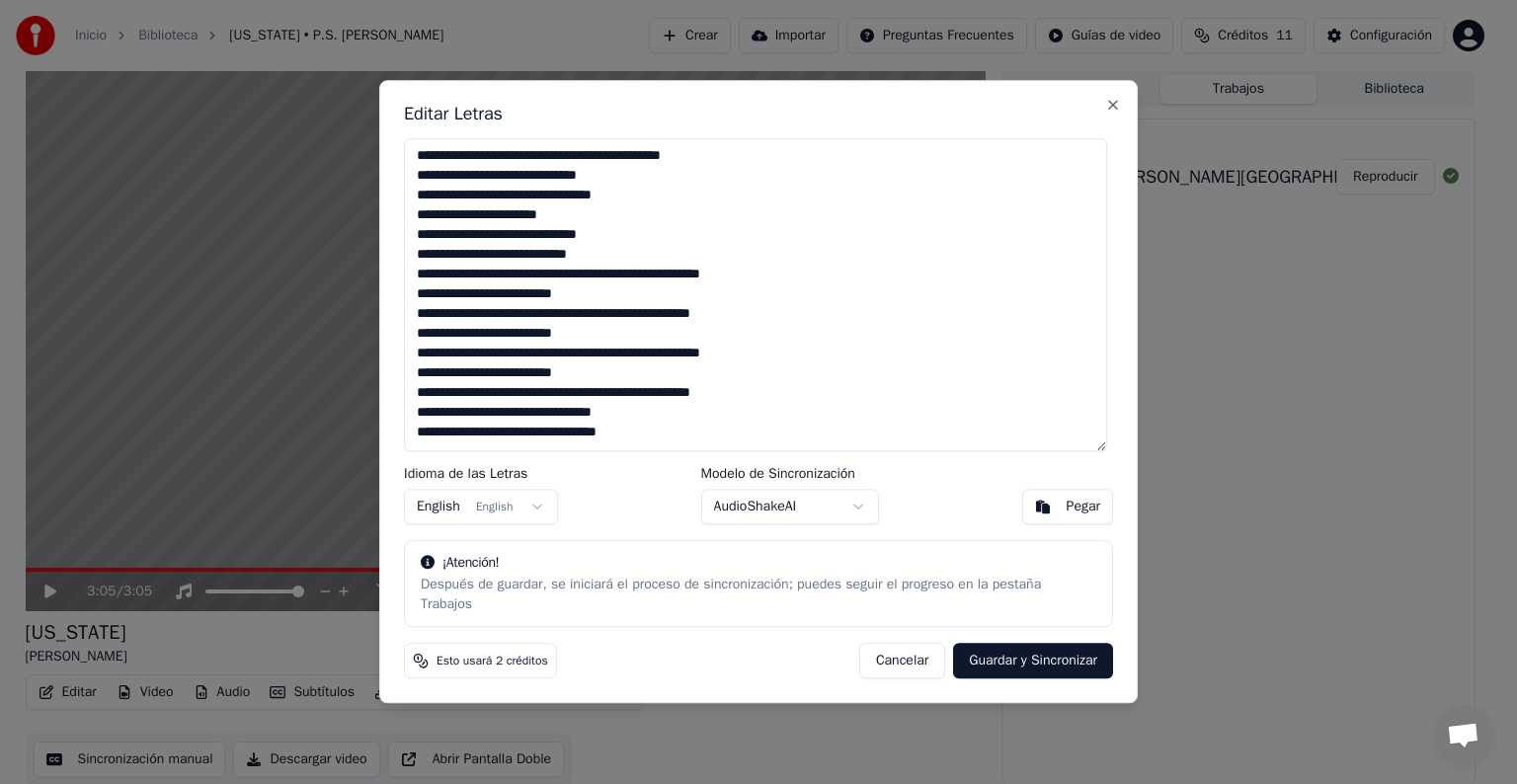 paste on "**********" 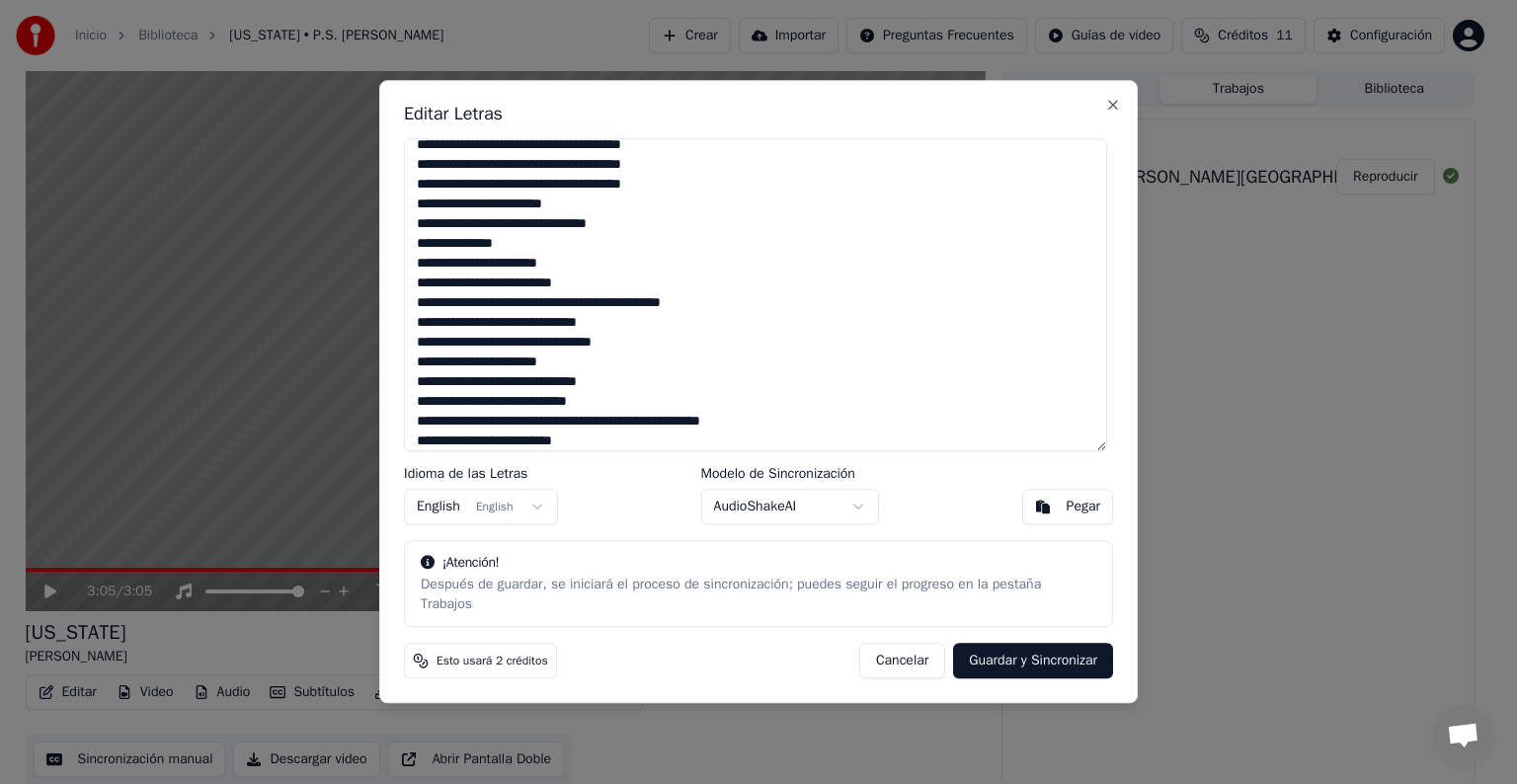 scroll, scrollTop: 0, scrollLeft: 0, axis: both 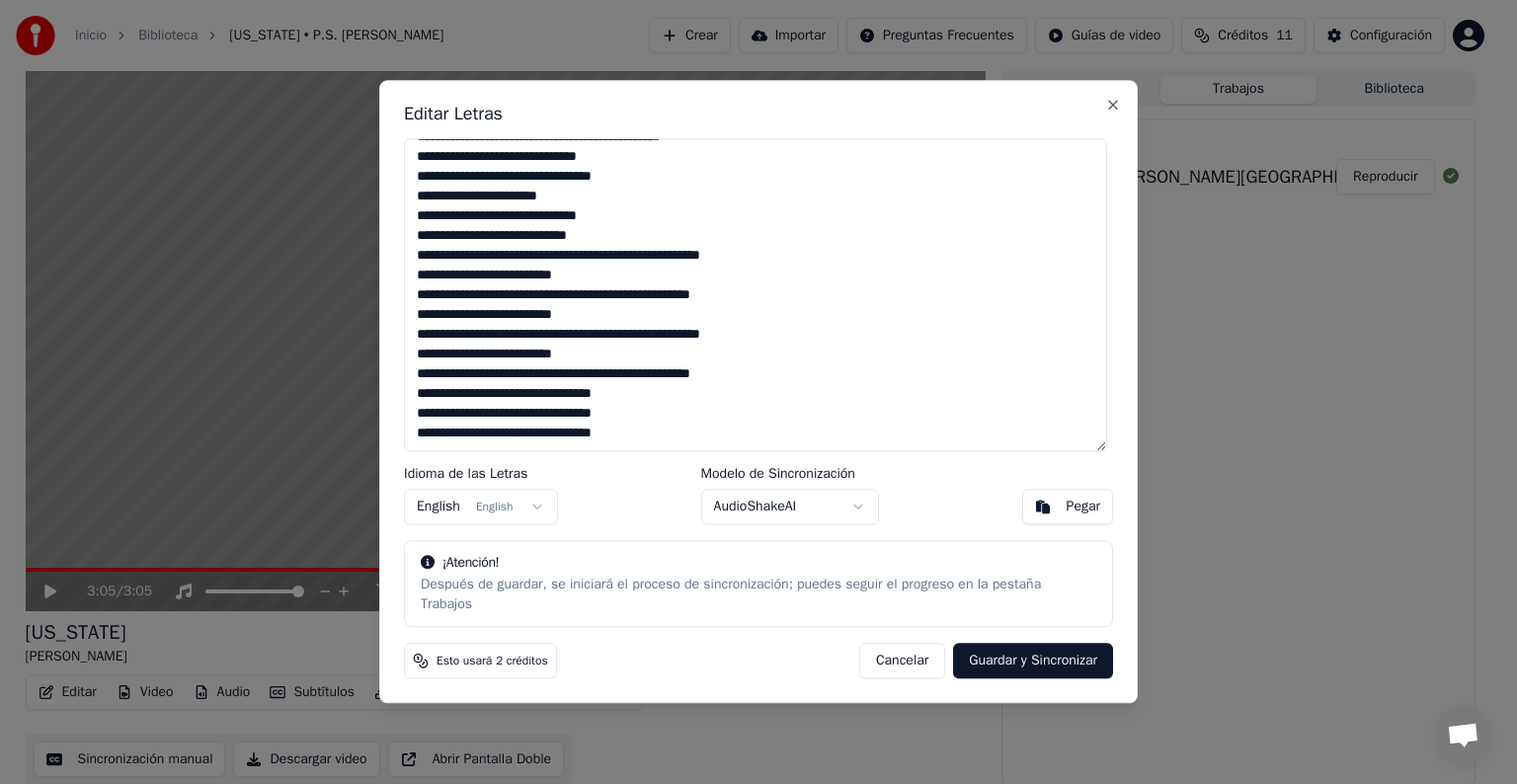 type on "**********" 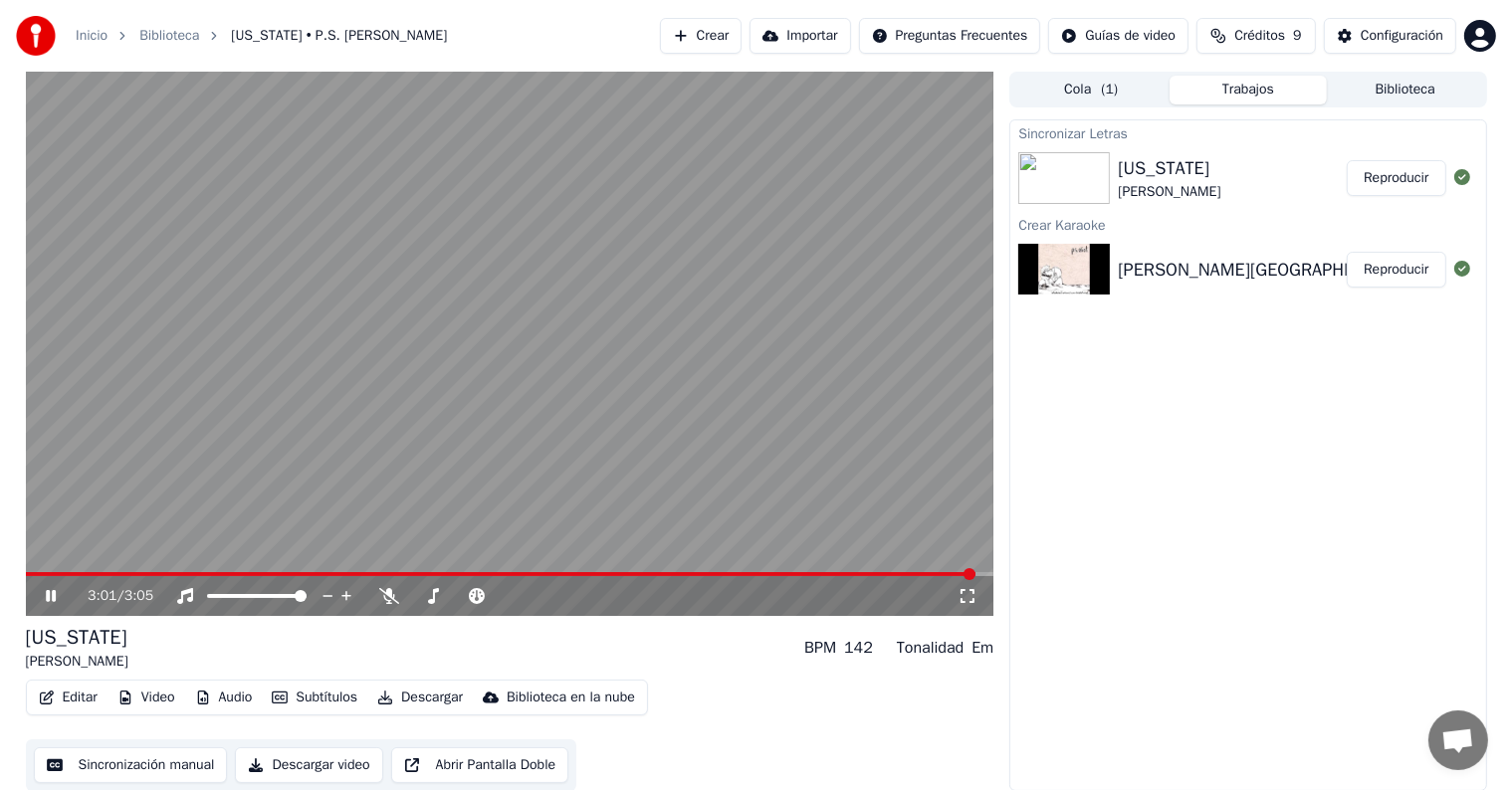 click on "Descargar" at bounding box center (420, 697) 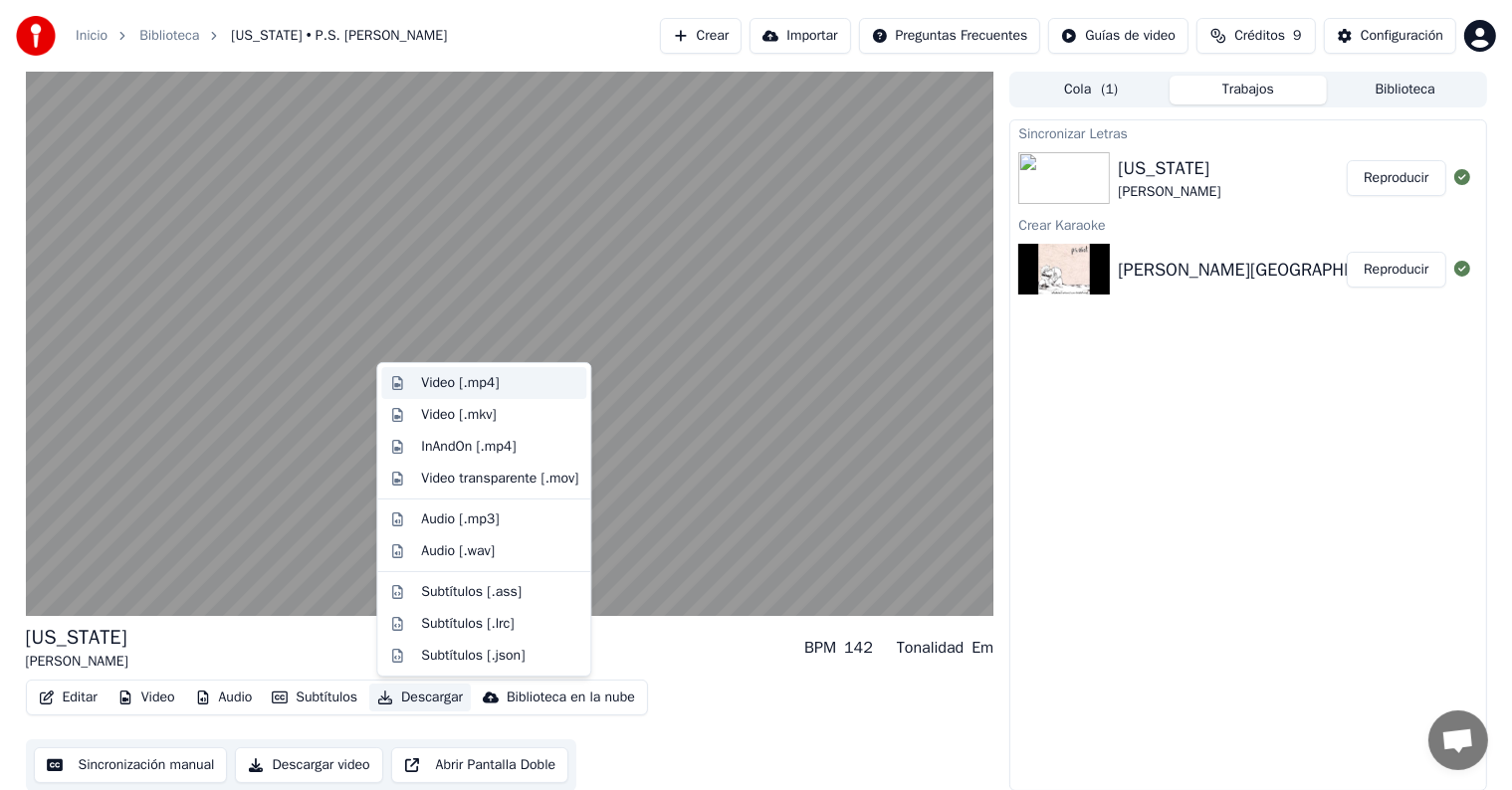 click on "Video [.mp4]" at bounding box center (460, 383) 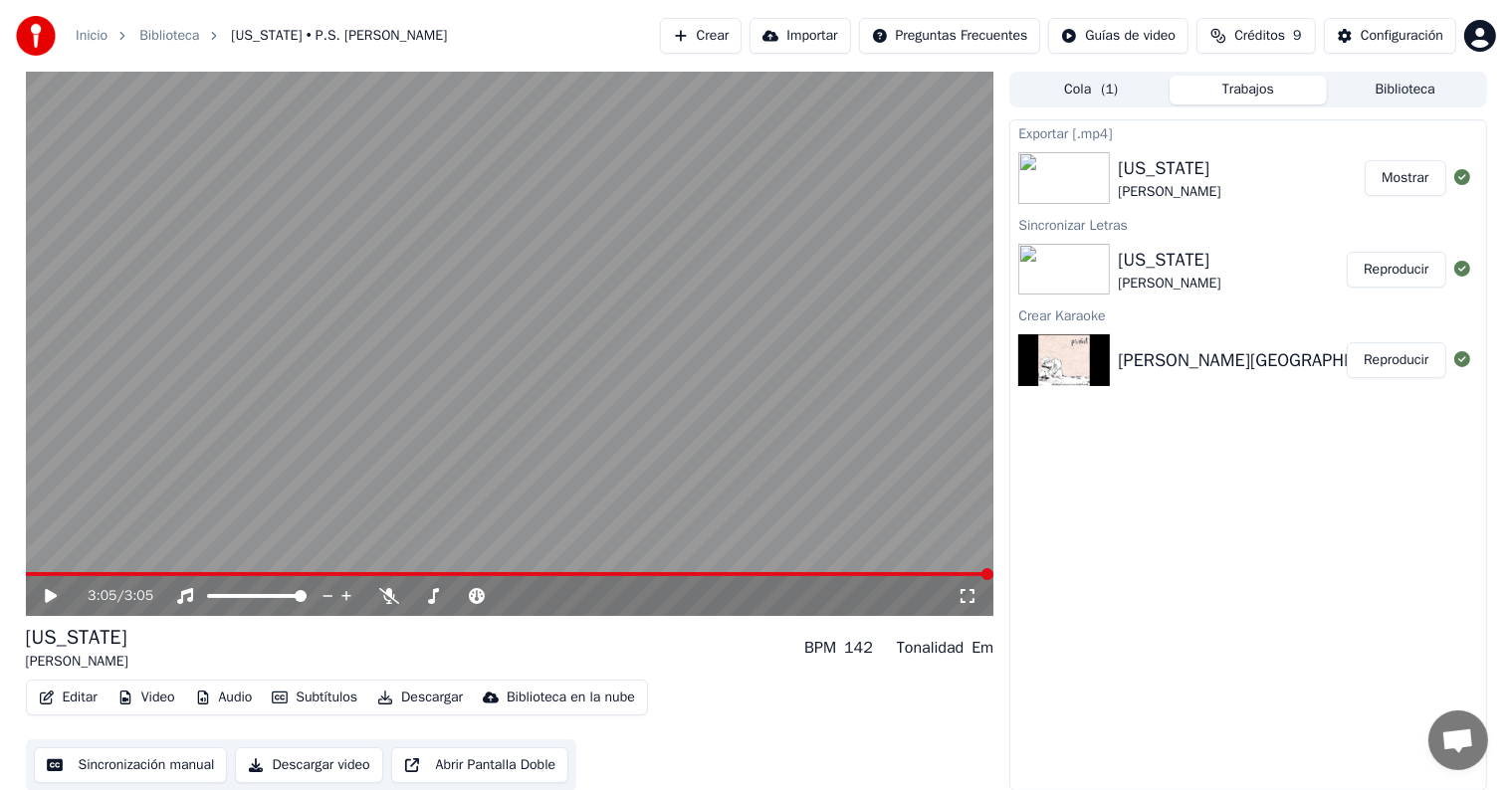 click on "Crear" at bounding box center (701, 36) 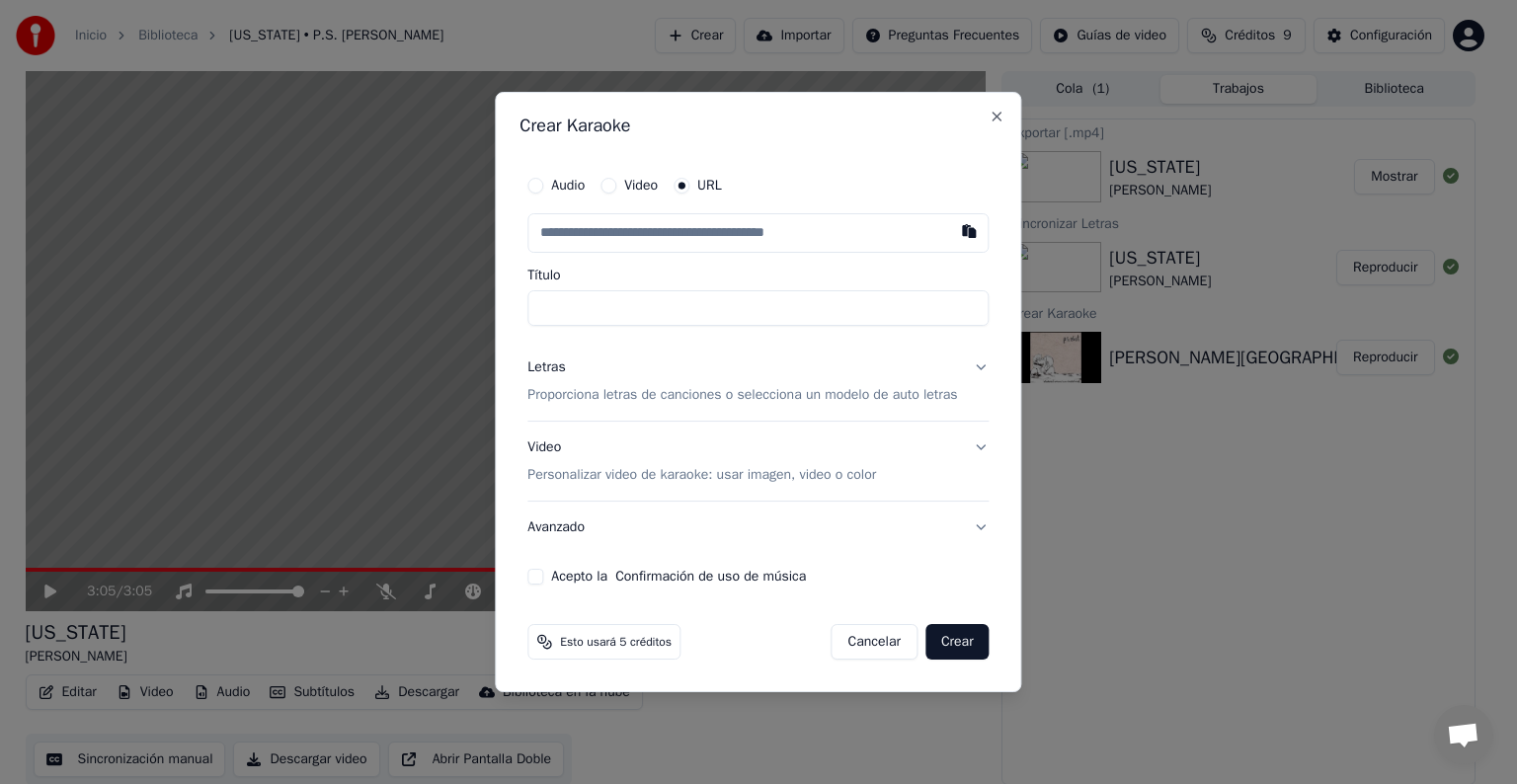 click at bounding box center (758, 233) 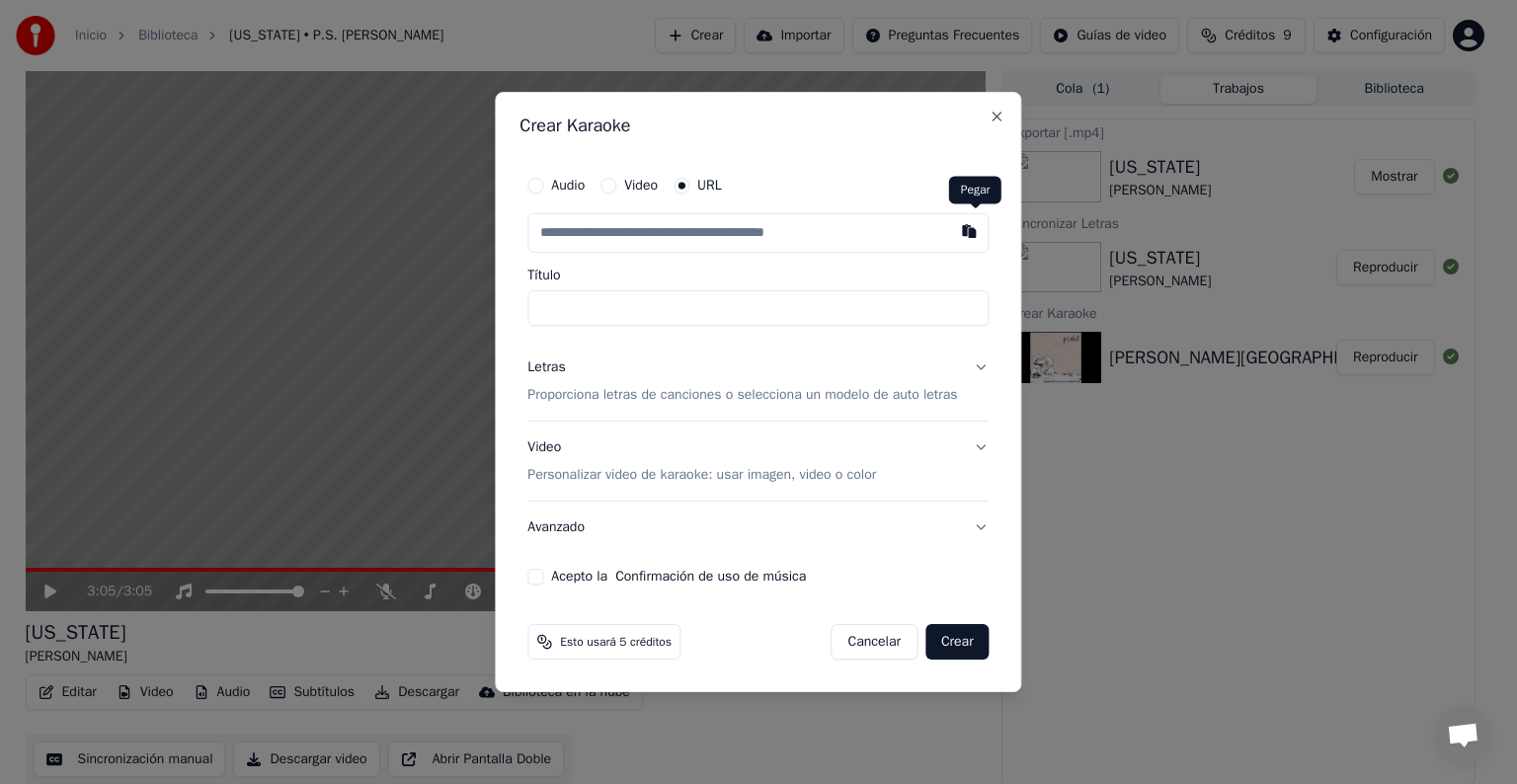 click at bounding box center [970, 231] 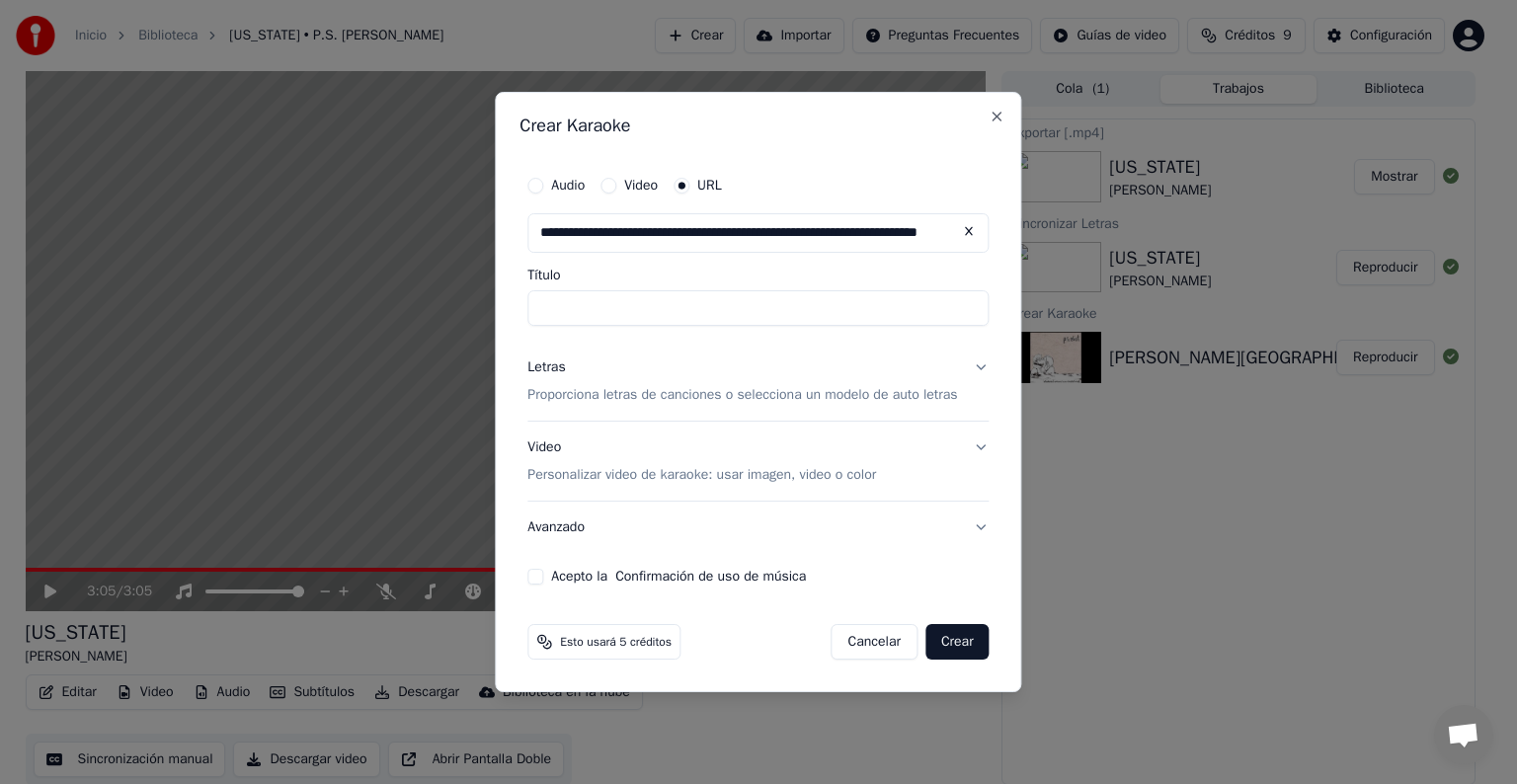 type on "**********" 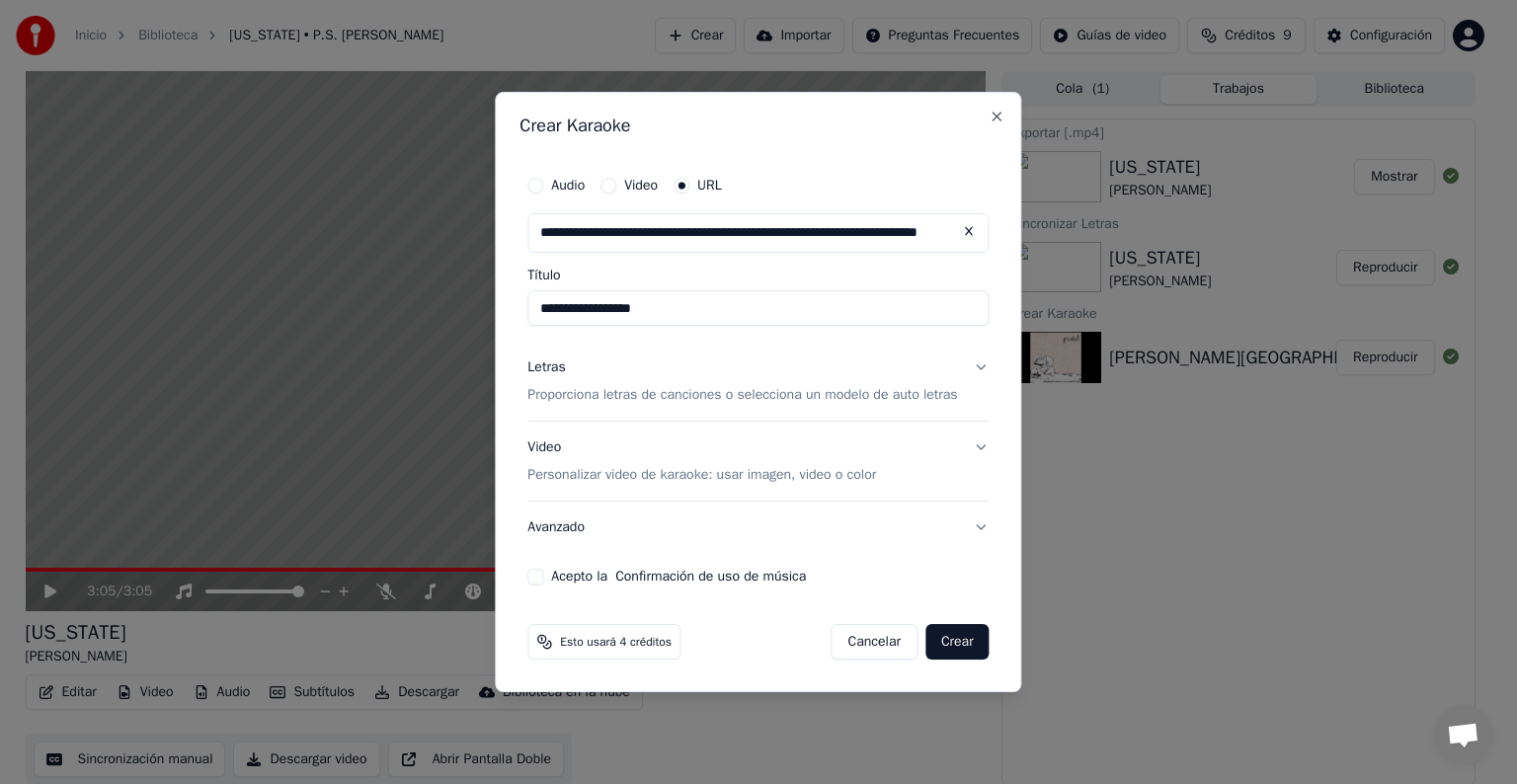 click on "Proporciona letras de canciones o selecciona un modelo de auto letras" at bounding box center (742, 395) 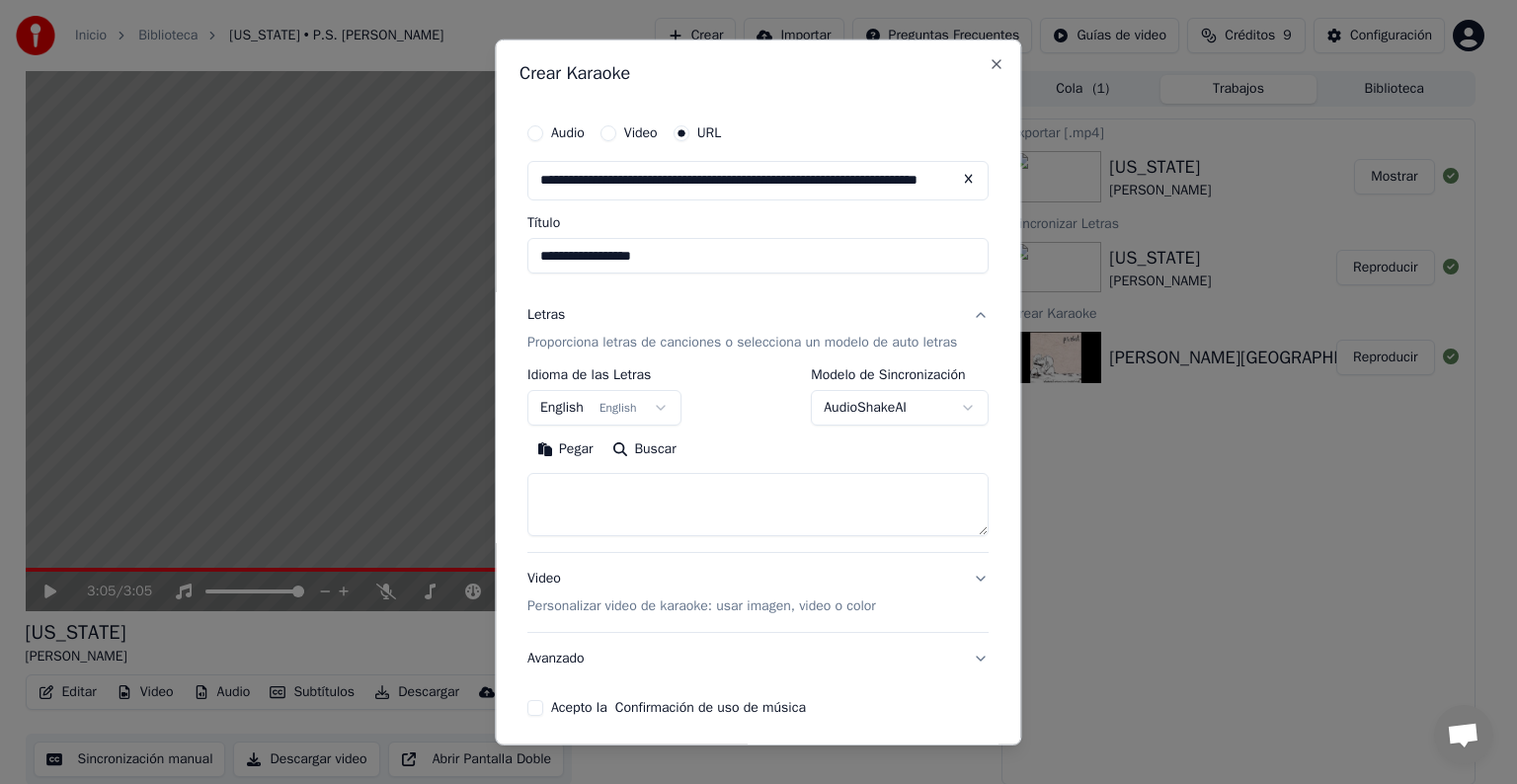 click on "**********" at bounding box center [750, 392] 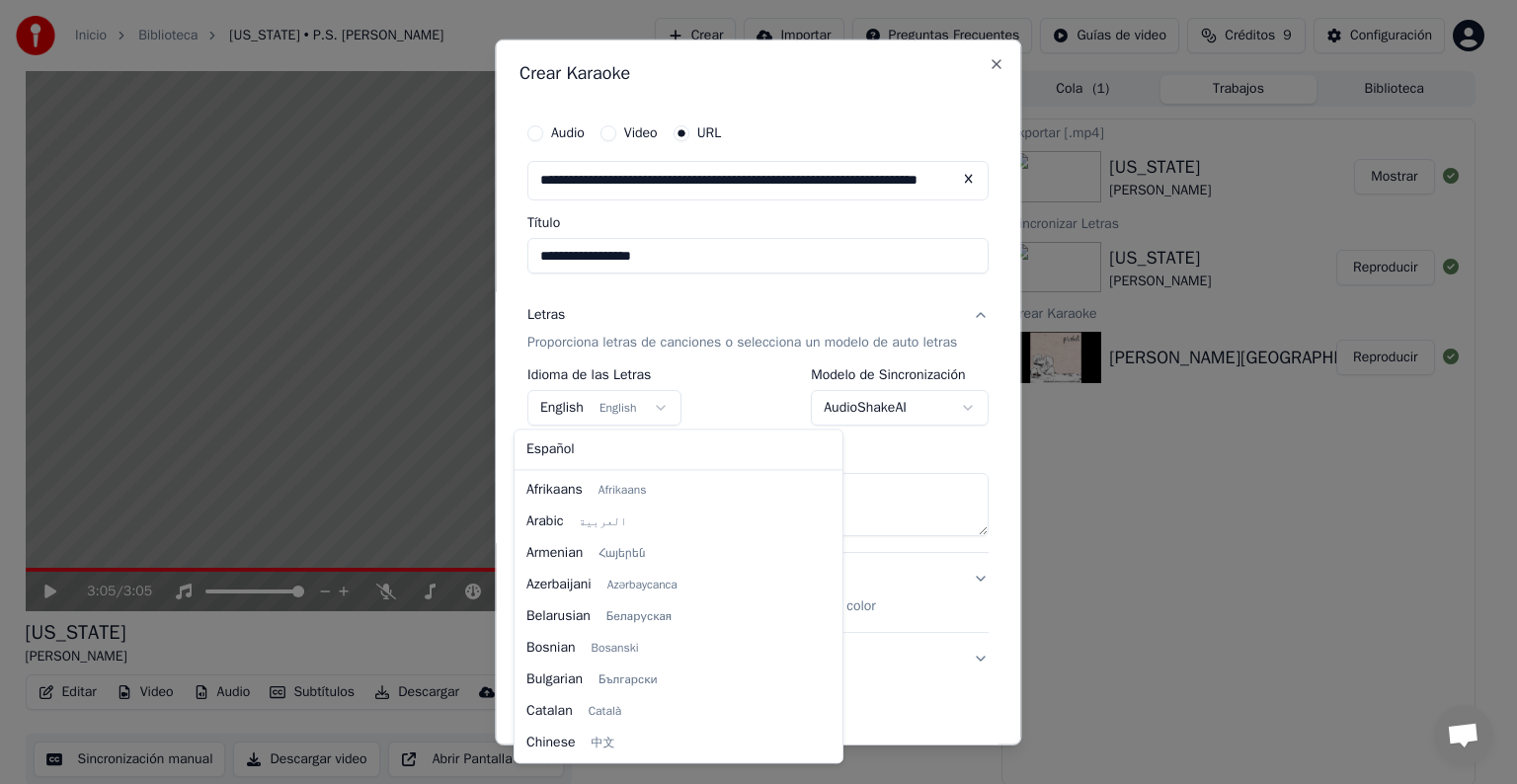 scroll, scrollTop: 158, scrollLeft: 0, axis: vertical 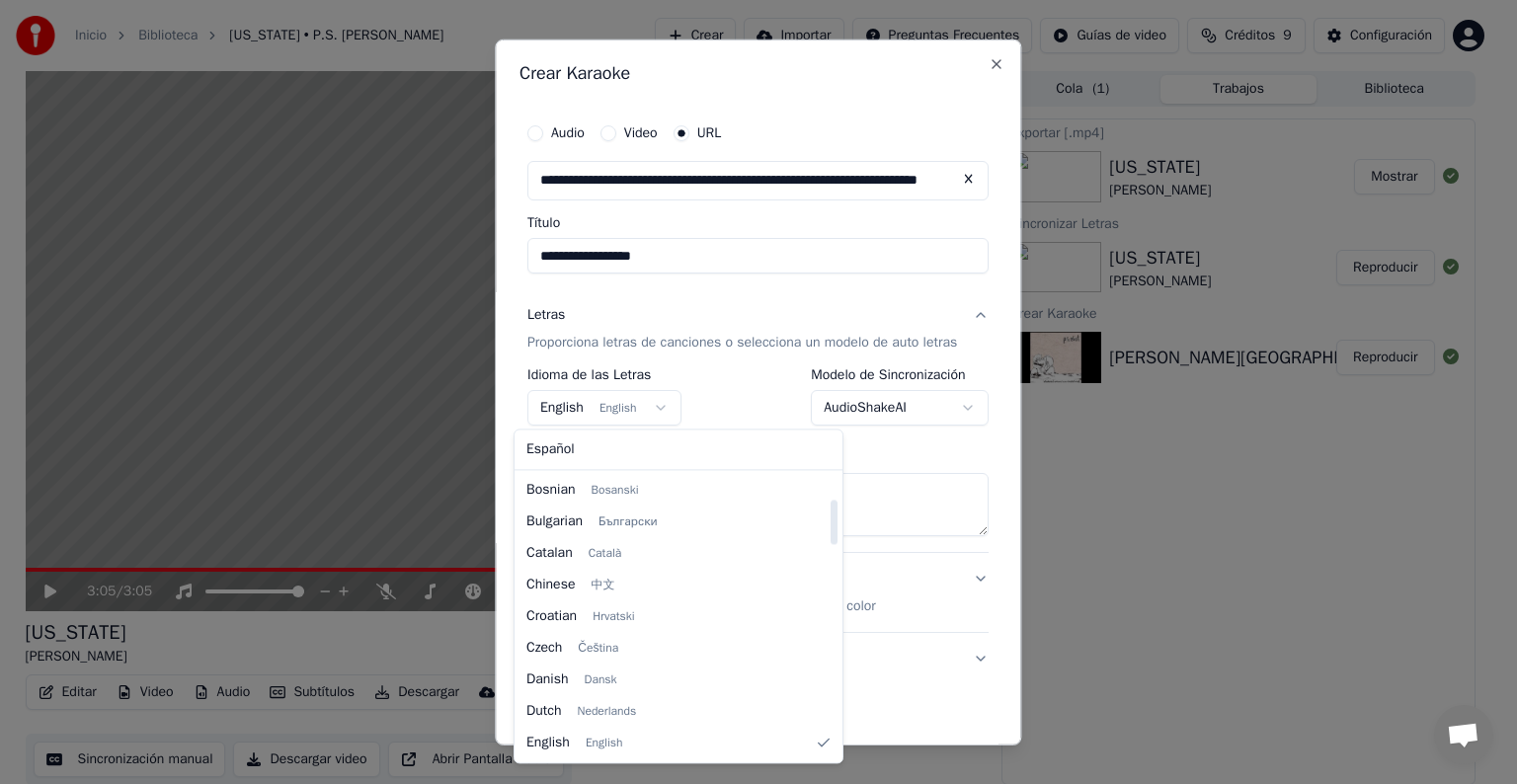 select on "**" 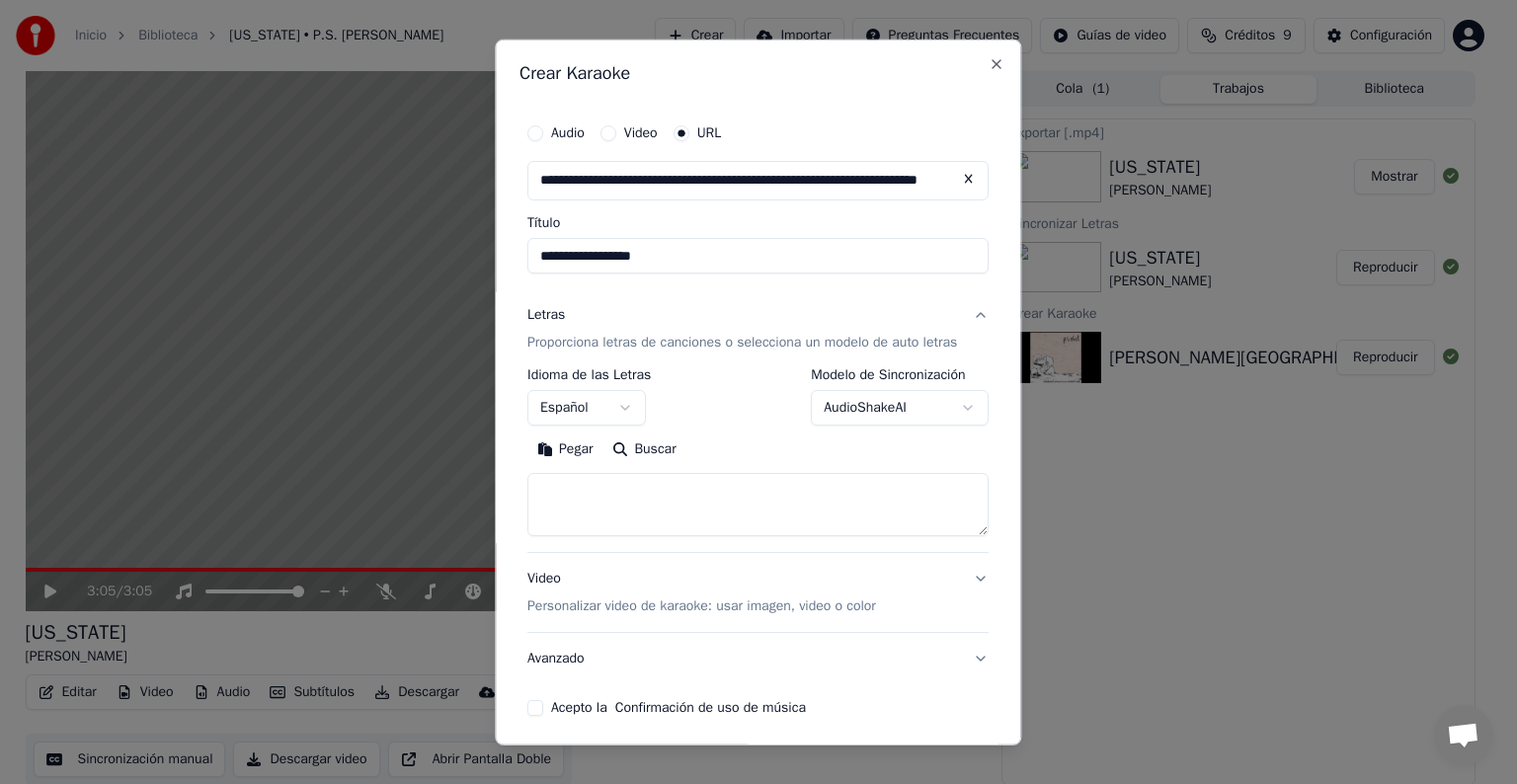 click at bounding box center (758, 505) 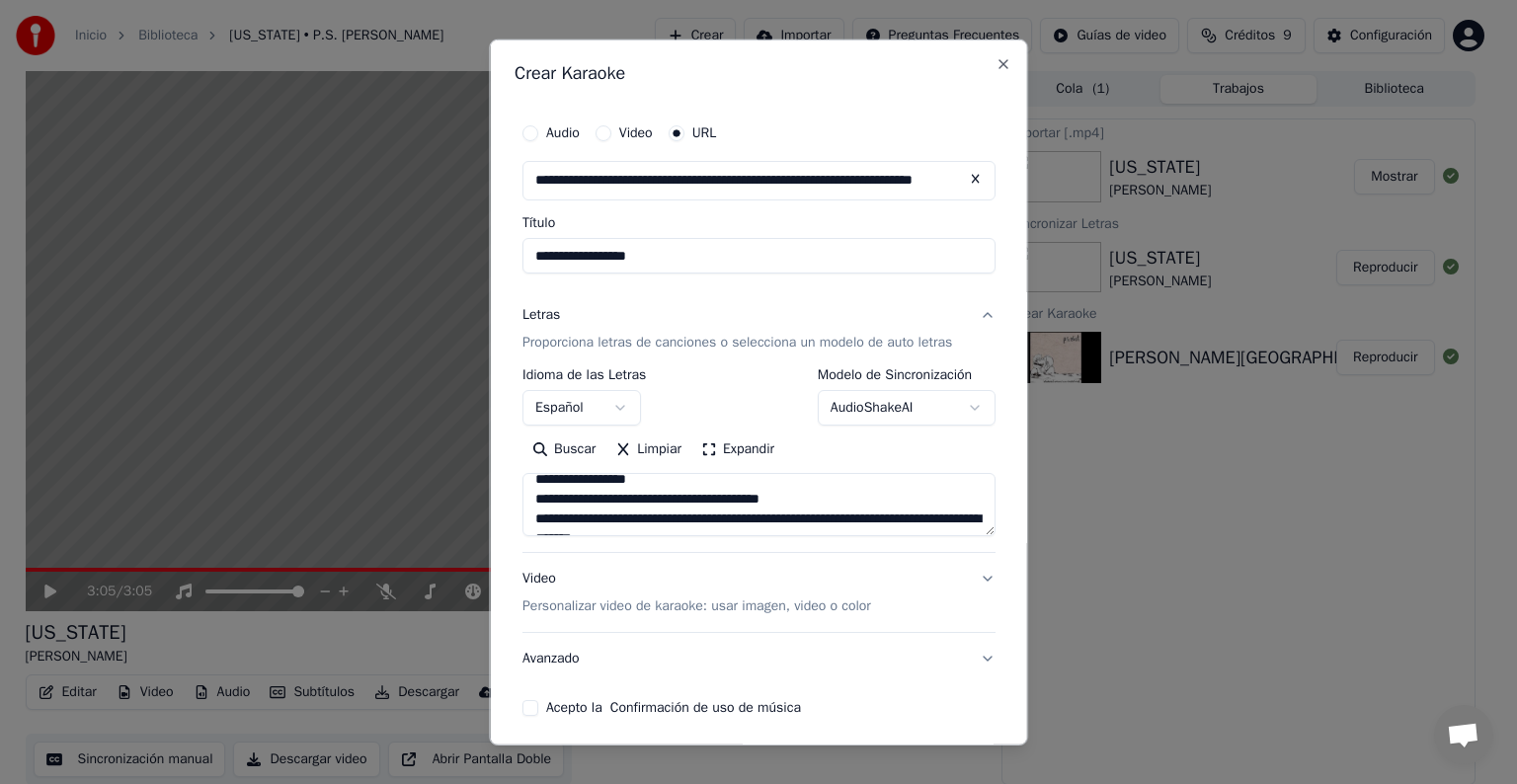scroll, scrollTop: 408, scrollLeft: 0, axis: vertical 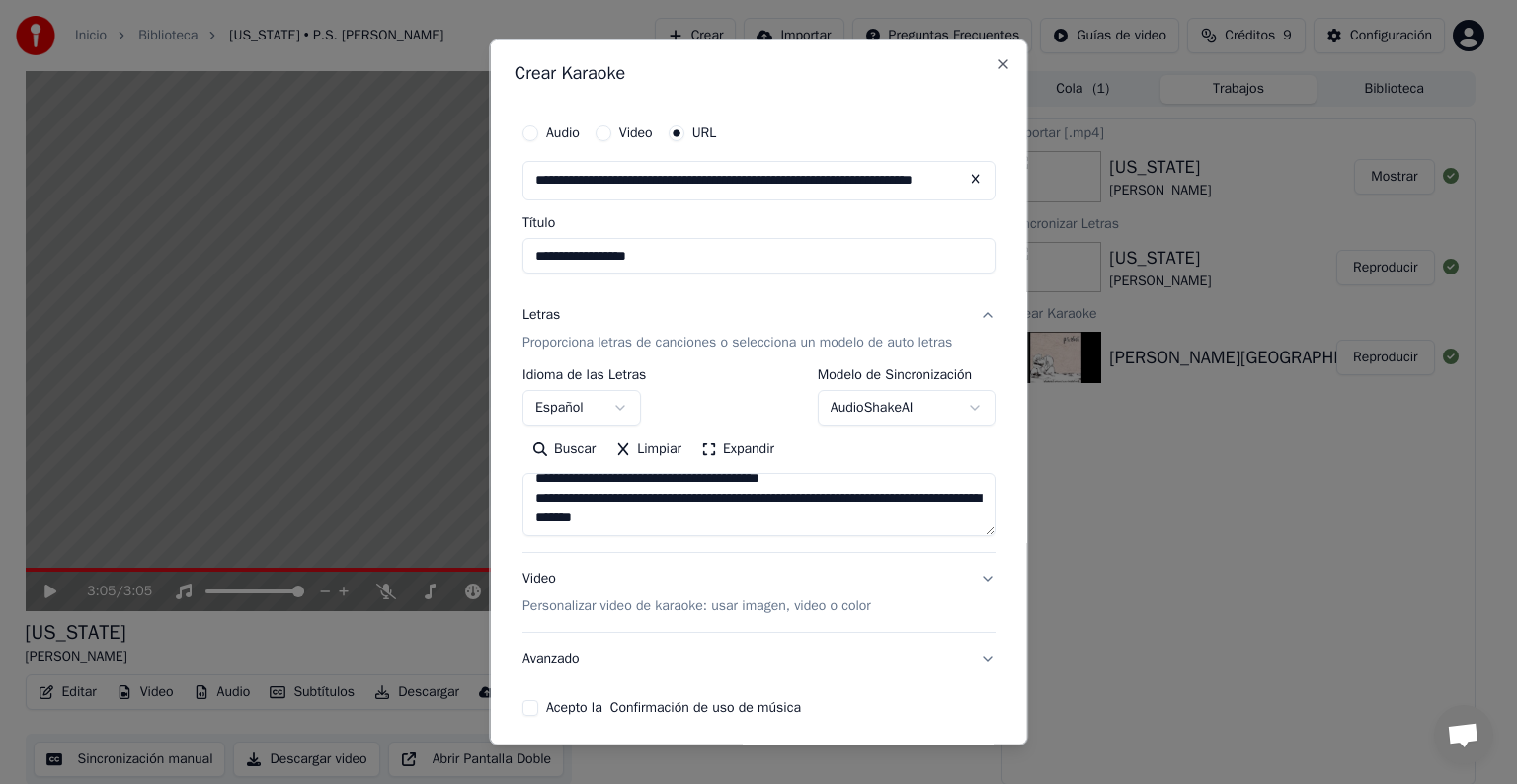 click on "Acepto la   Confirmación de uso de música" at bounding box center (530, 708) 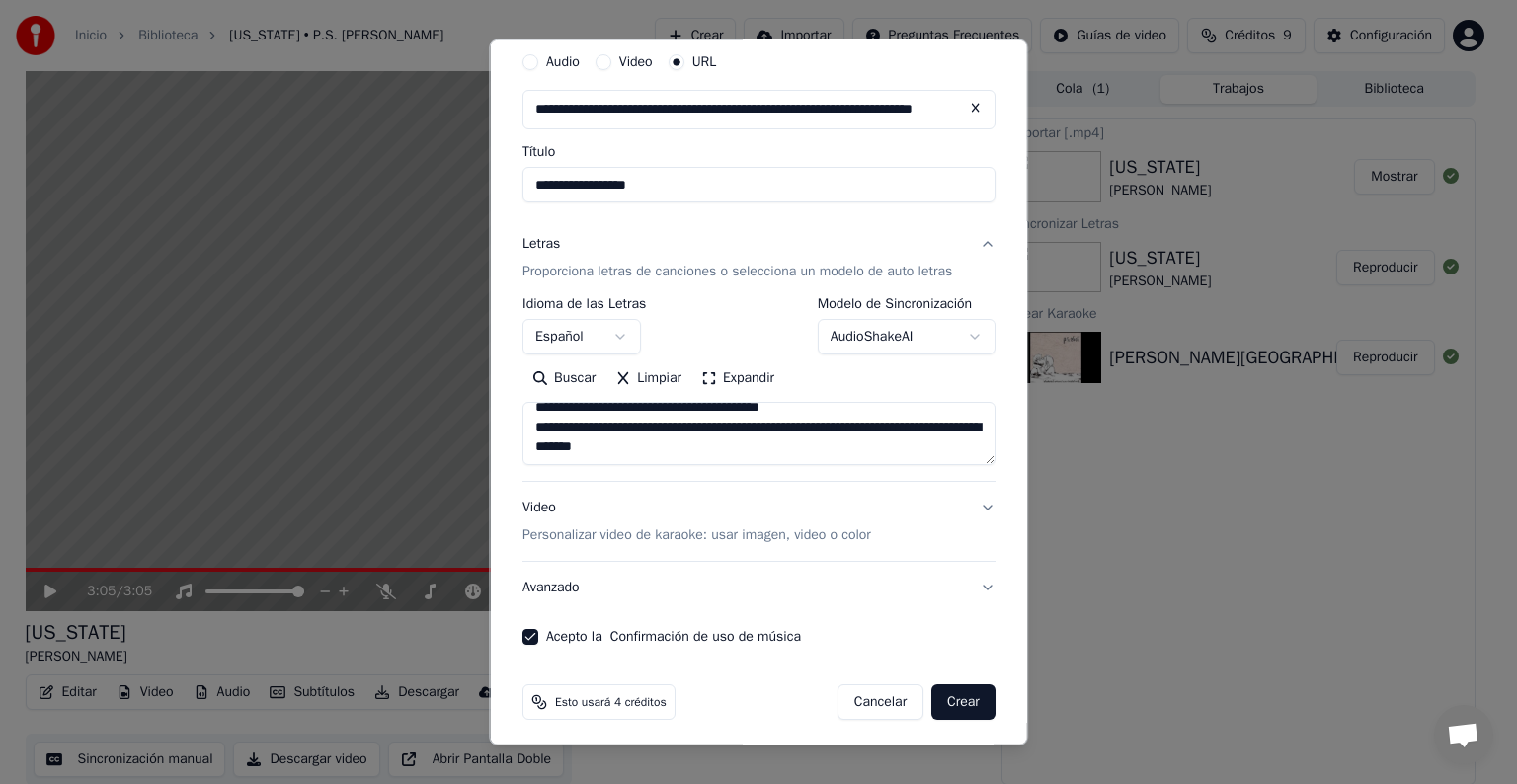 scroll, scrollTop: 77, scrollLeft: 0, axis: vertical 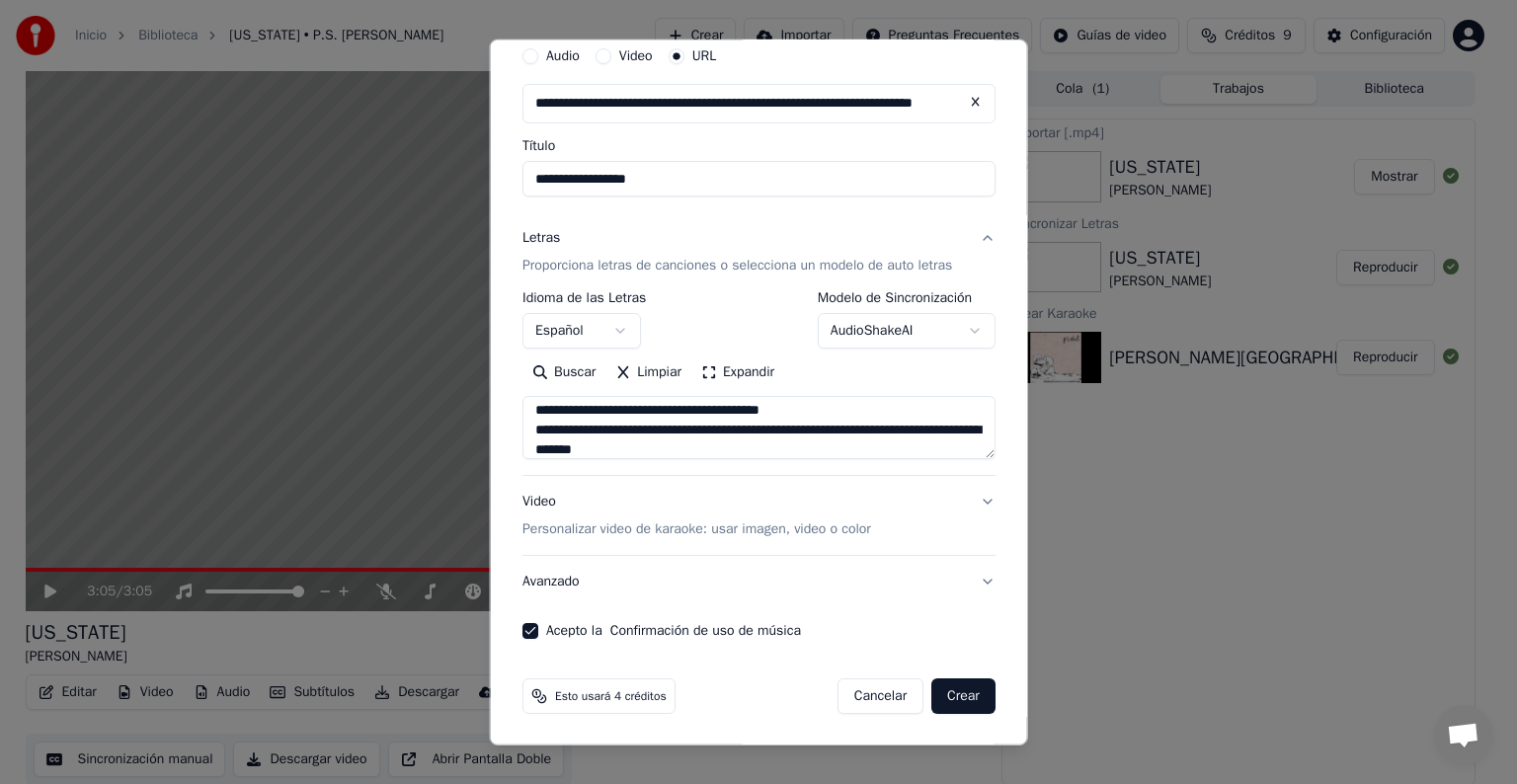 click on "Crear" at bounding box center [963, 696] 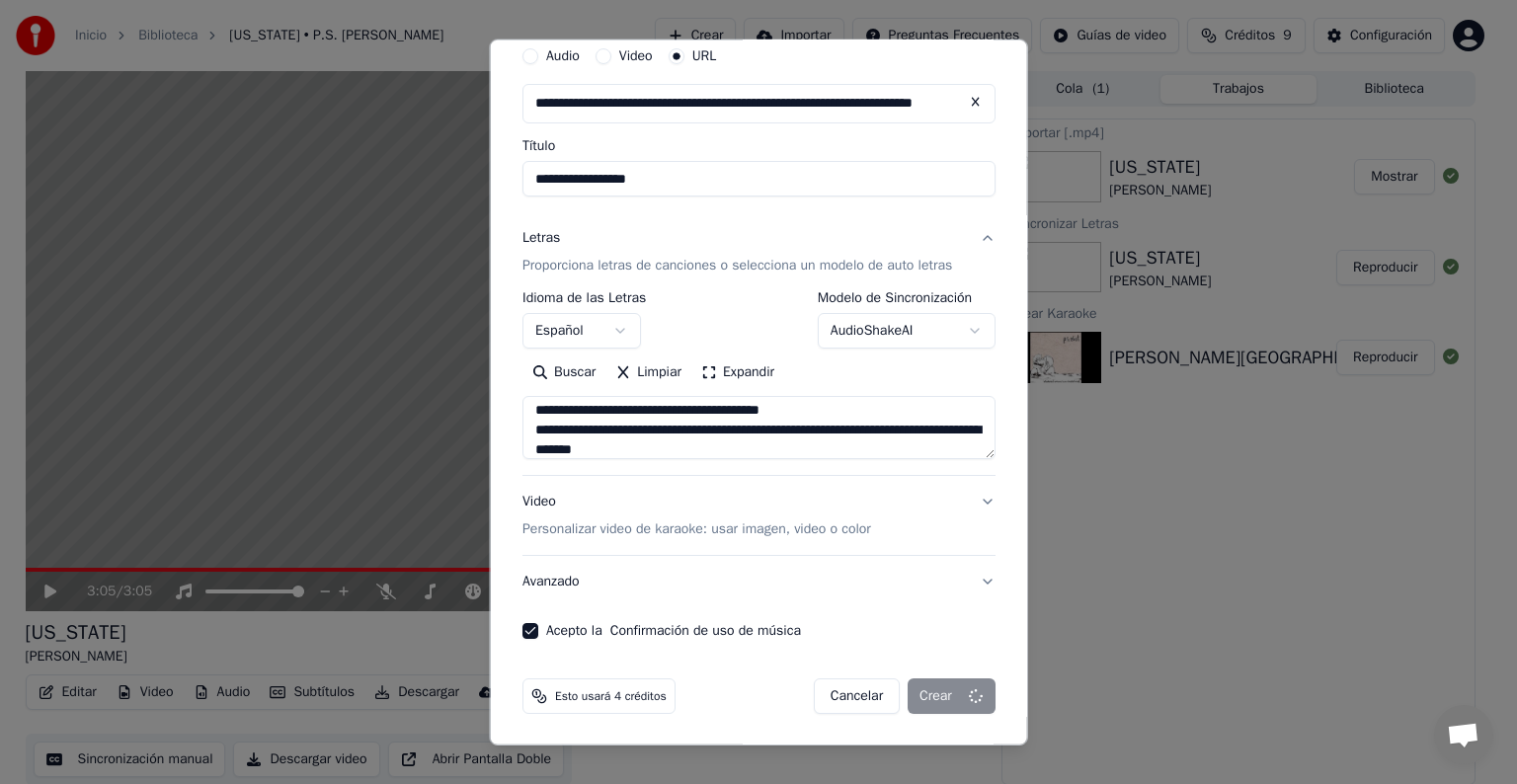 type on "**********" 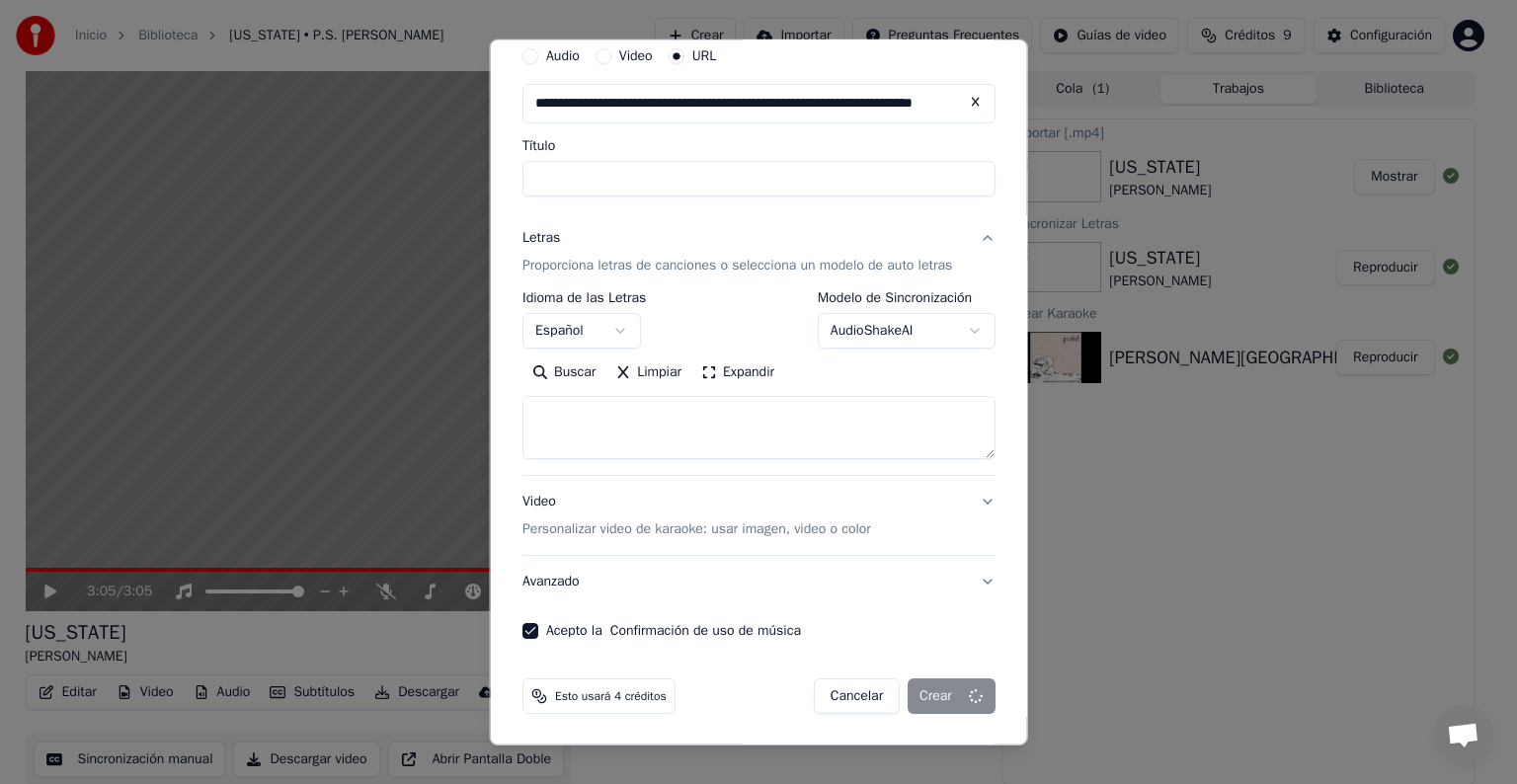 select 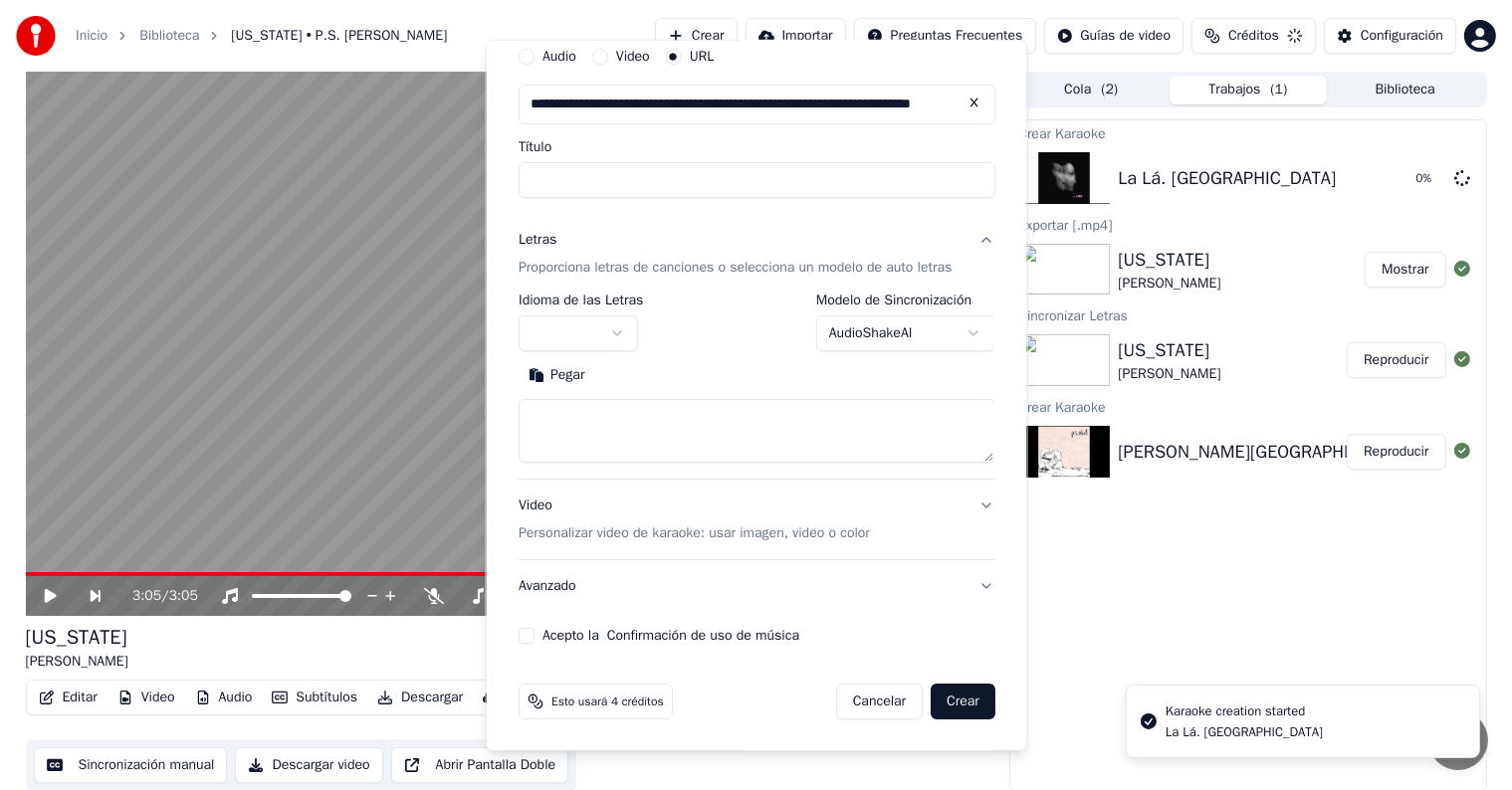 scroll, scrollTop: 0, scrollLeft: 0, axis: both 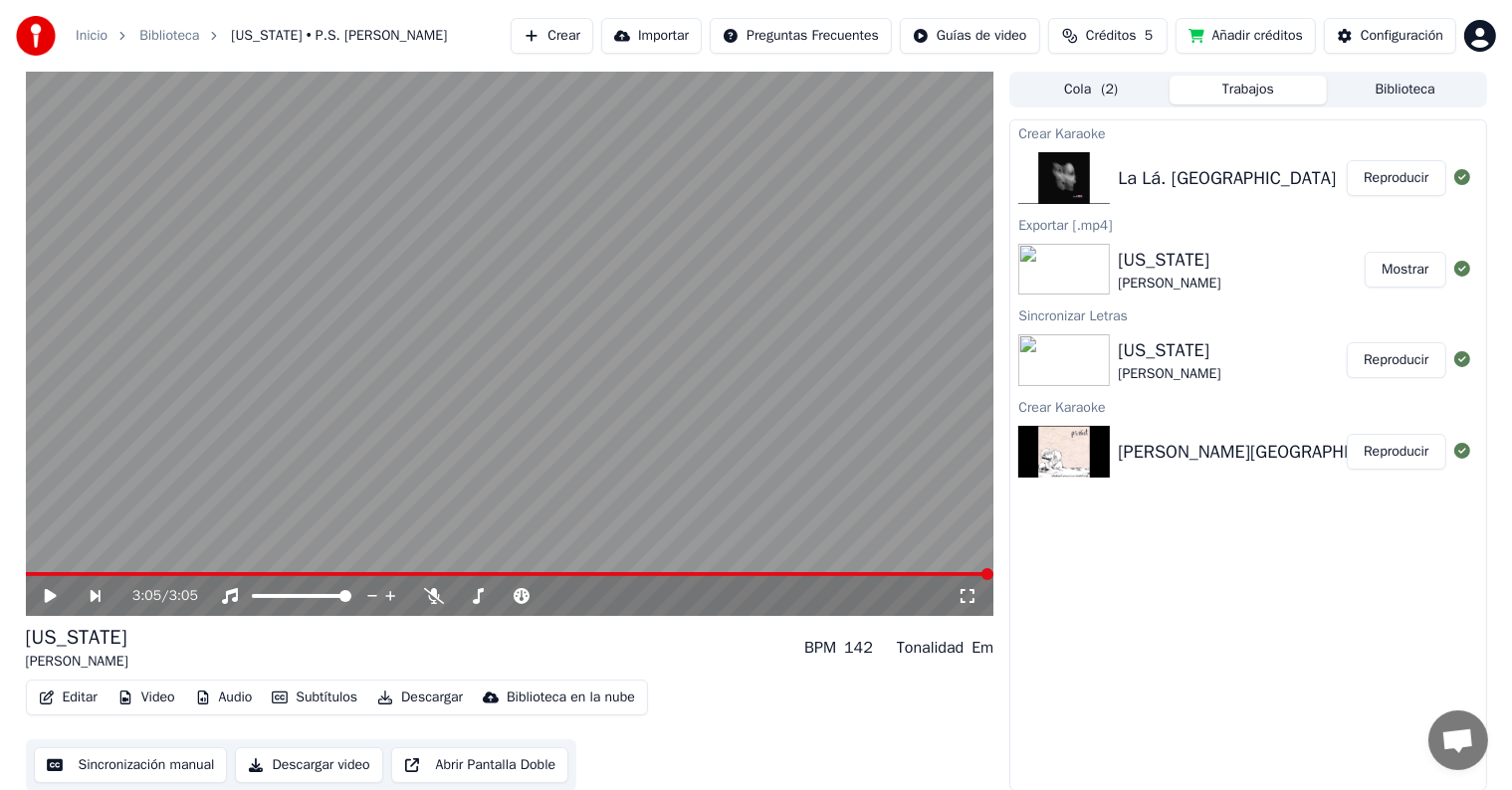 click on "La Lá. [GEOGRAPHIC_DATA]" at bounding box center (1226, 178) 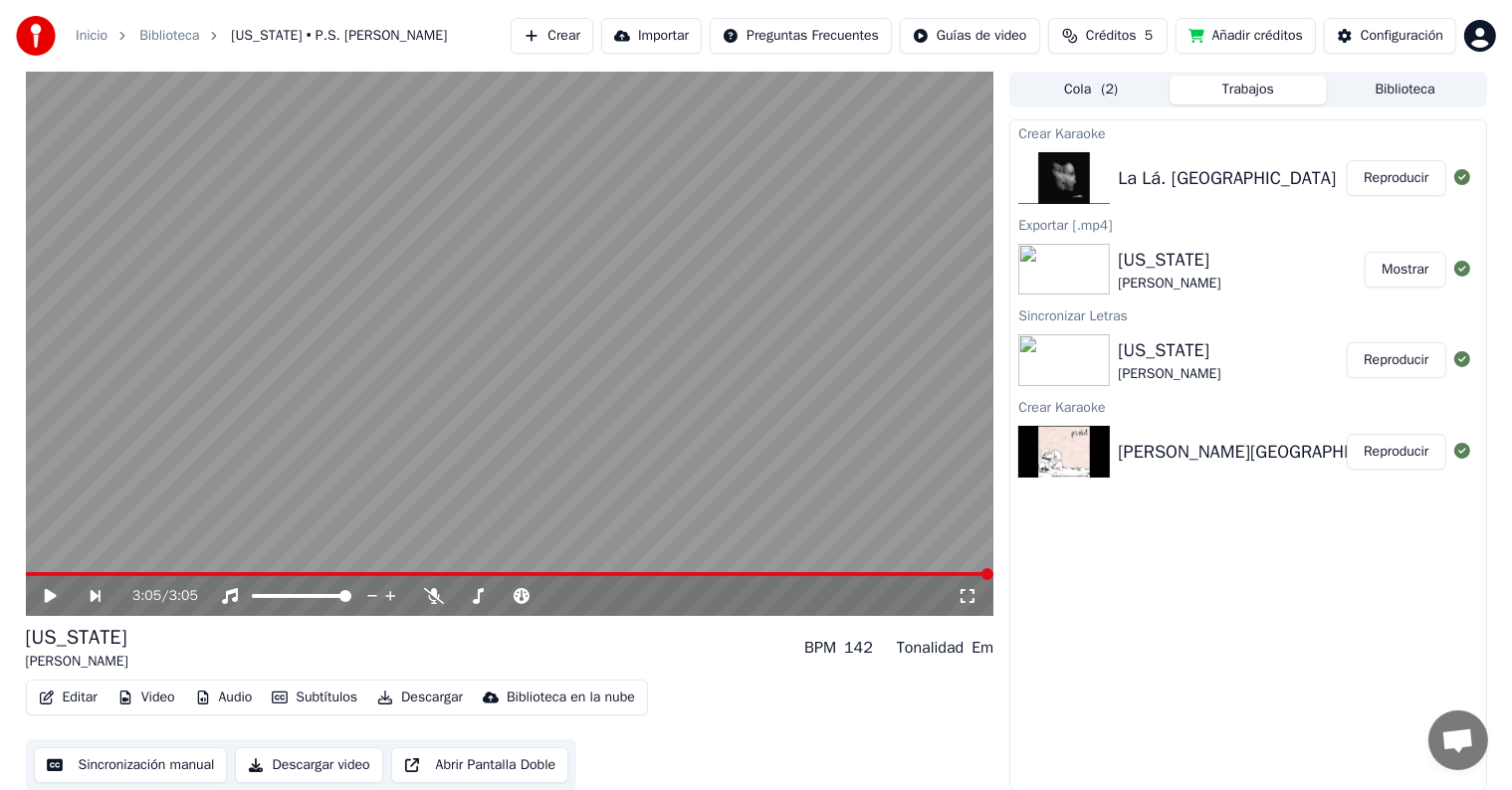 click on "Descargar video" at bounding box center (309, 765) 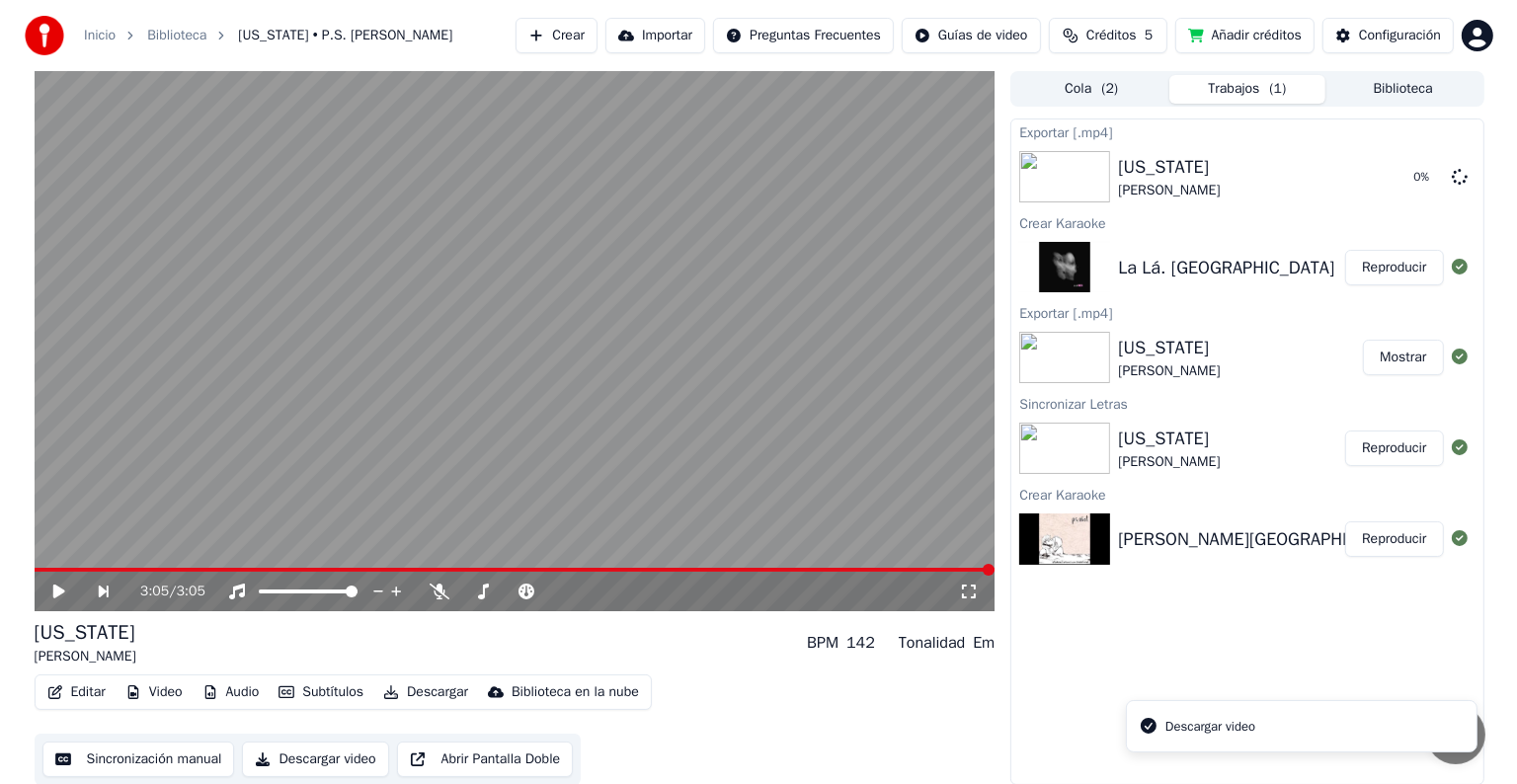 scroll, scrollTop: 1, scrollLeft: 0, axis: vertical 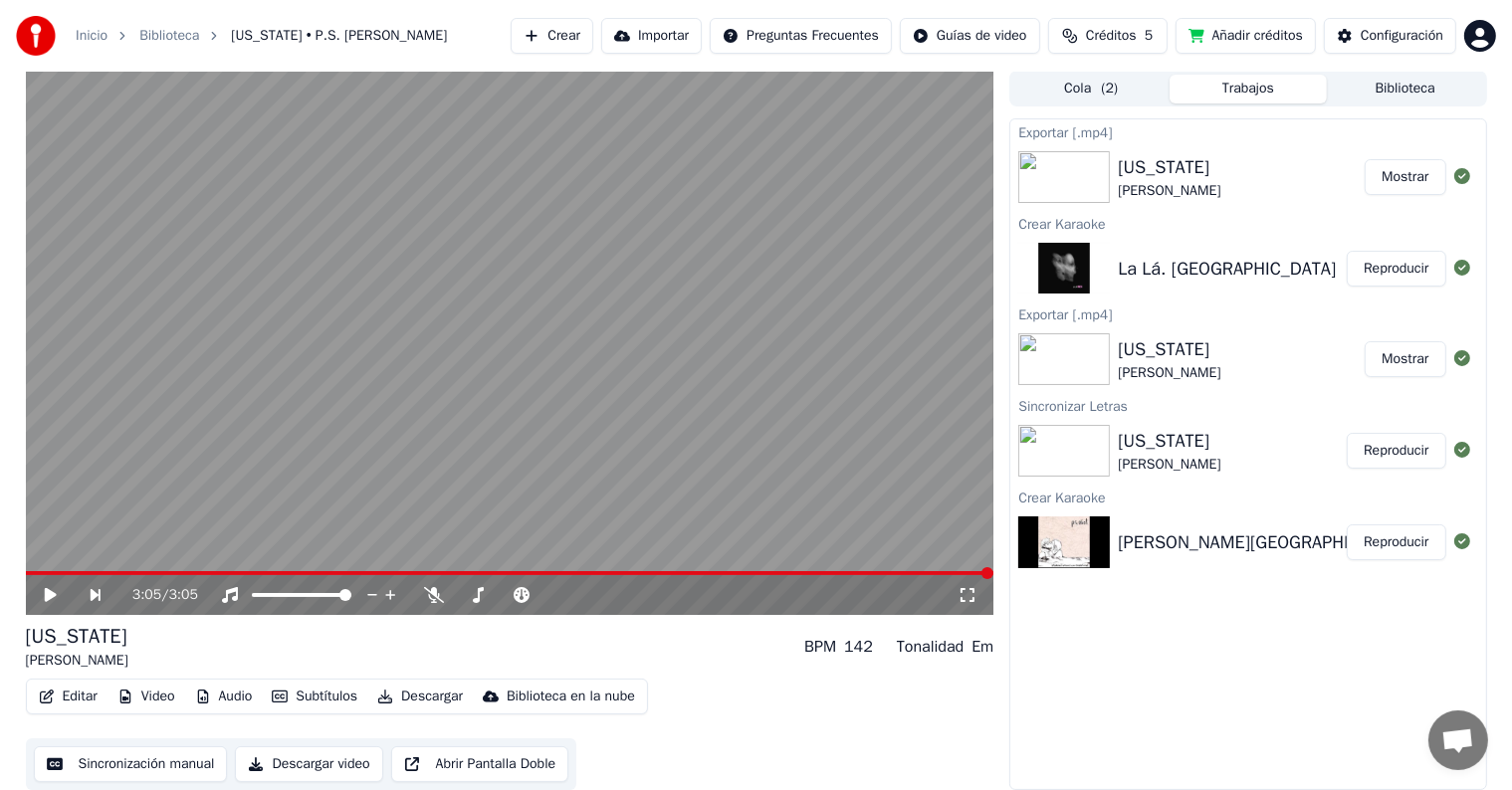 click on "Crear" at bounding box center [551, 36] 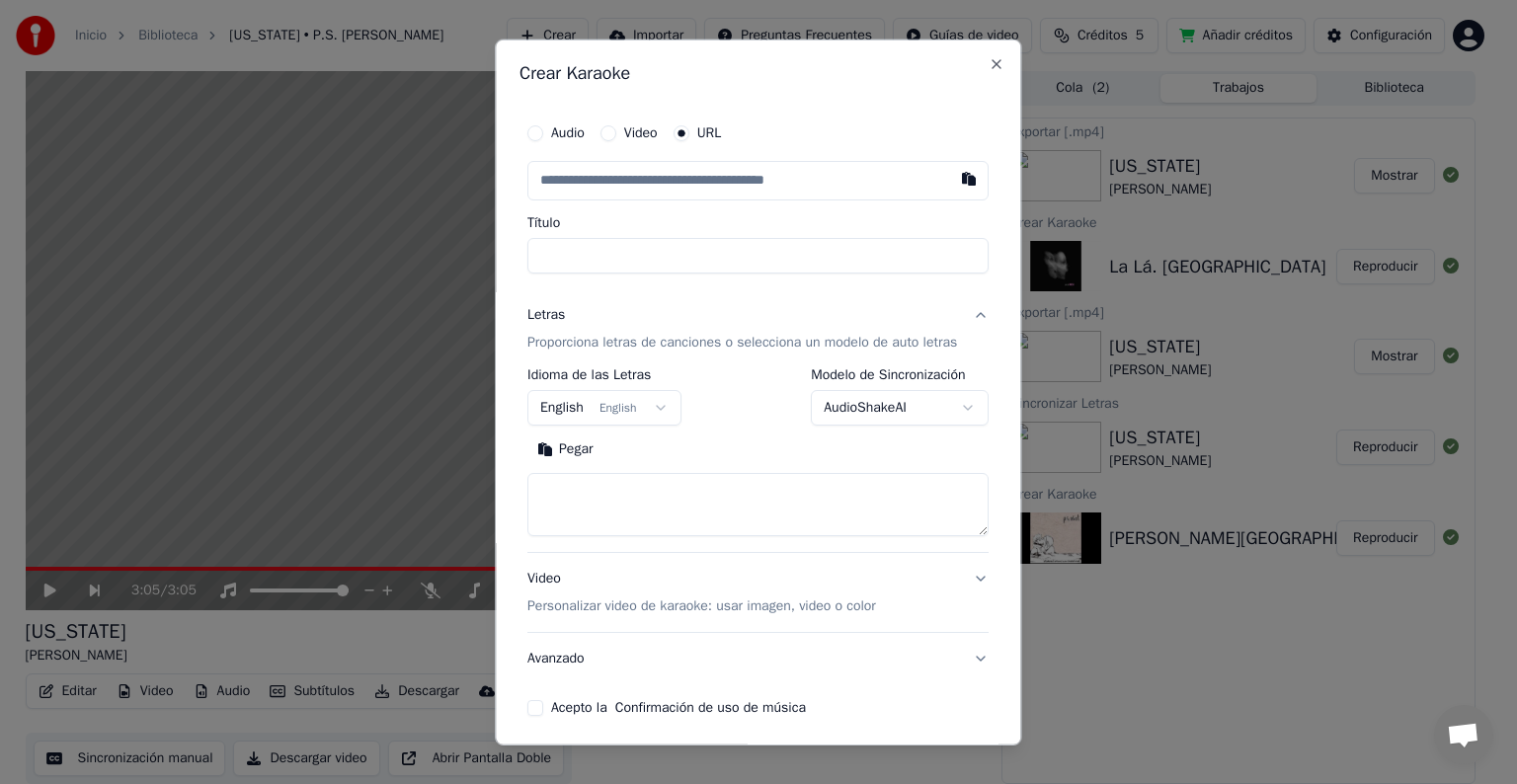 click at bounding box center (758, 181) 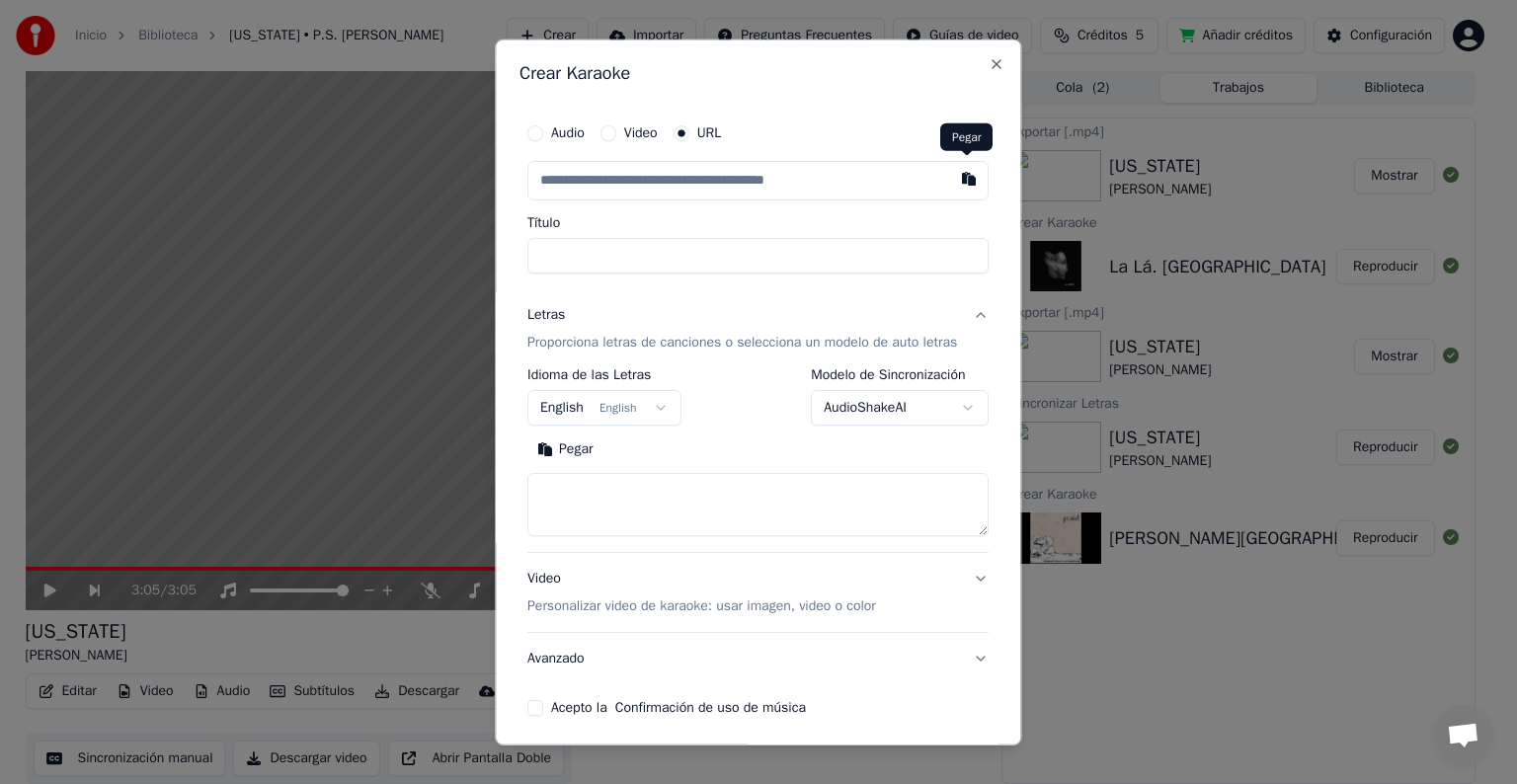 click at bounding box center [970, 179] 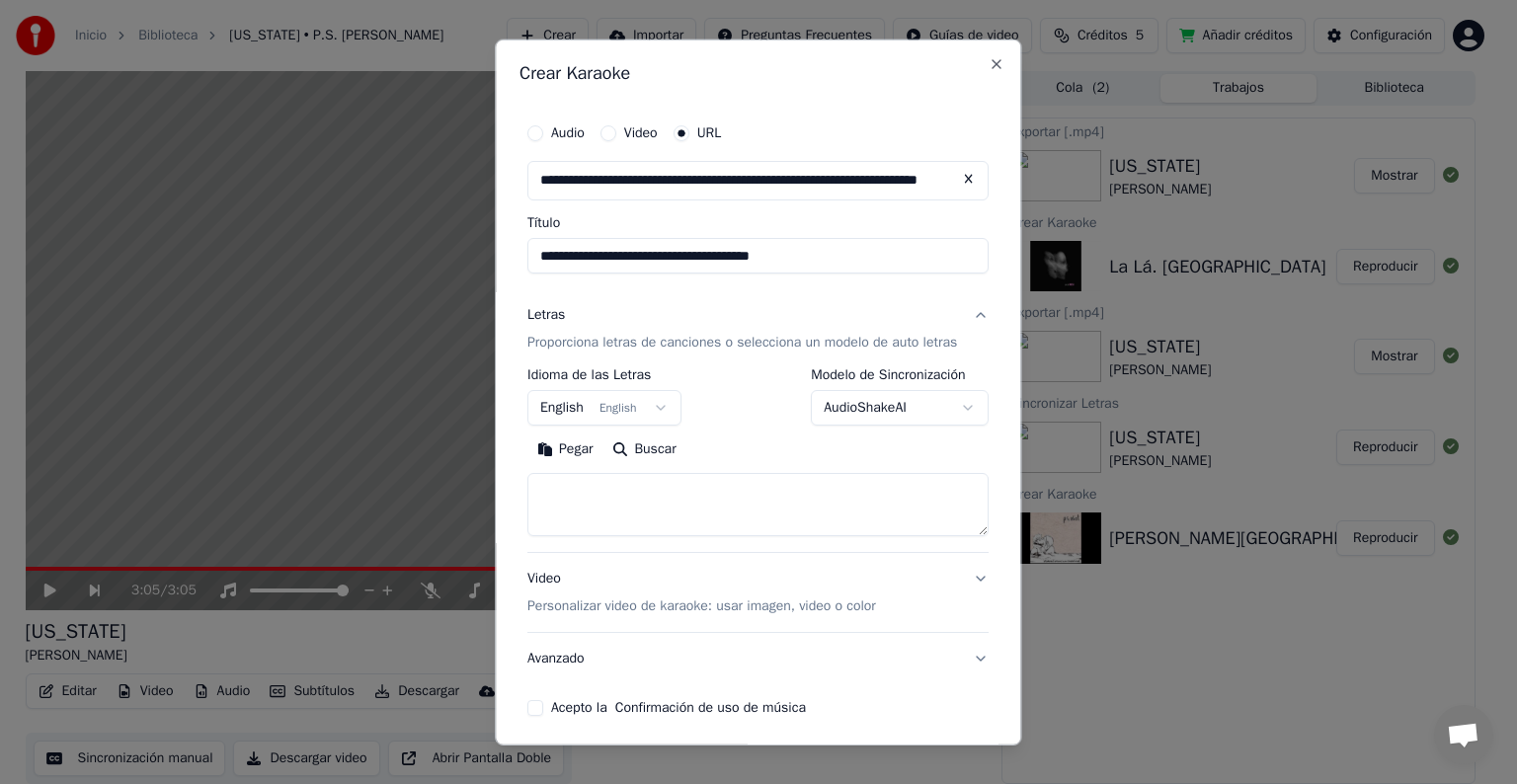 type on "**********" 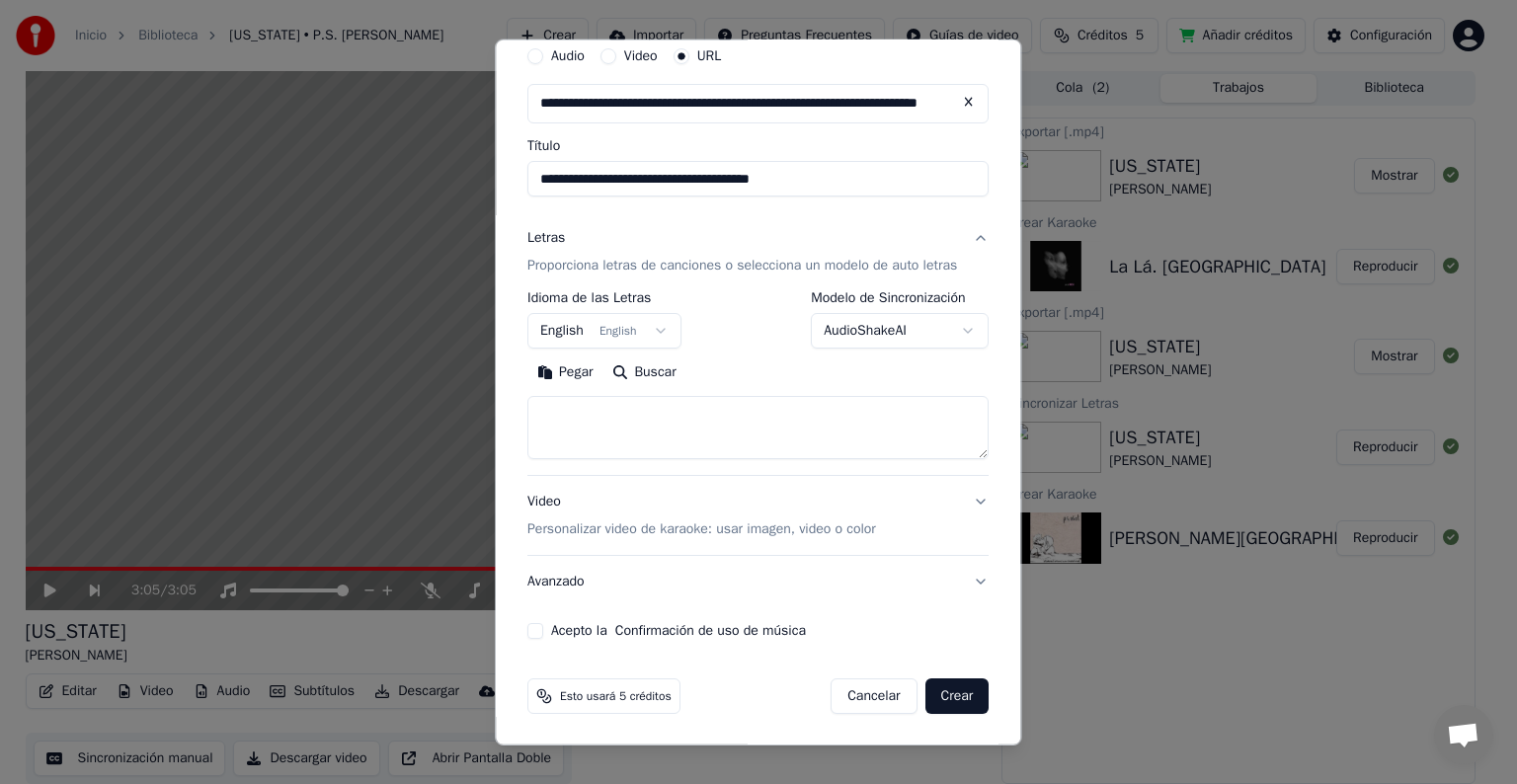 click on "Proporciona letras de canciones o selecciona un modelo de auto letras" at bounding box center (742, 266) 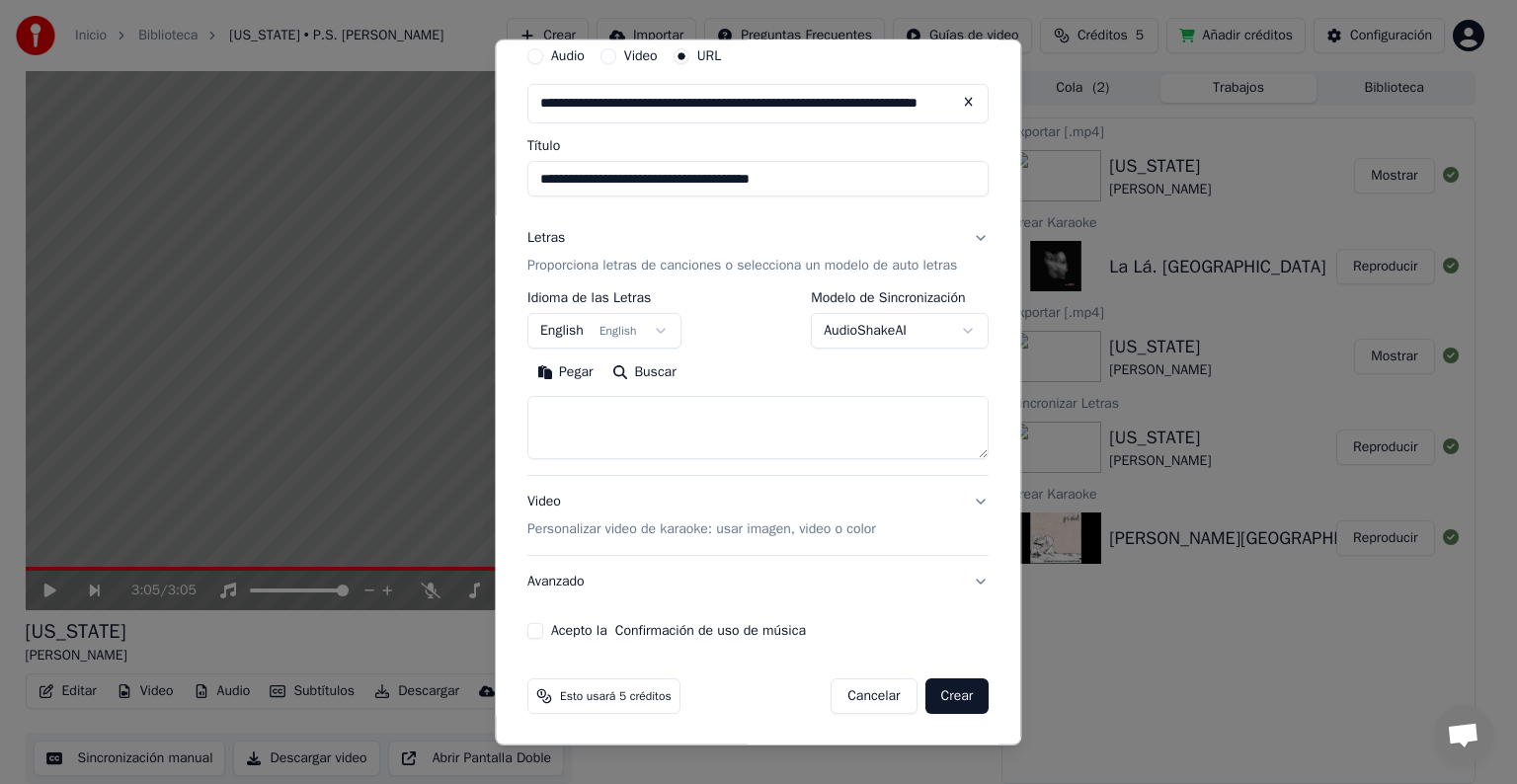 scroll, scrollTop: 0, scrollLeft: 0, axis: both 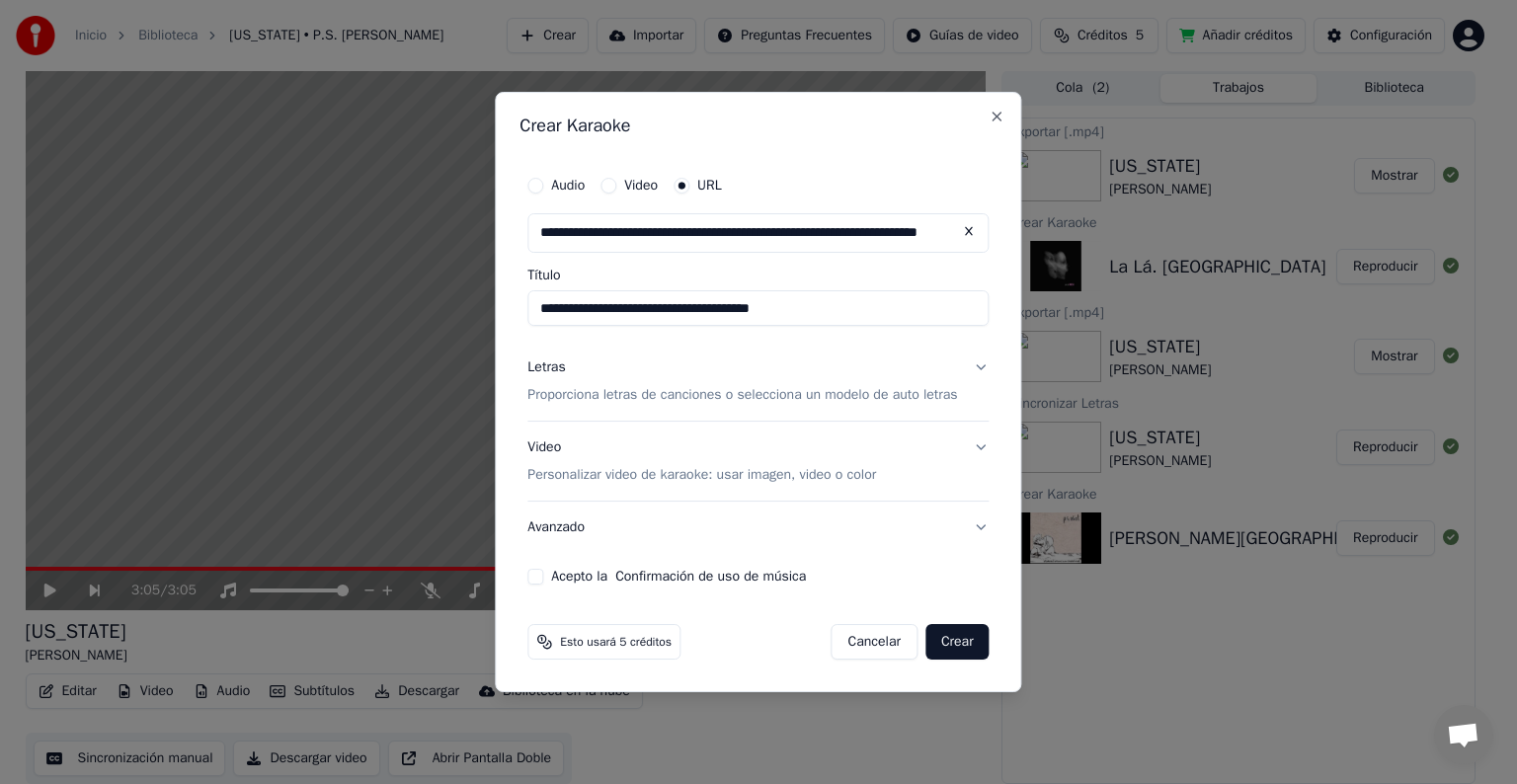 click on "Letras Proporciona letras de canciones o selecciona un modelo de auto letras" at bounding box center [758, 381] 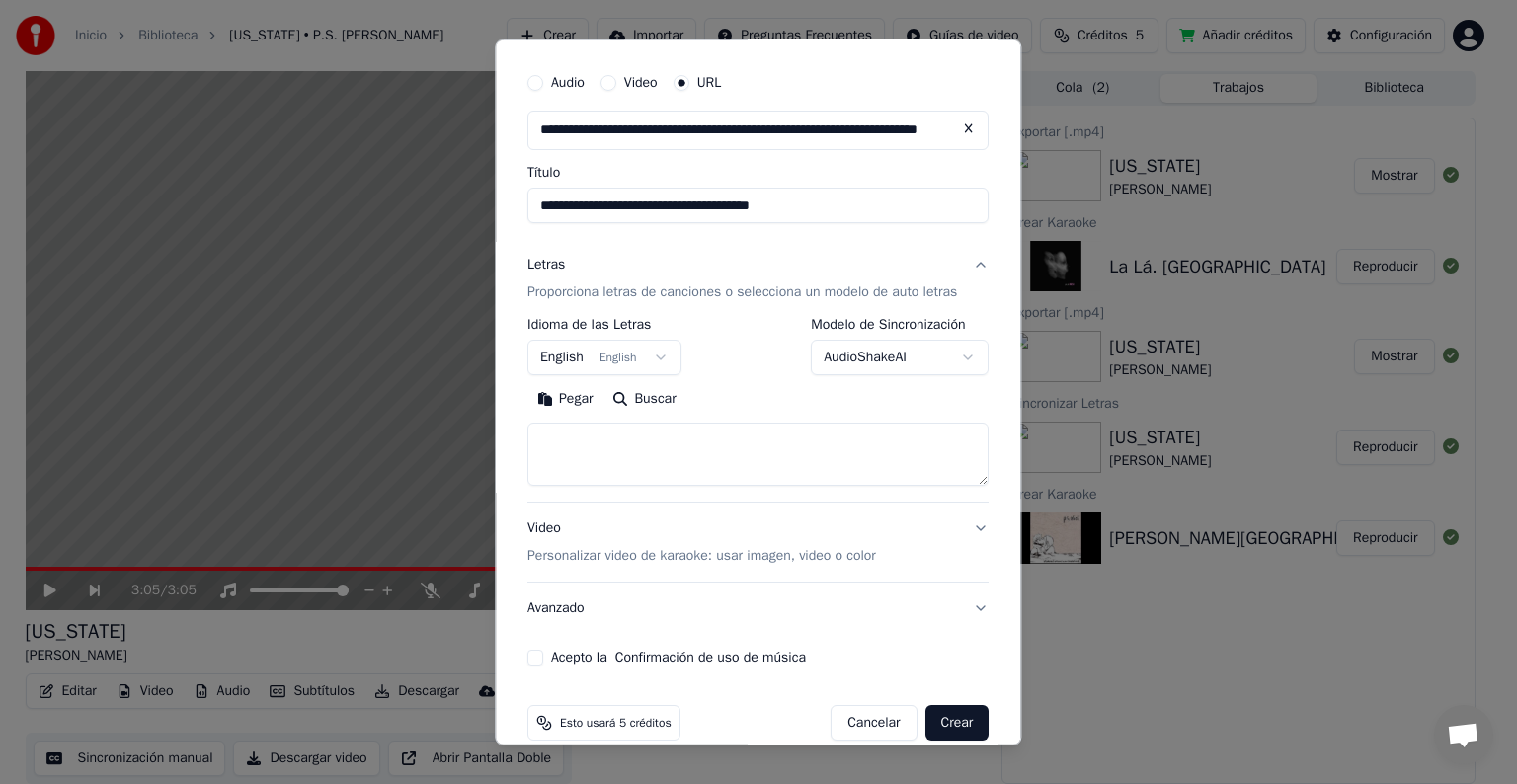 scroll, scrollTop: 77, scrollLeft: 0, axis: vertical 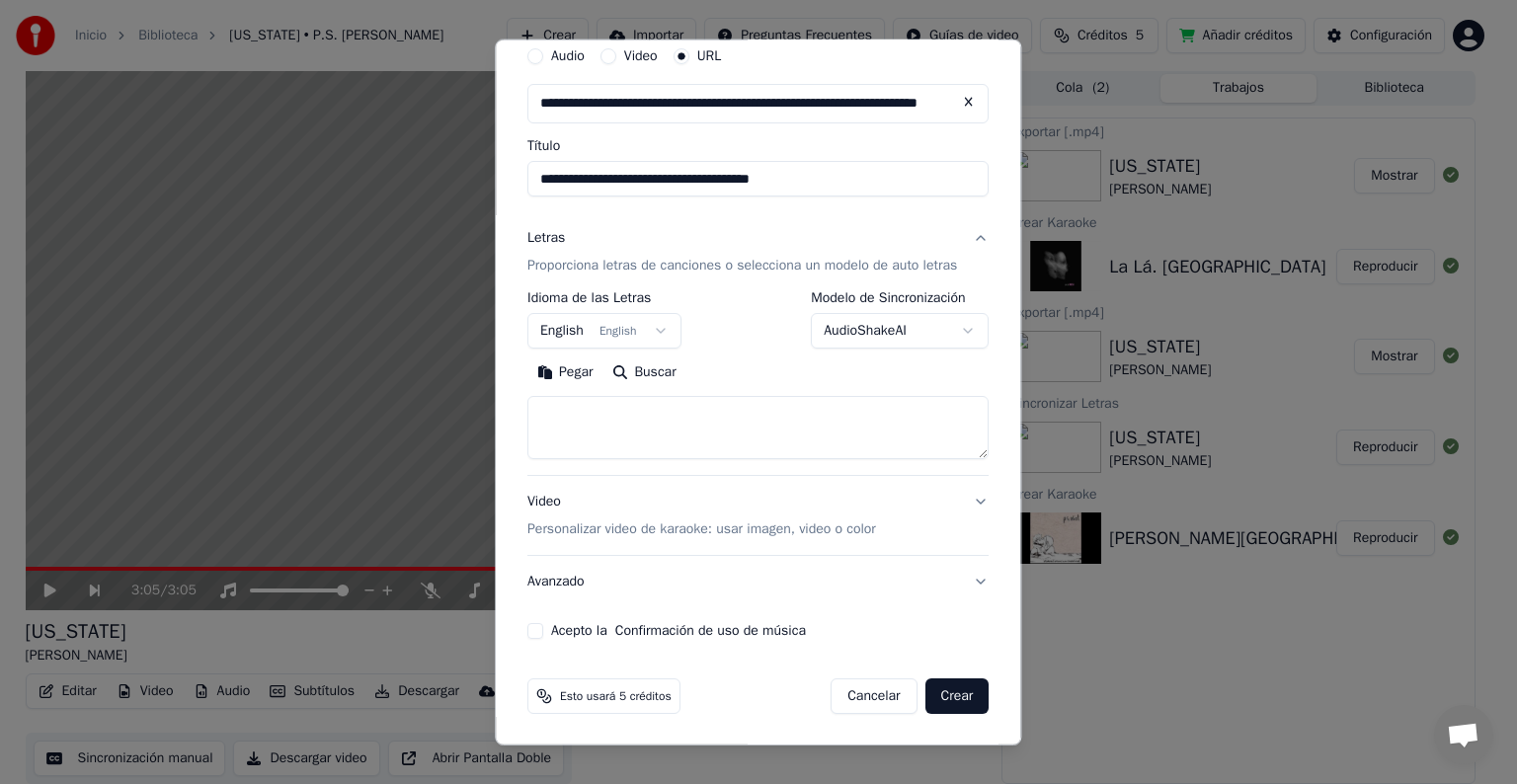 type 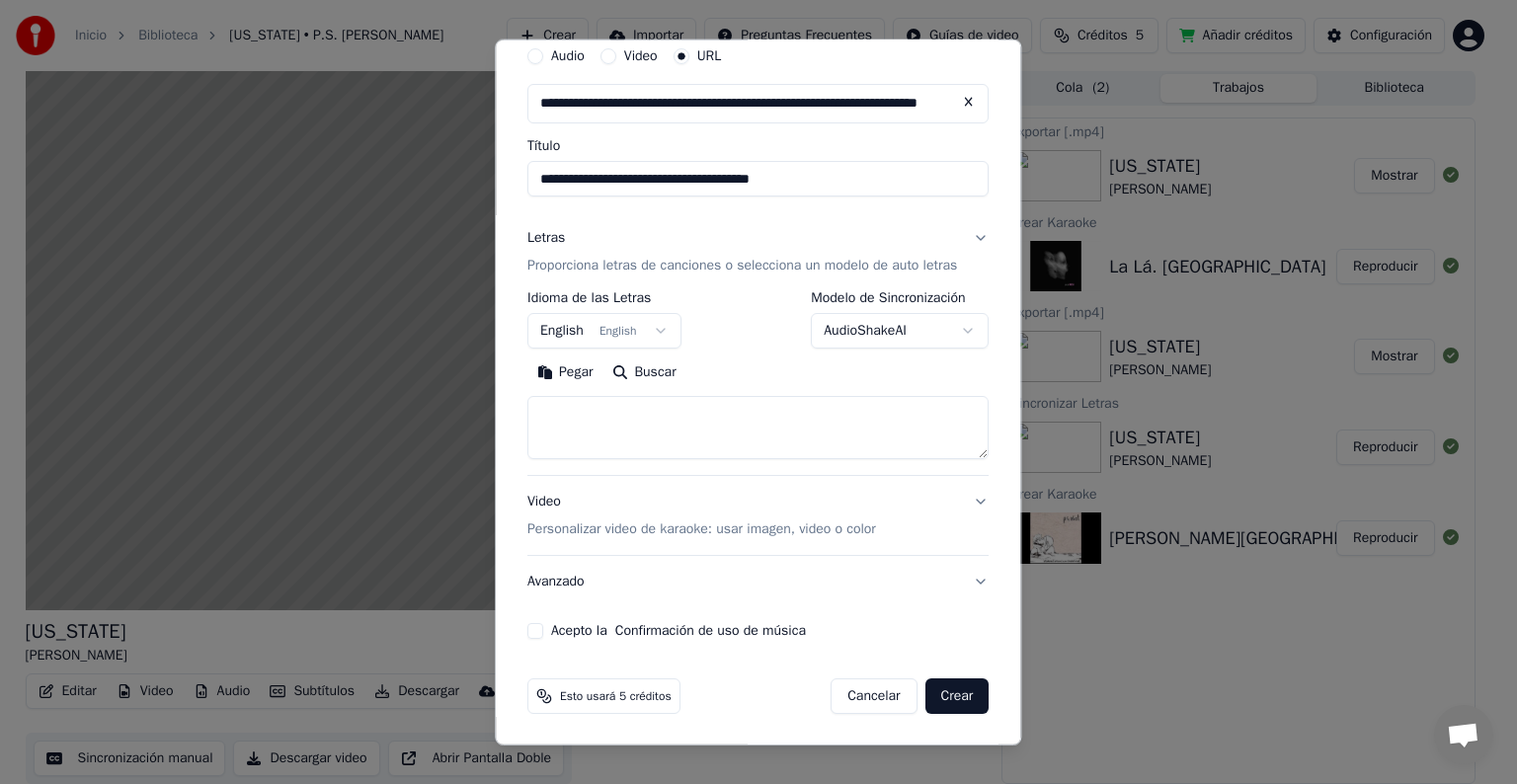 scroll, scrollTop: 0, scrollLeft: 0, axis: both 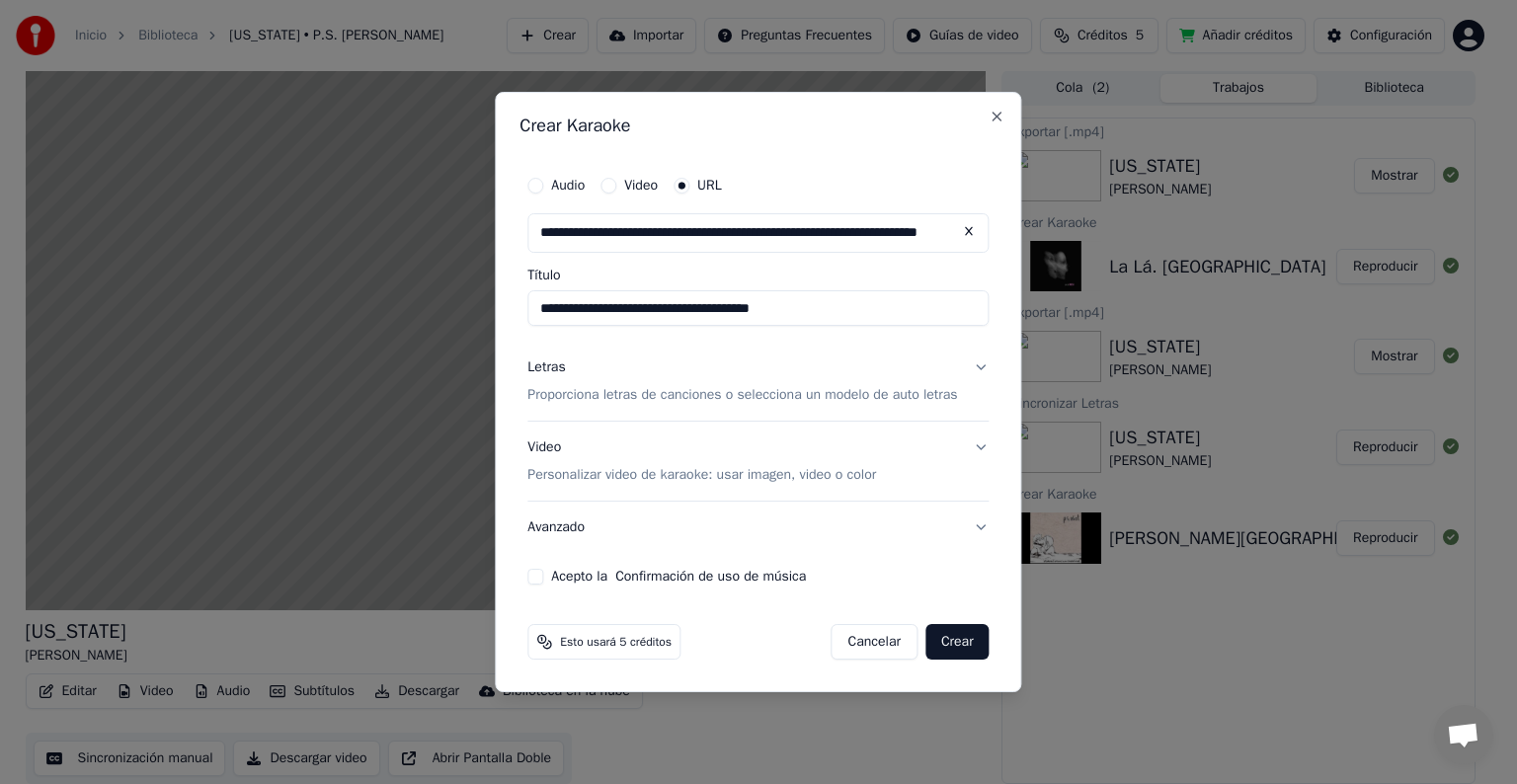 type 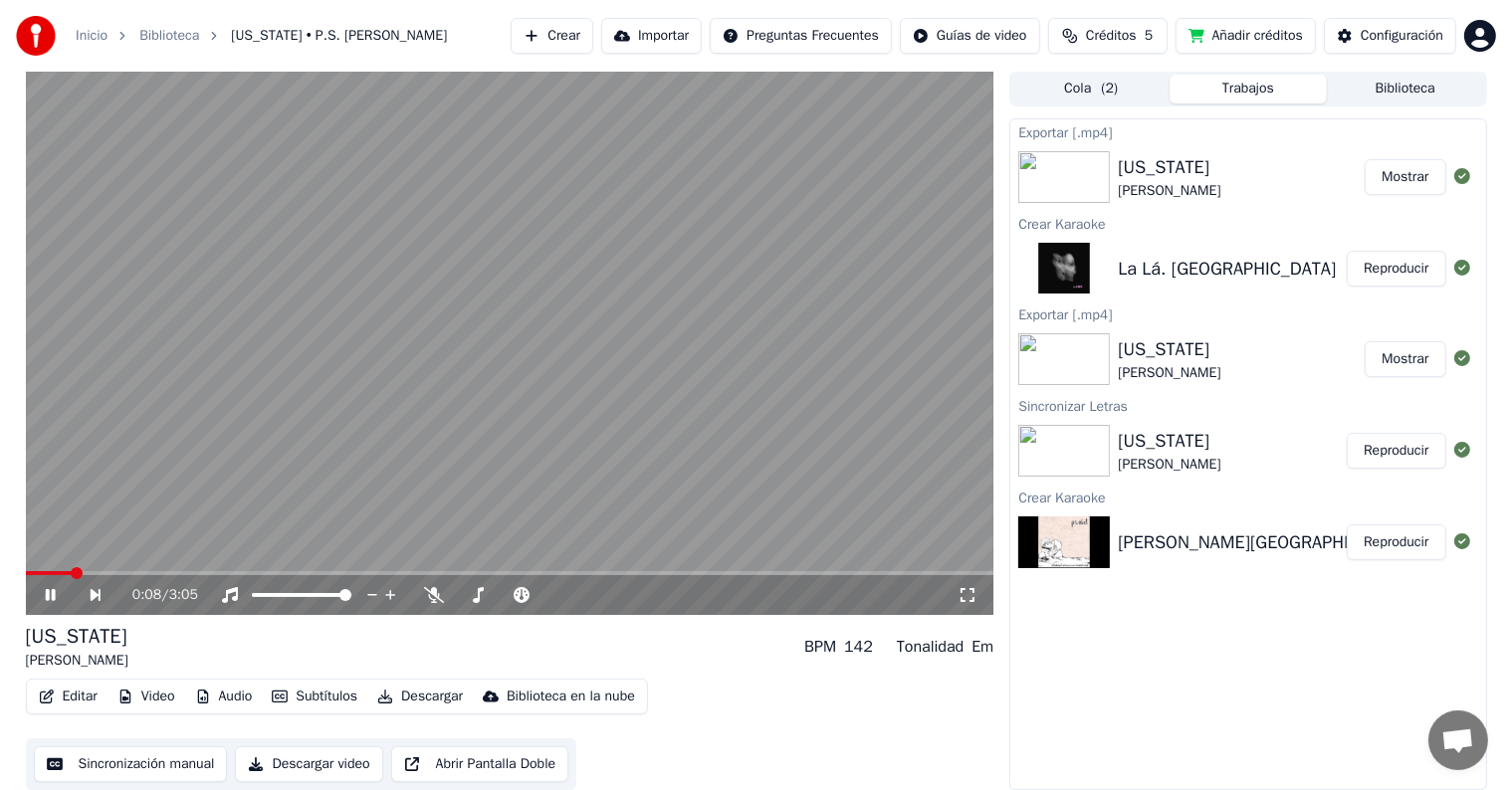 click 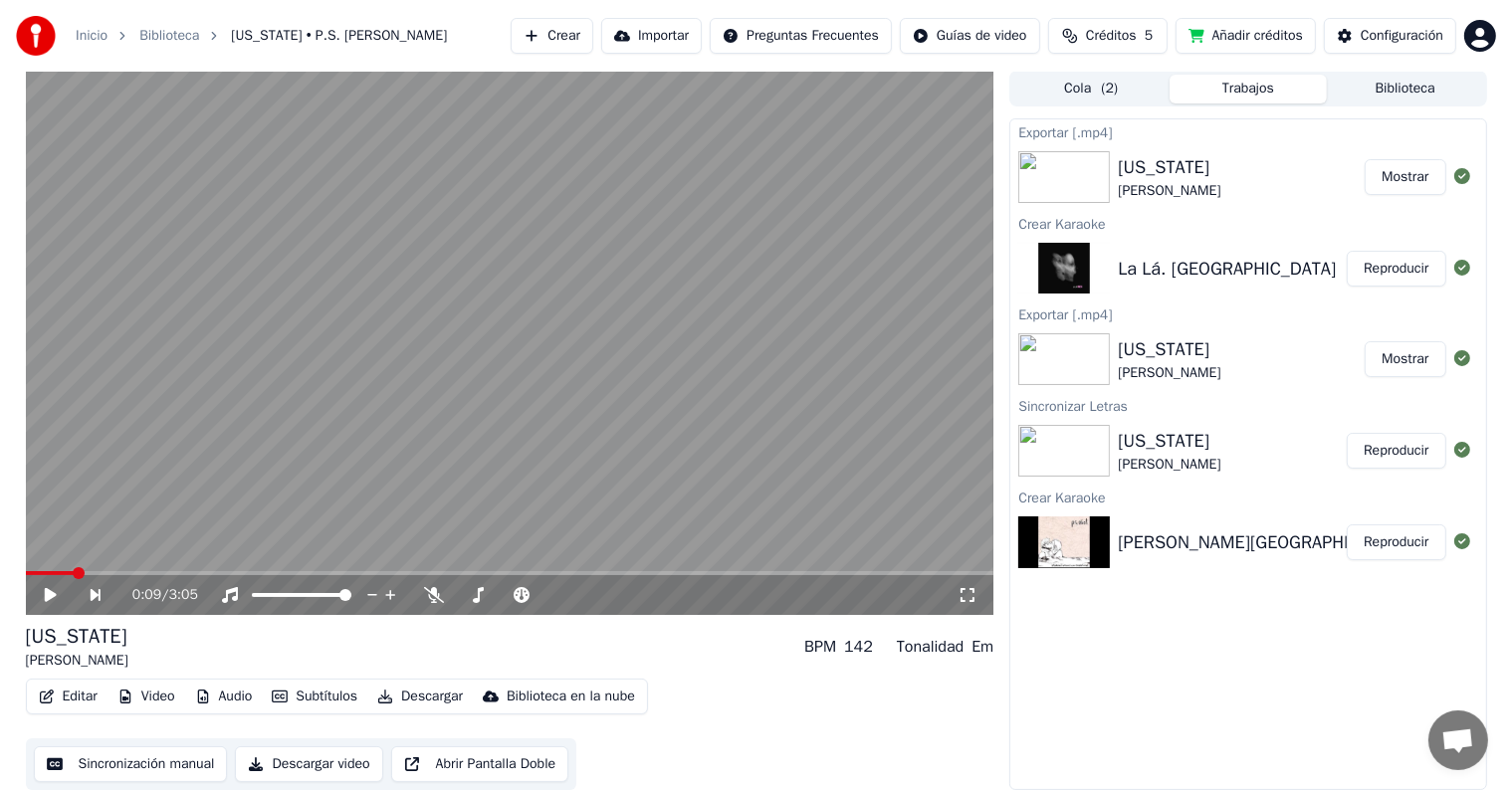 click on "Crear" at bounding box center [551, 36] 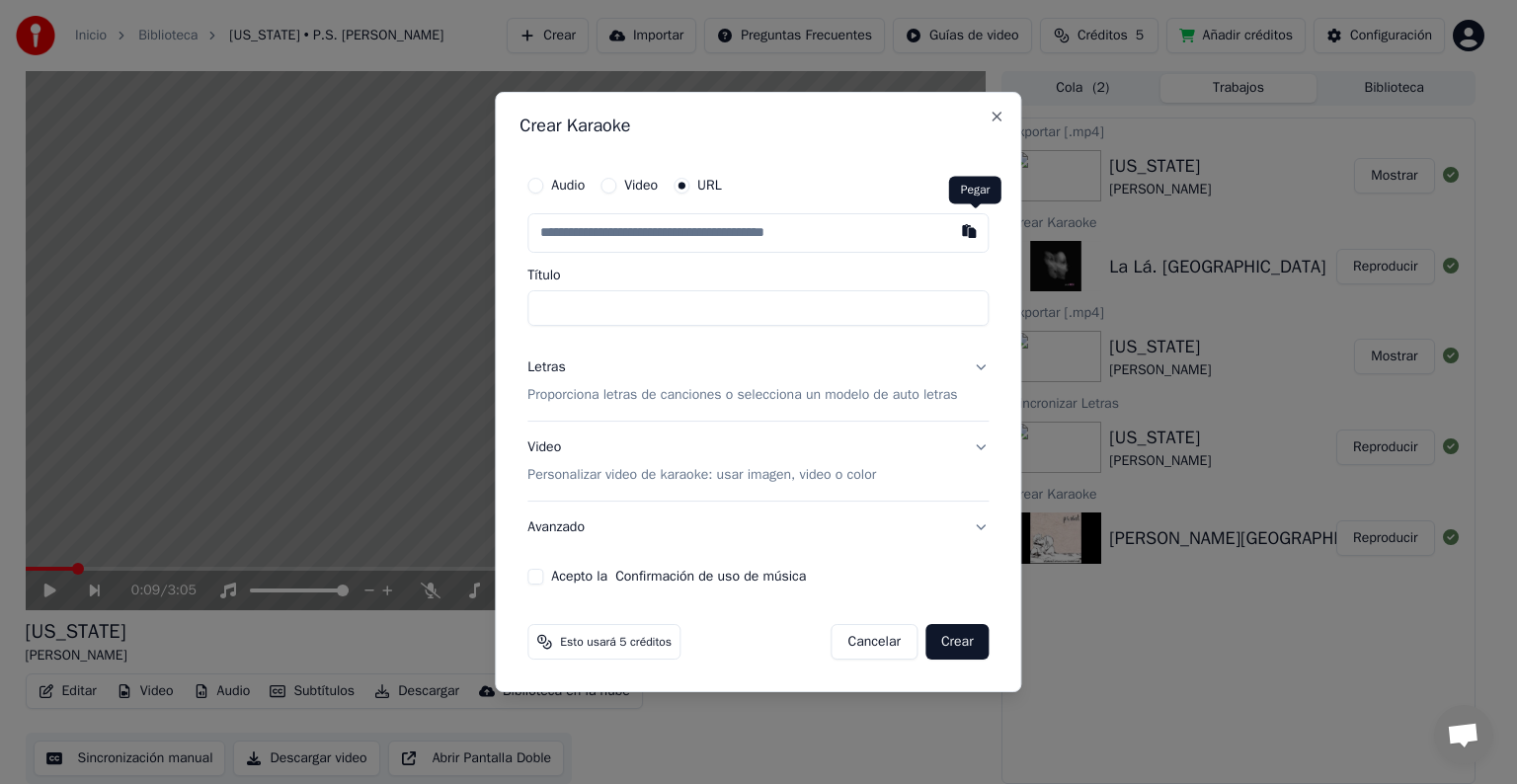 click at bounding box center (970, 231) 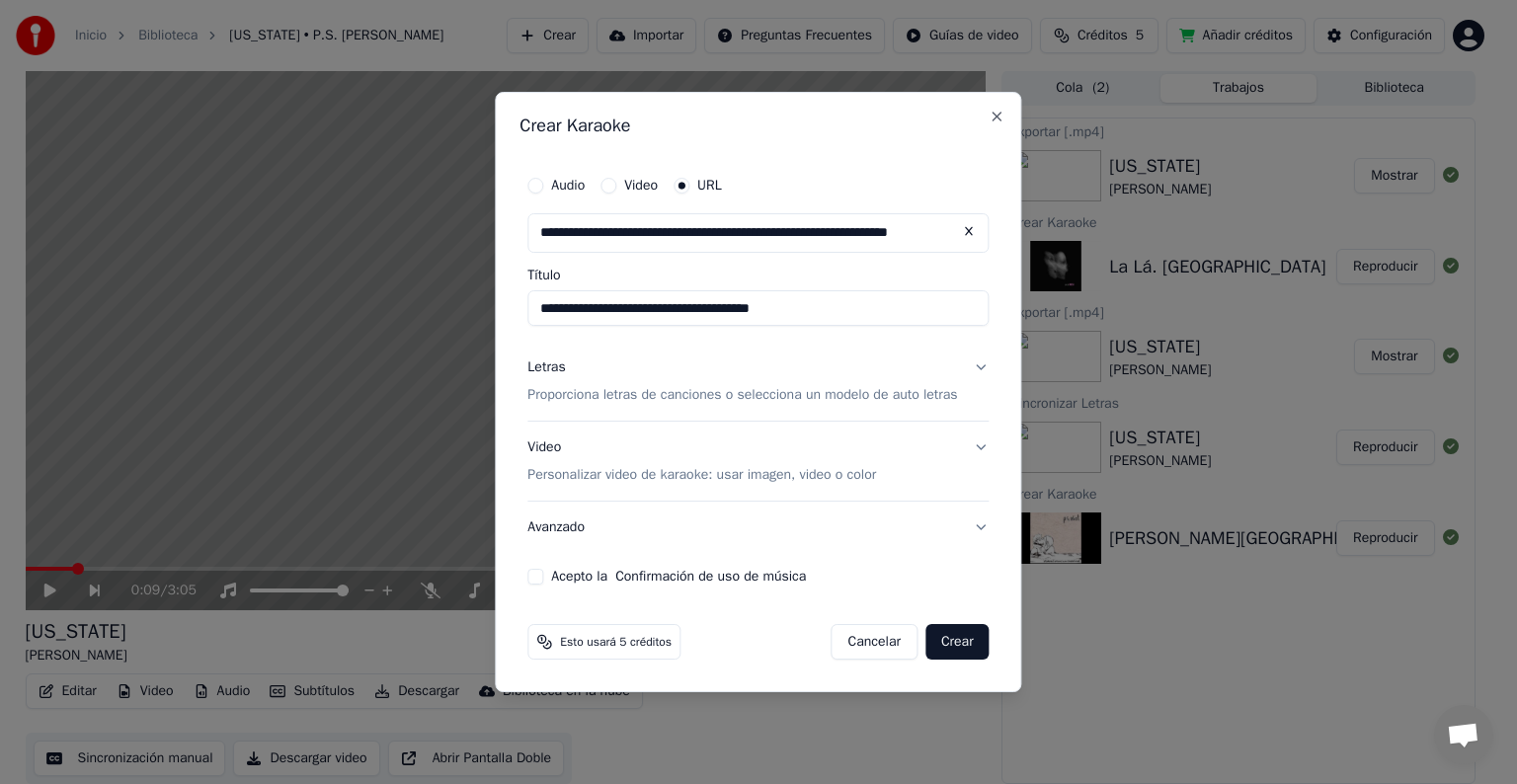click on "**********" at bounding box center [758, 308] 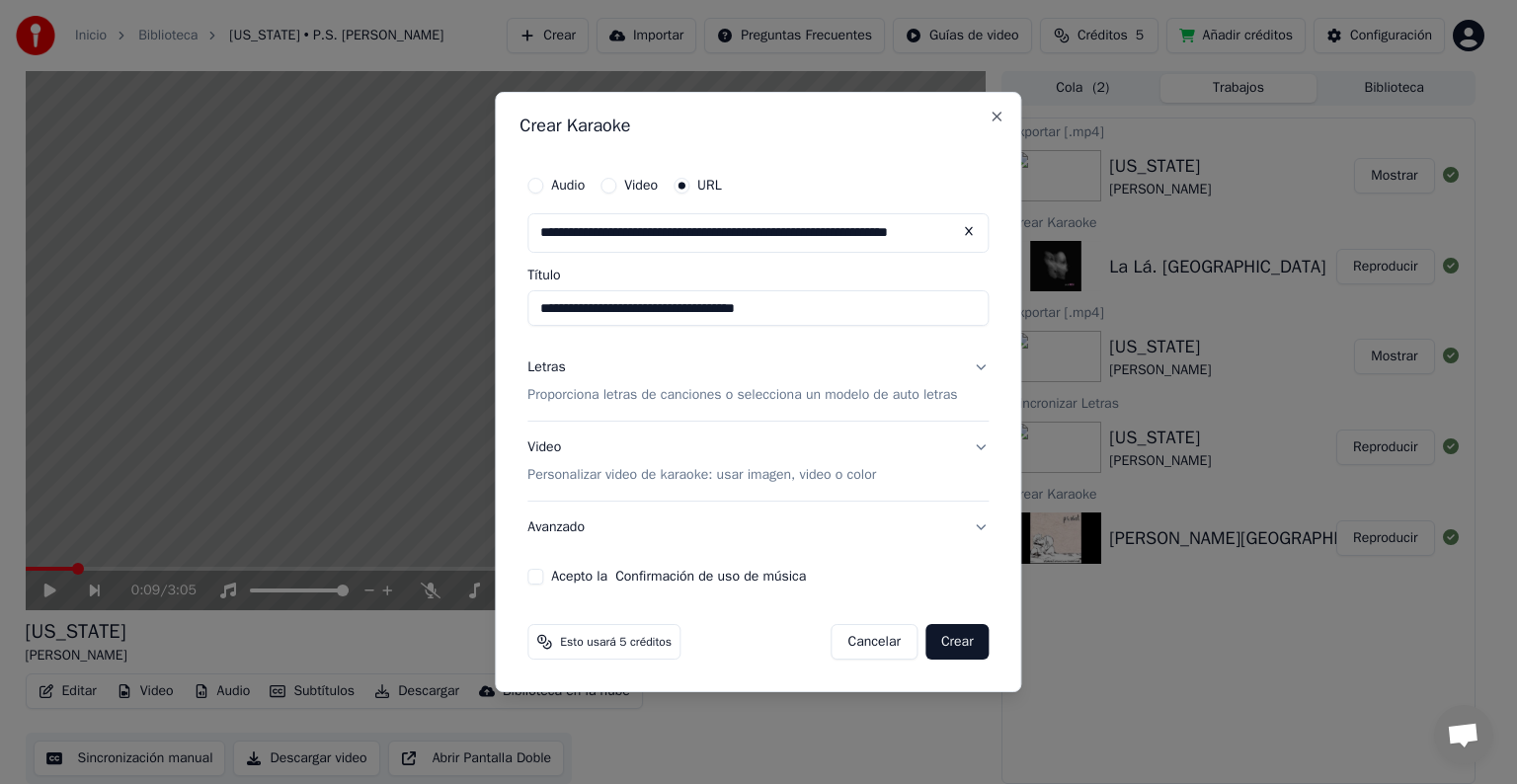 type on "**********" 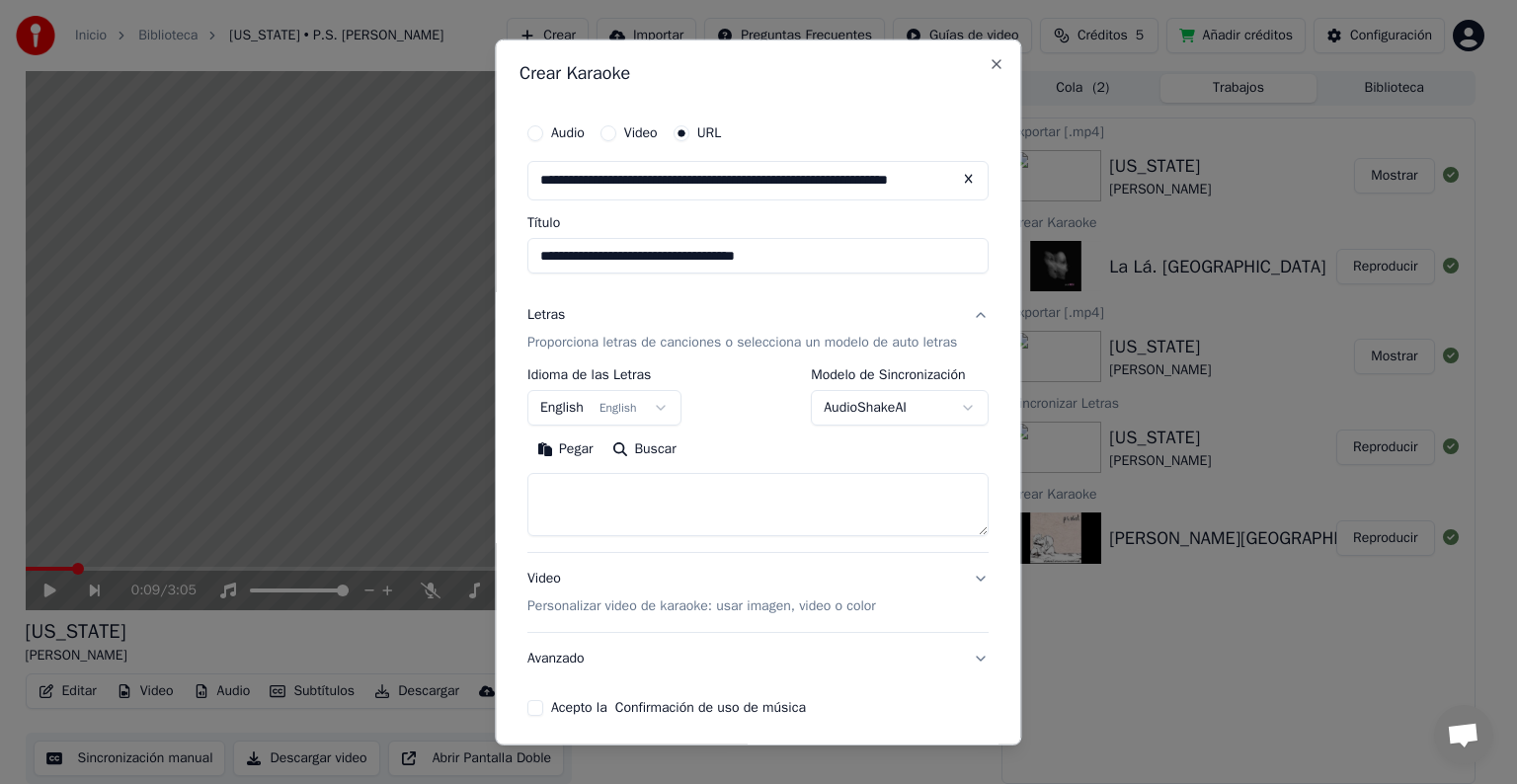 click on "**********" at bounding box center (750, 391) 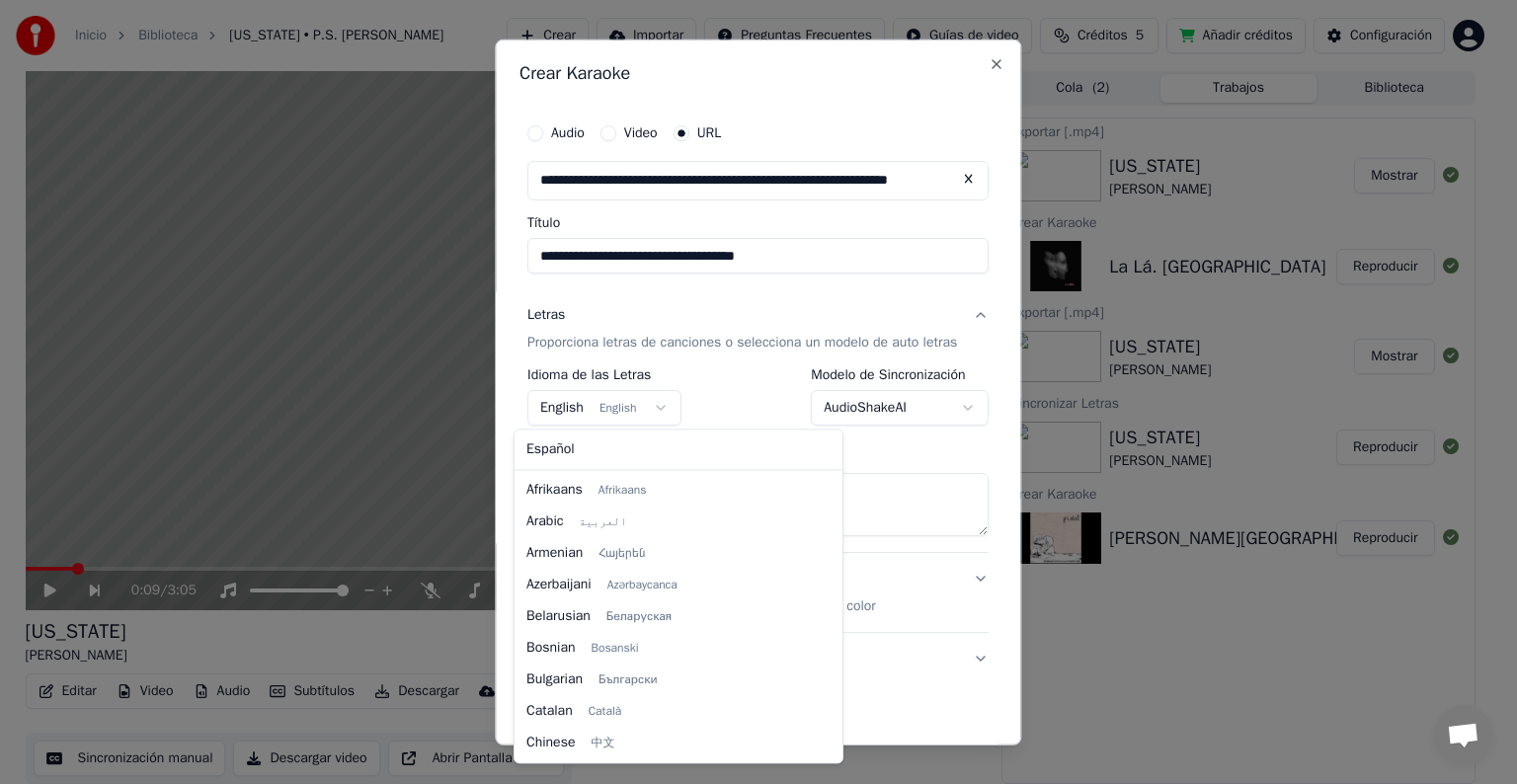 scroll, scrollTop: 158, scrollLeft: 0, axis: vertical 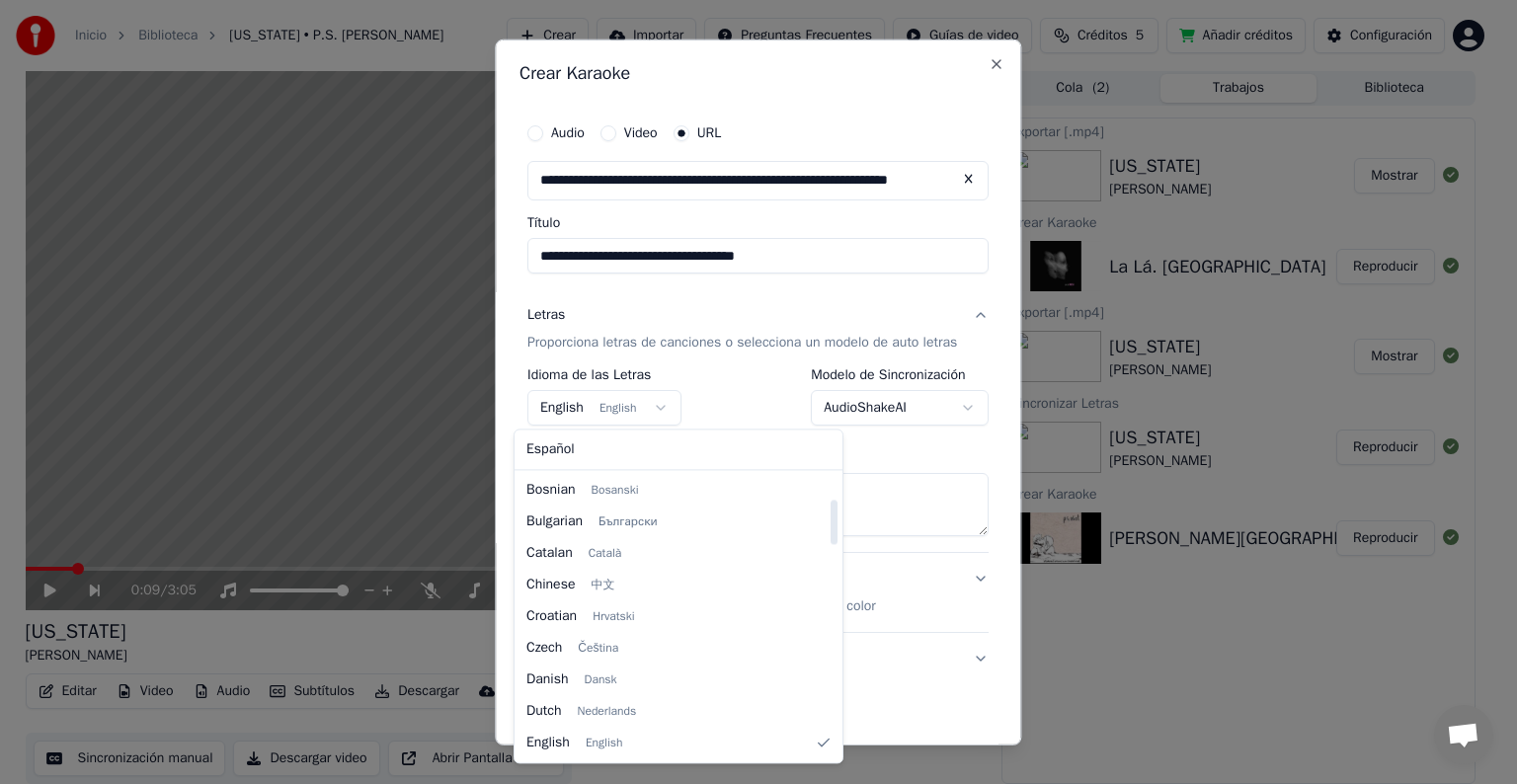 select on "**" 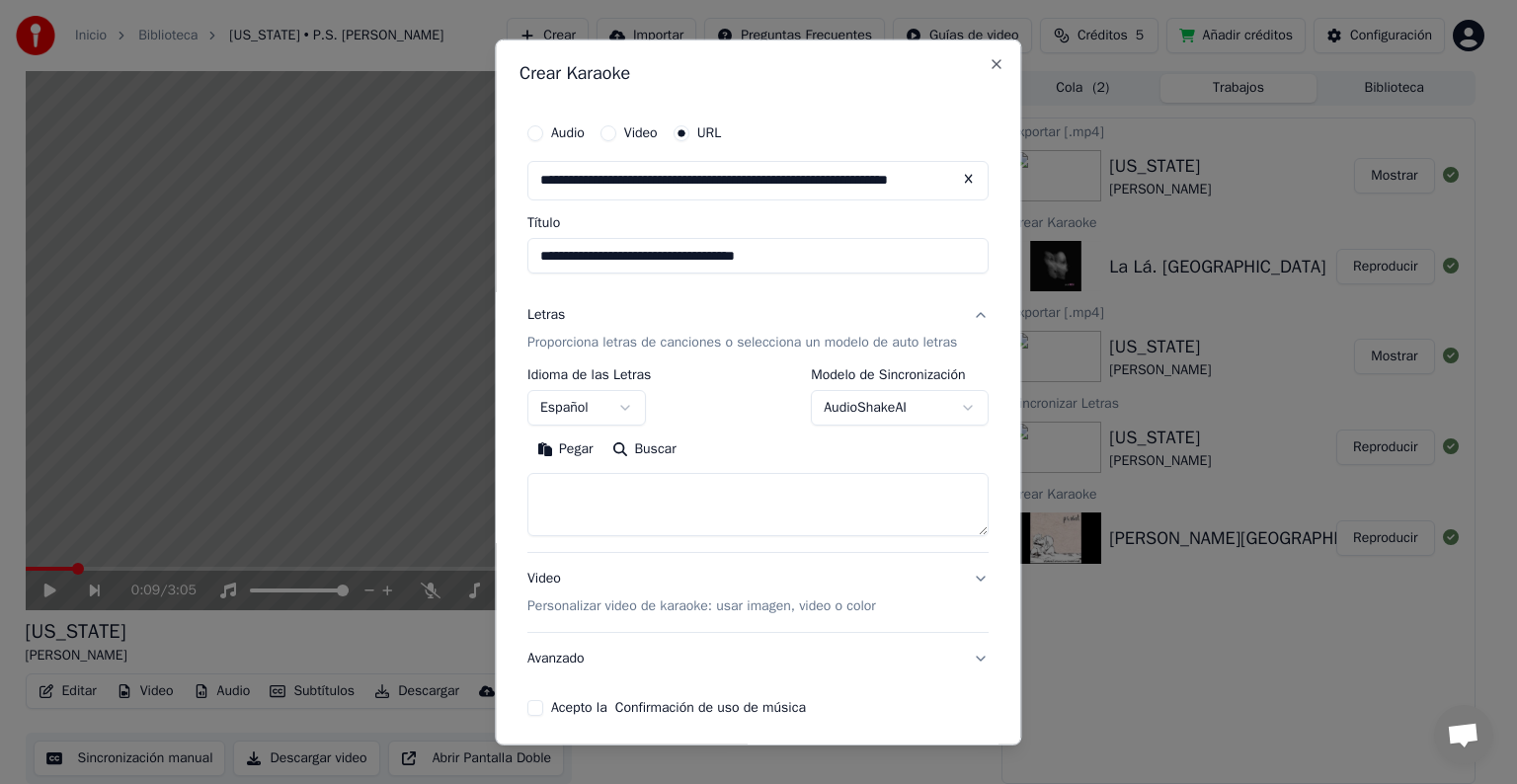 click at bounding box center (758, 505) 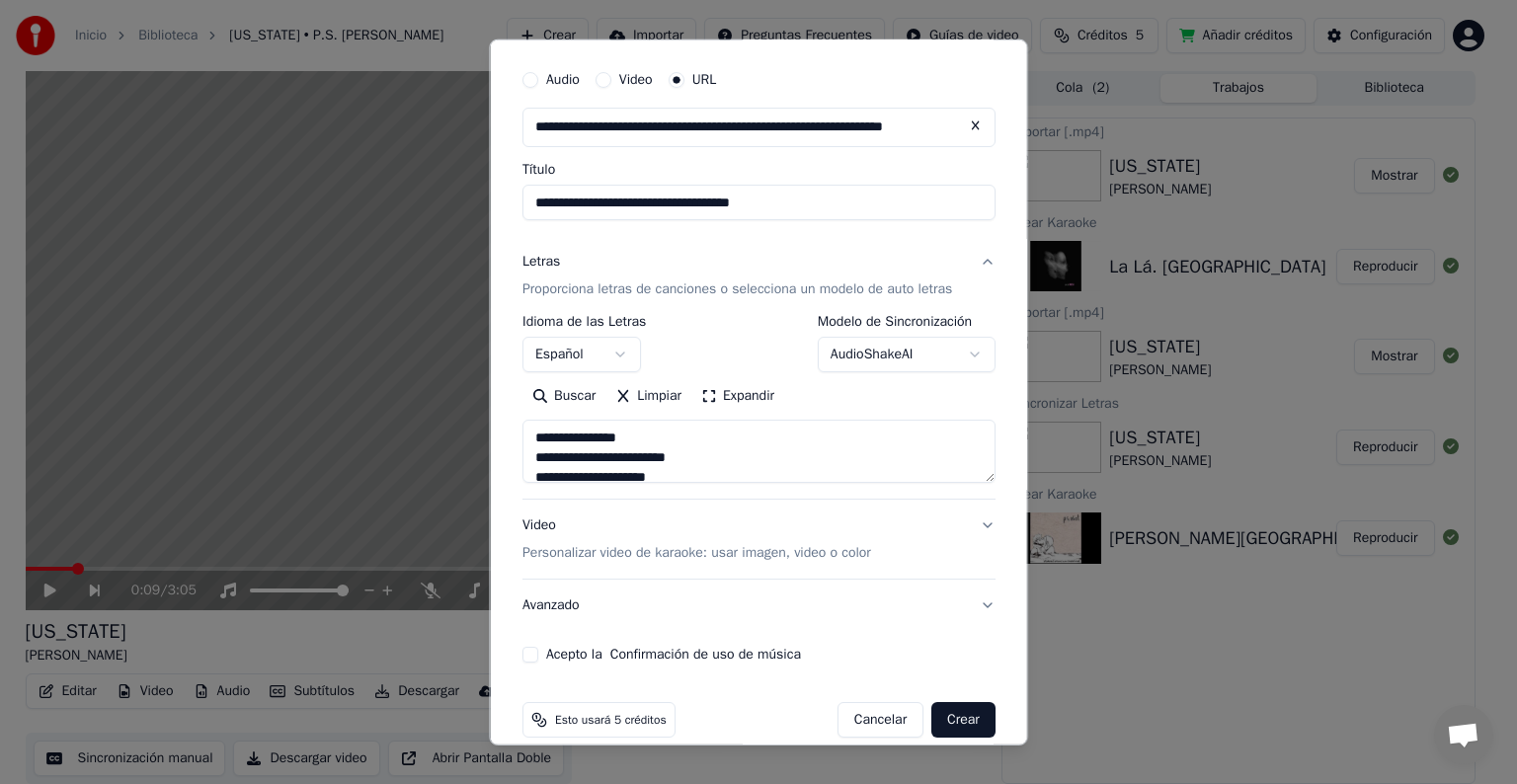 scroll, scrollTop: 77, scrollLeft: 0, axis: vertical 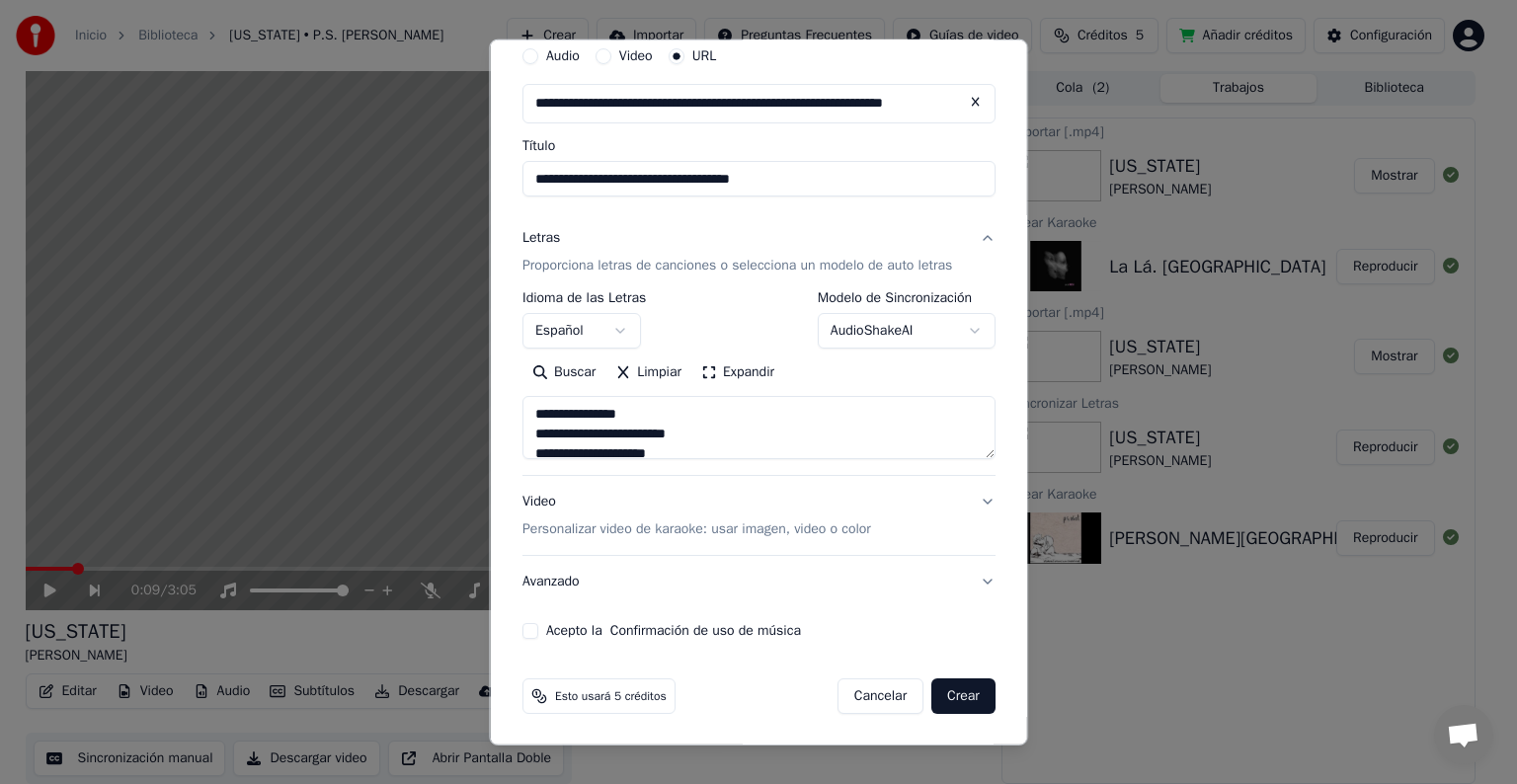 click on "Acepto la   Confirmación de uso de música" at bounding box center (530, 631) 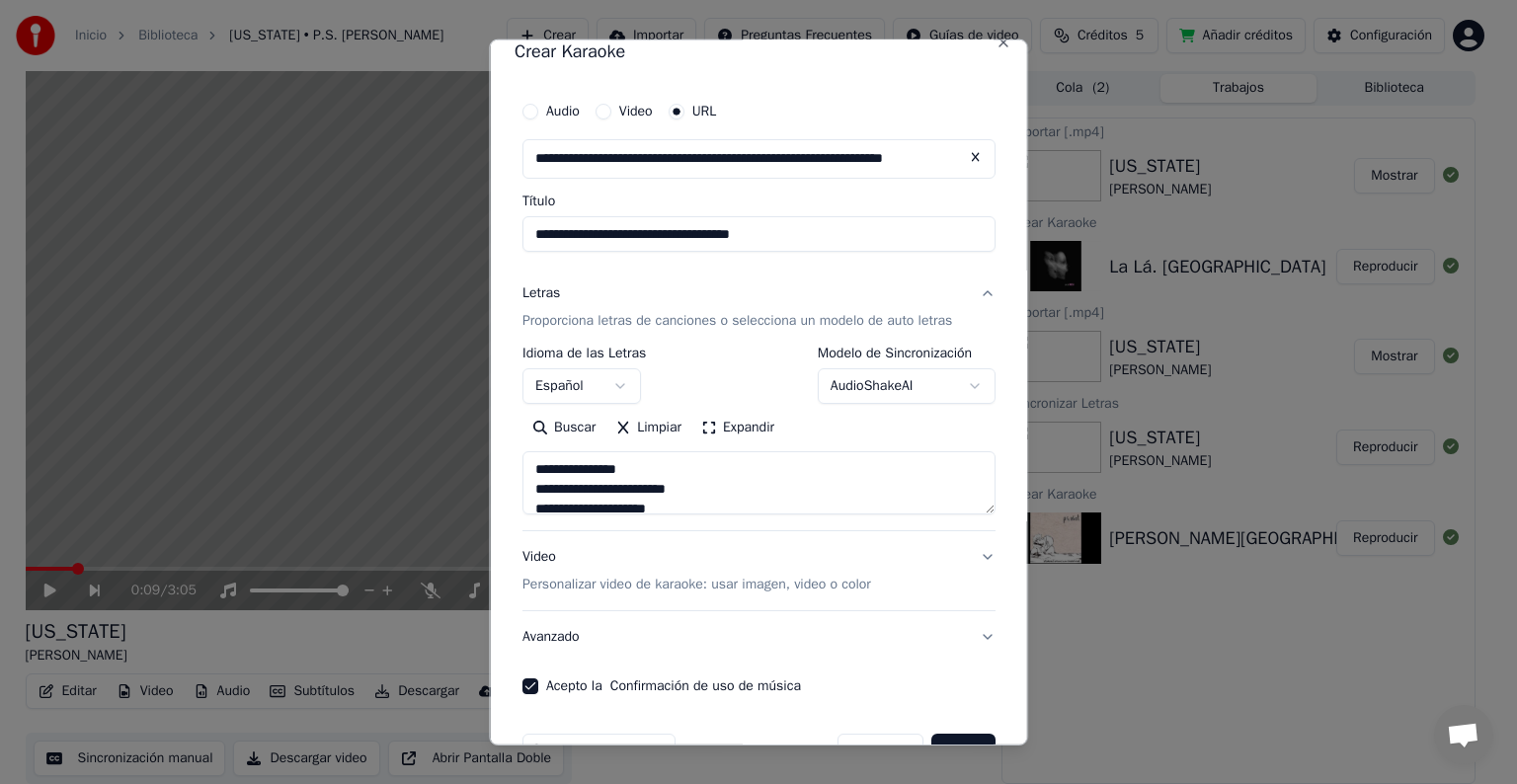 scroll, scrollTop: 0, scrollLeft: 0, axis: both 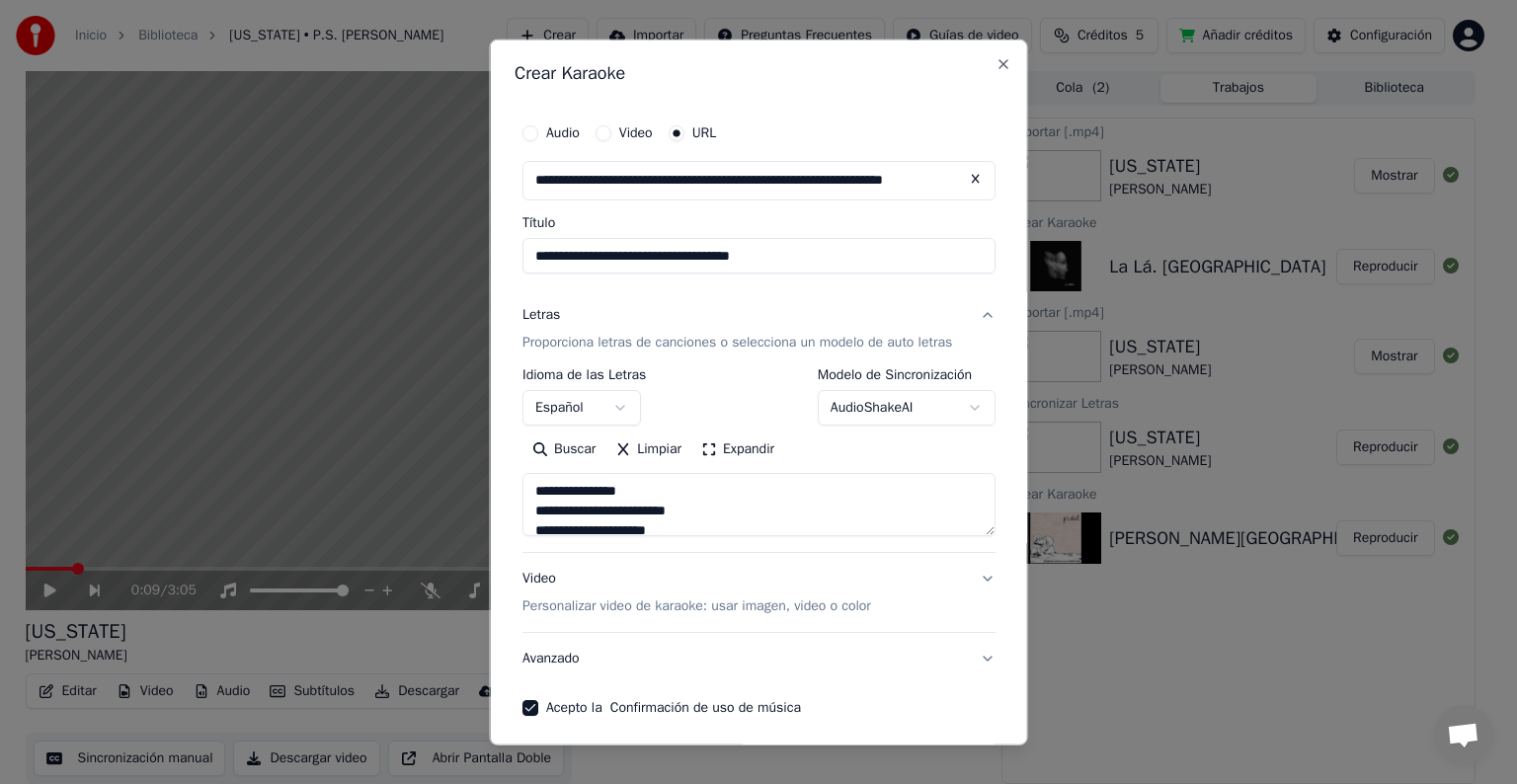 click on "**********" at bounding box center [758, 505] 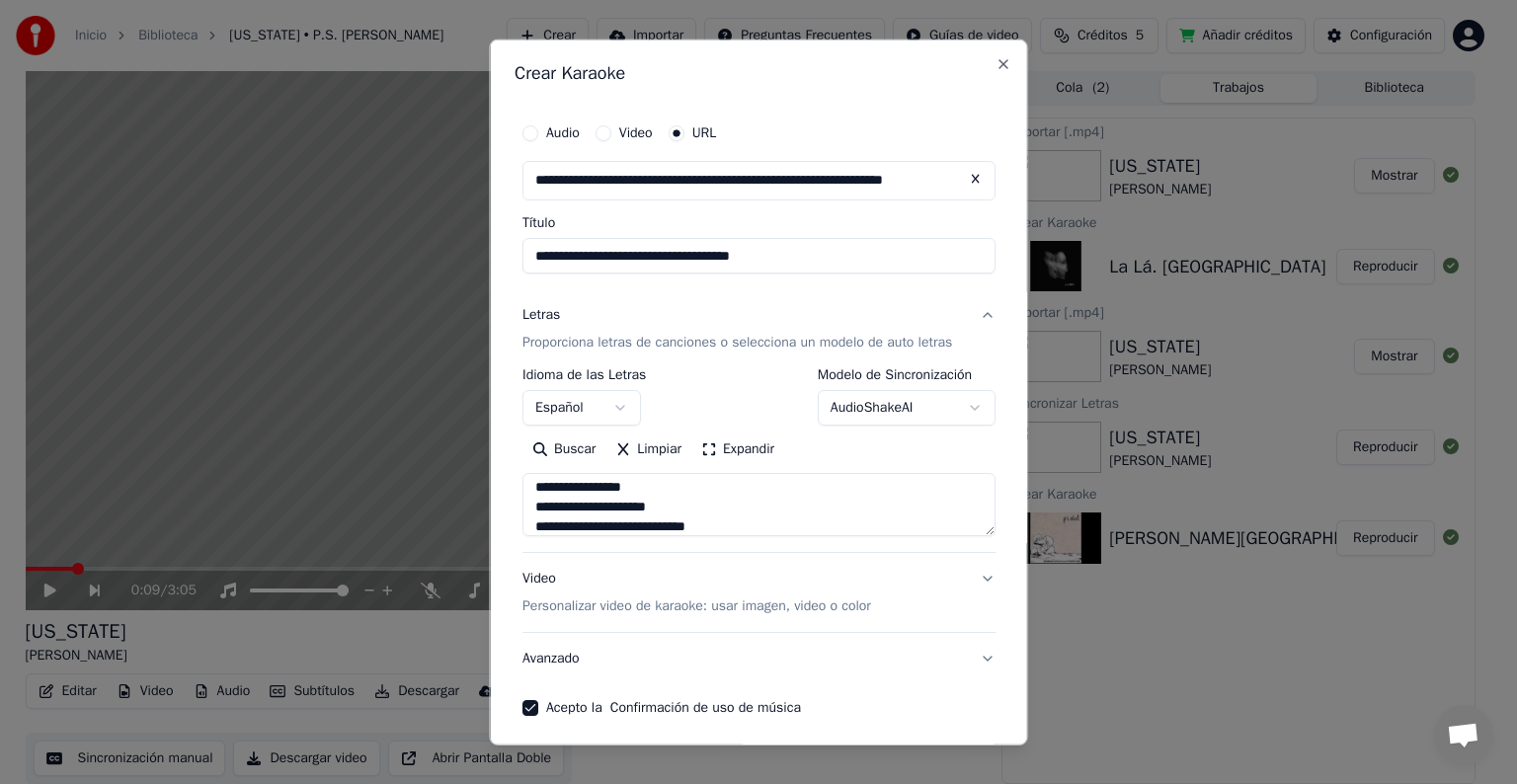 scroll, scrollTop: 103, scrollLeft: 0, axis: vertical 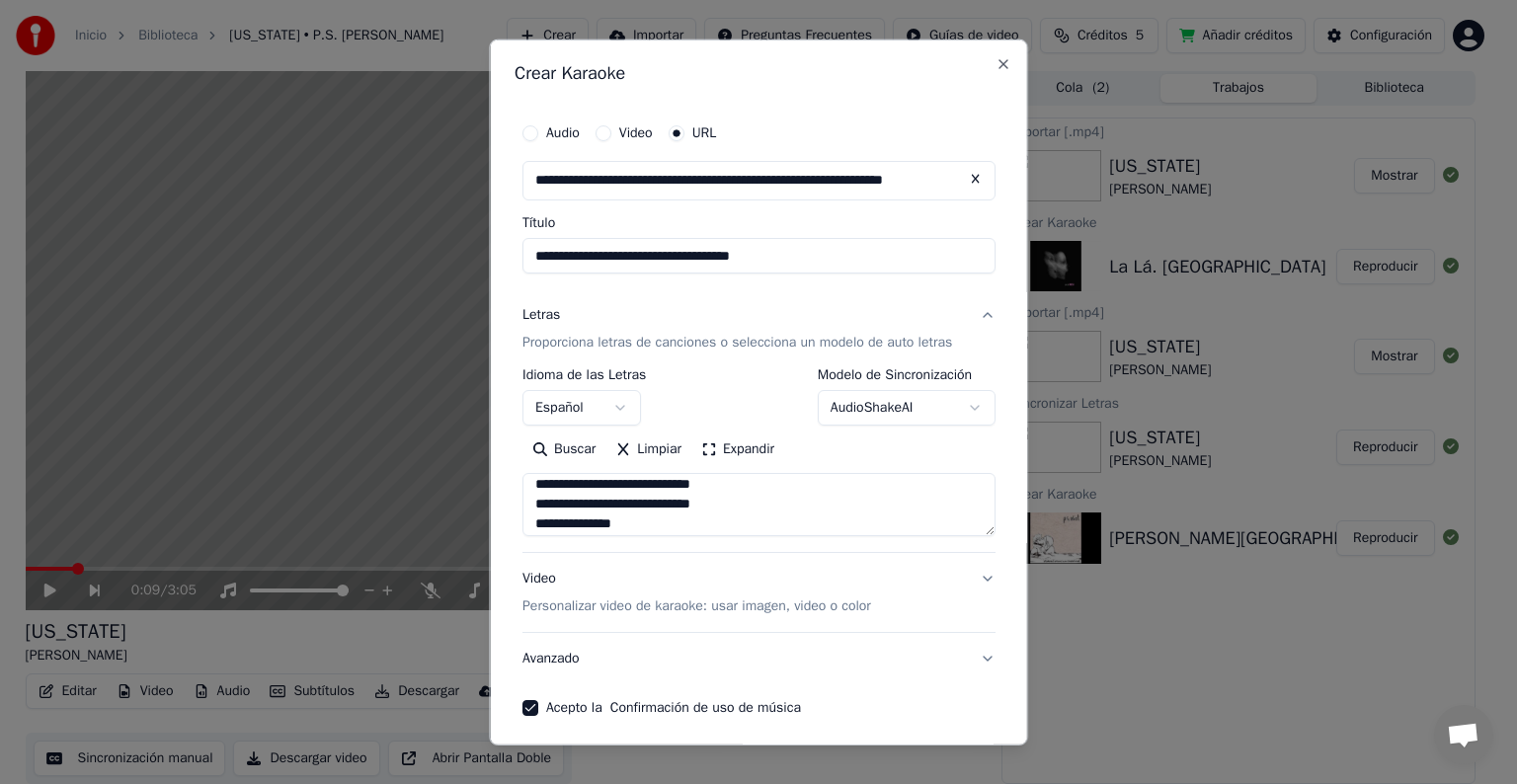 click on "**********" at bounding box center [758, 397] 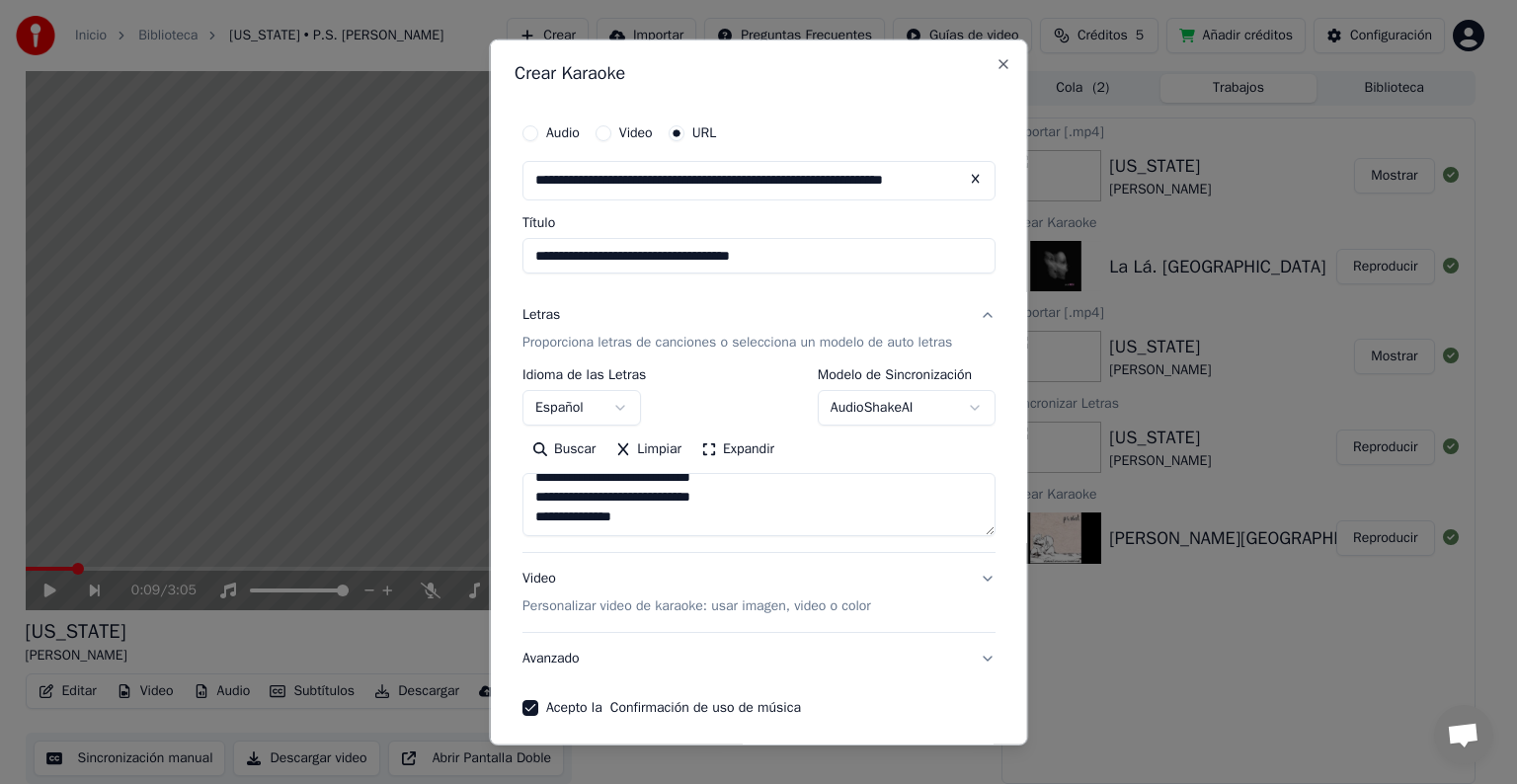 scroll, scrollTop: 586, scrollLeft: 0, axis: vertical 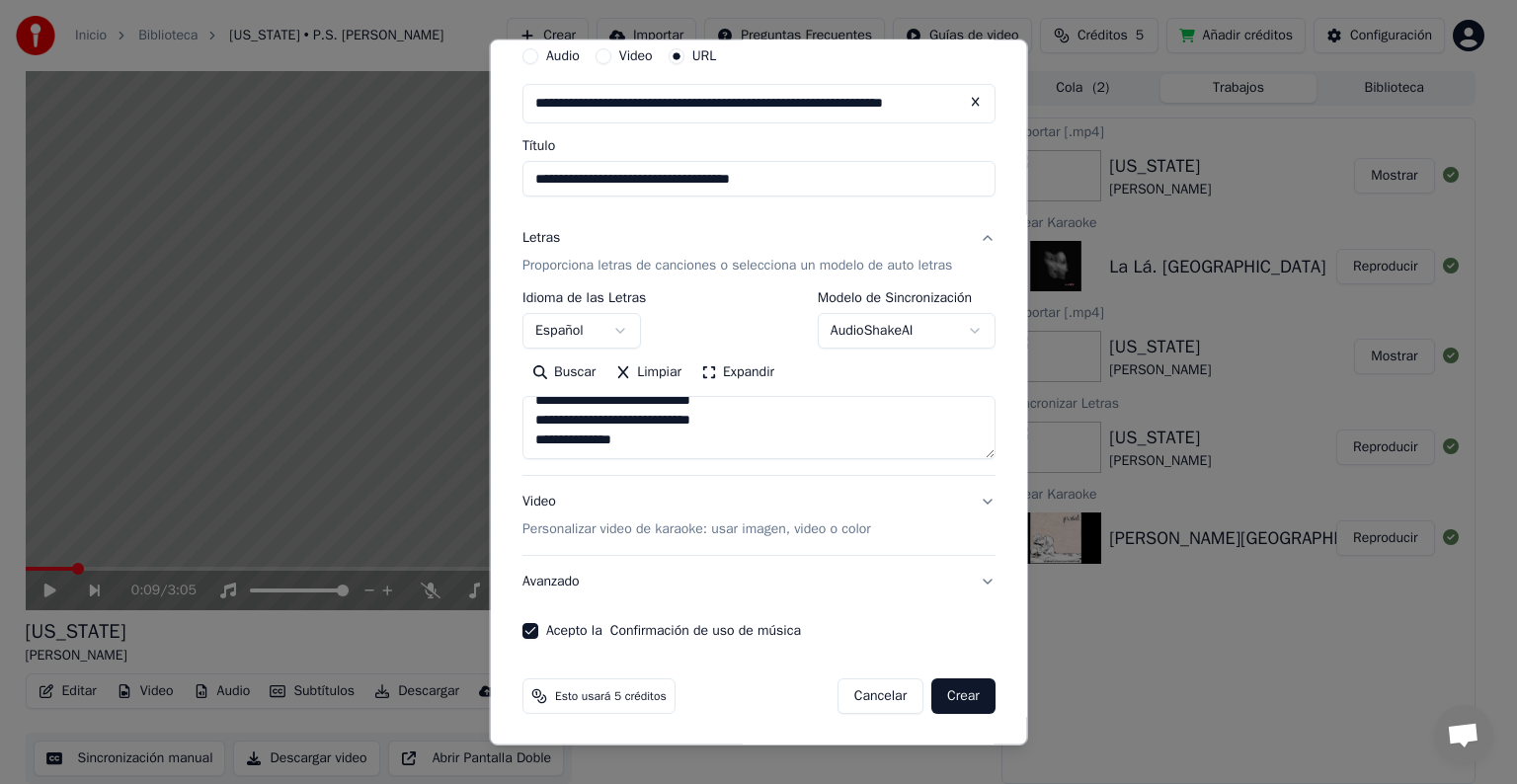 click on "Crear" at bounding box center (963, 696) 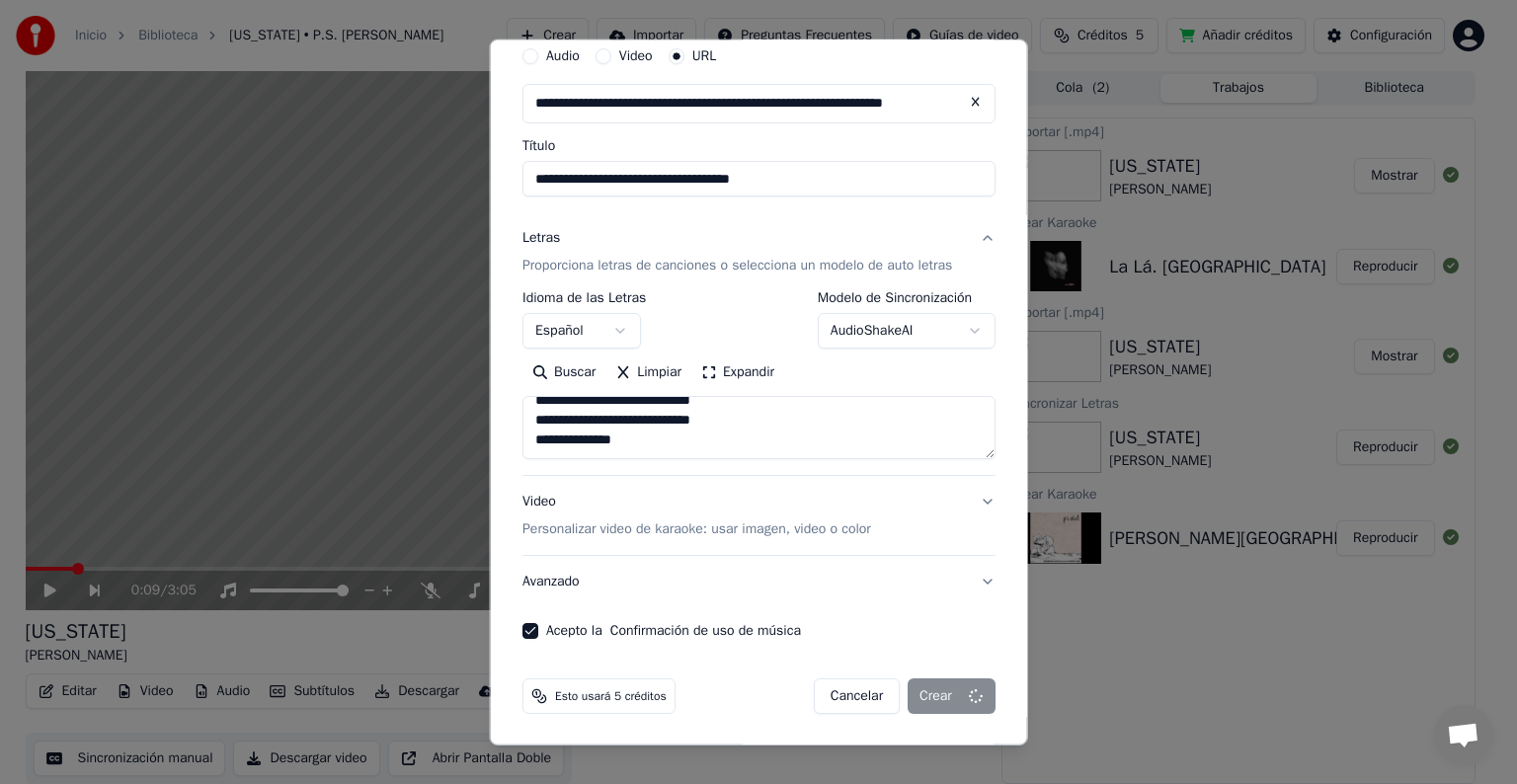 type on "**********" 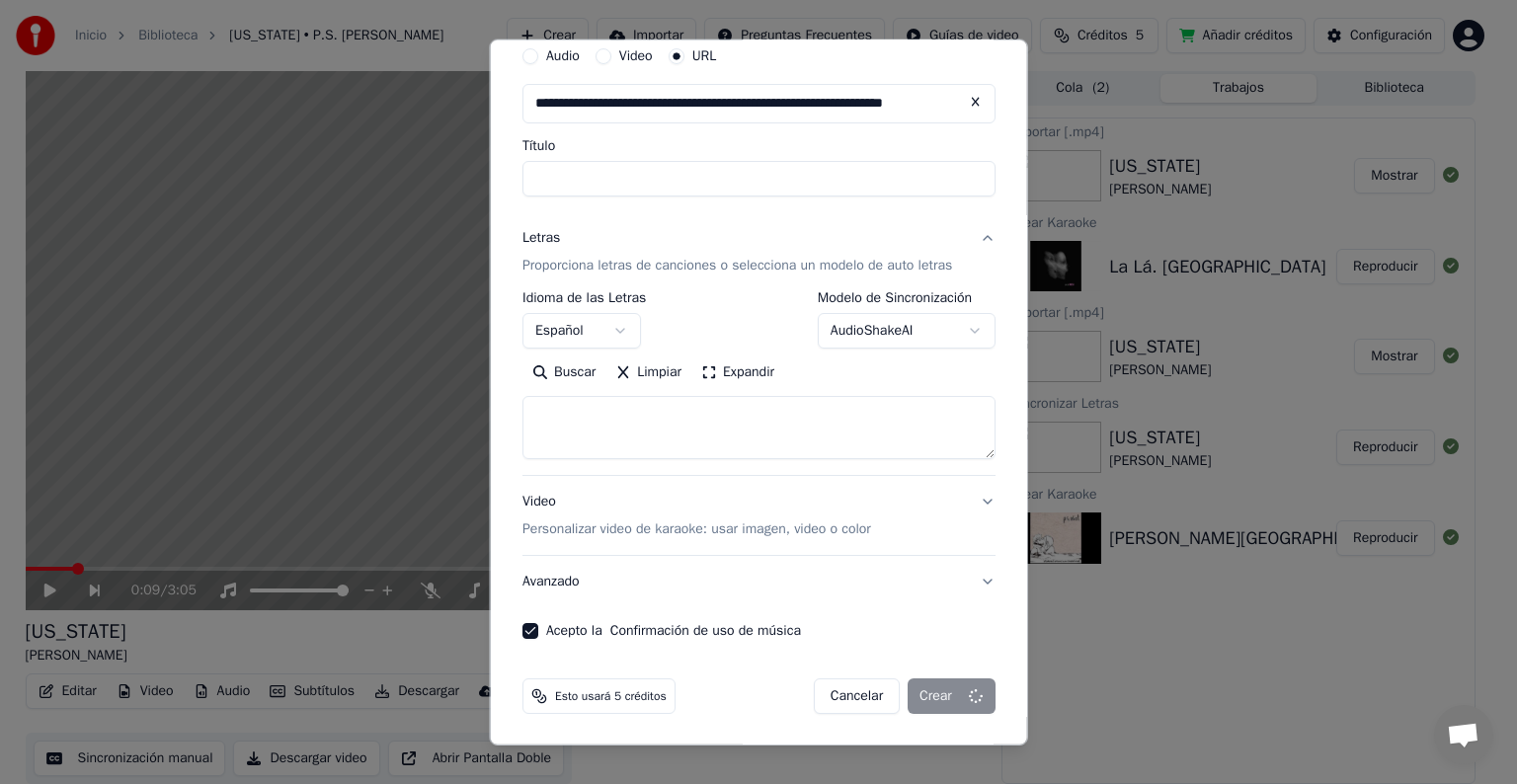 select 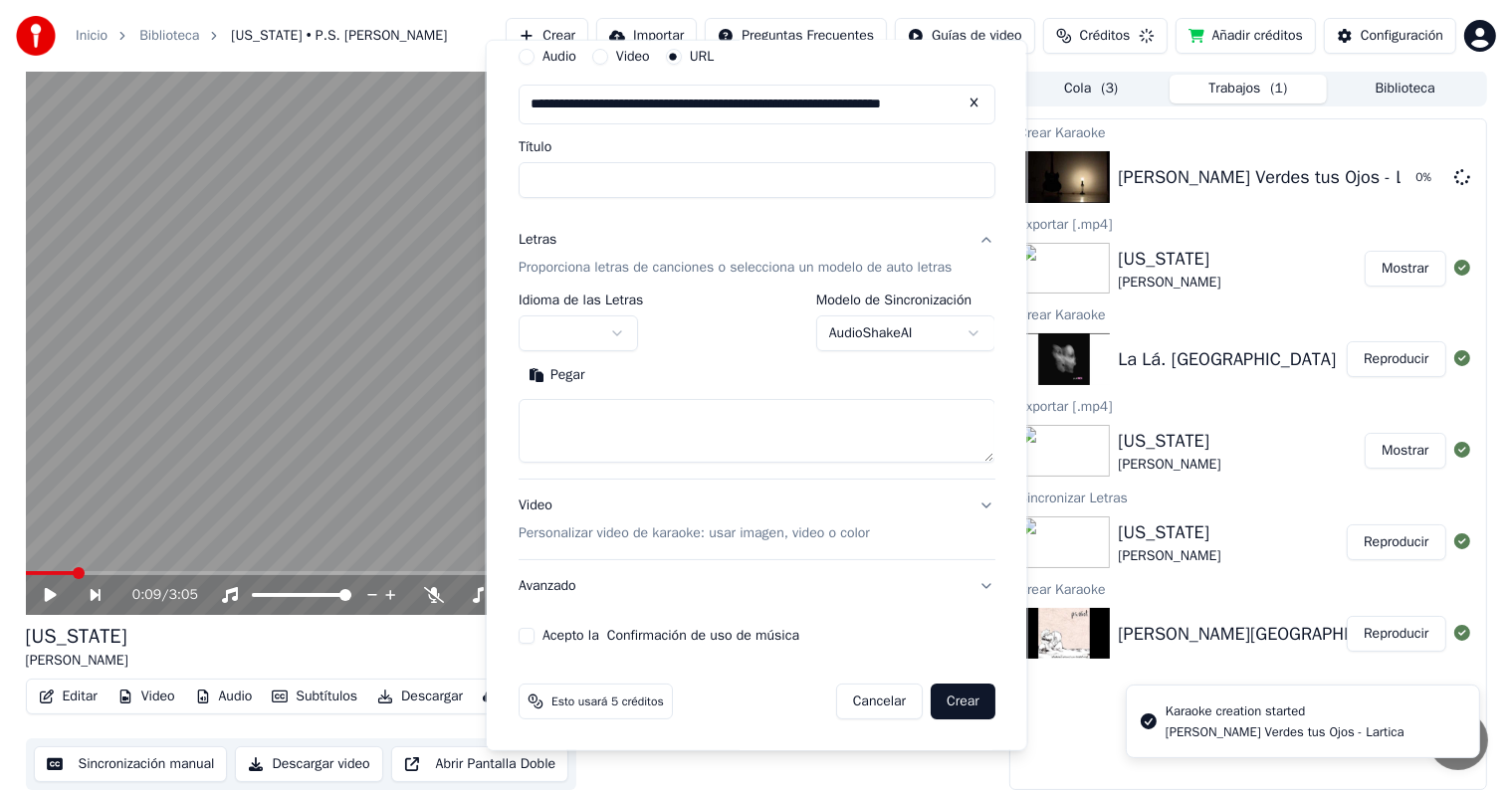 scroll, scrollTop: 0, scrollLeft: 0, axis: both 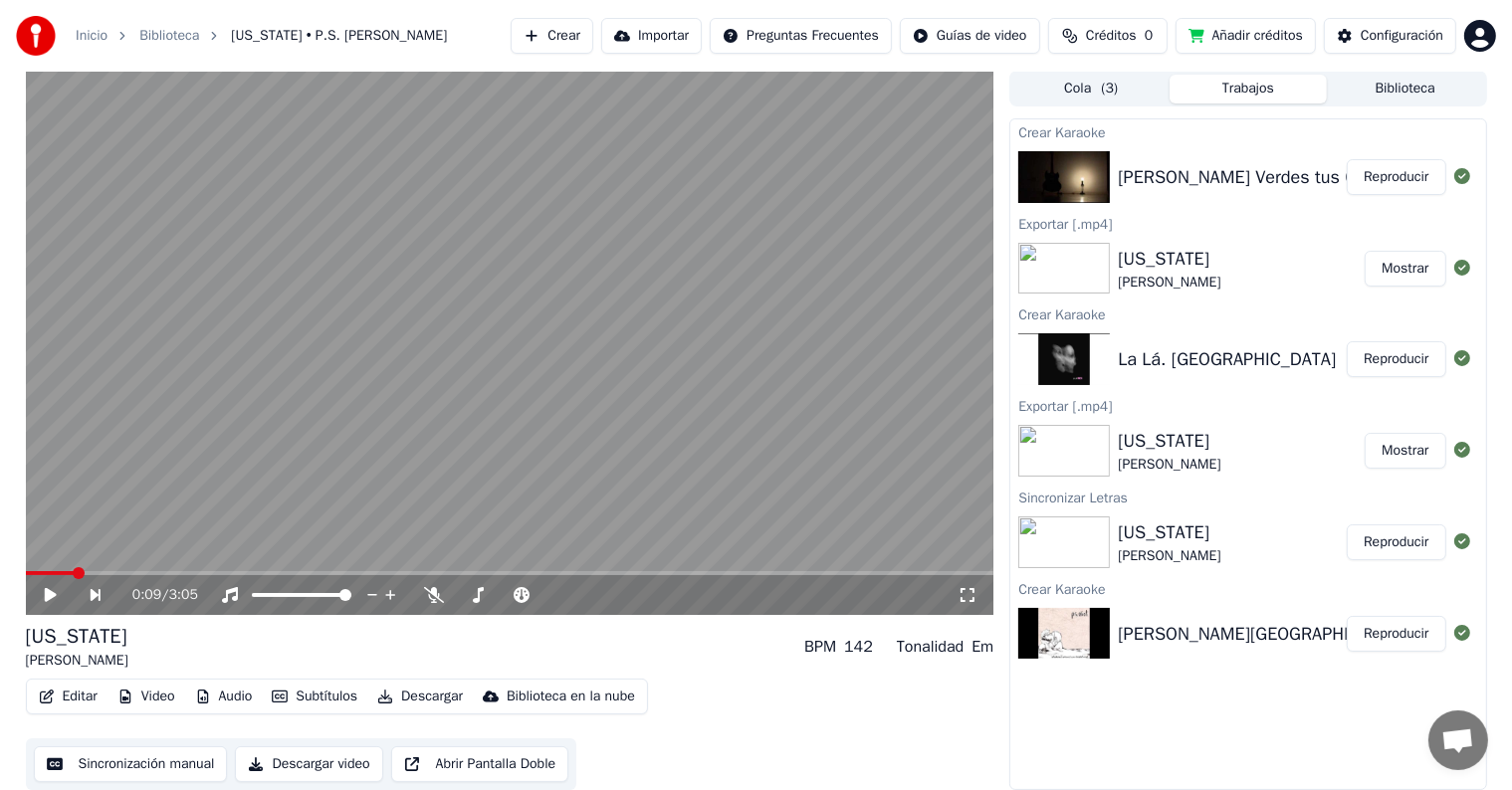 click on "[PERSON_NAME] Verdes tus Ojos - Lartica" at bounding box center [1283, 177] 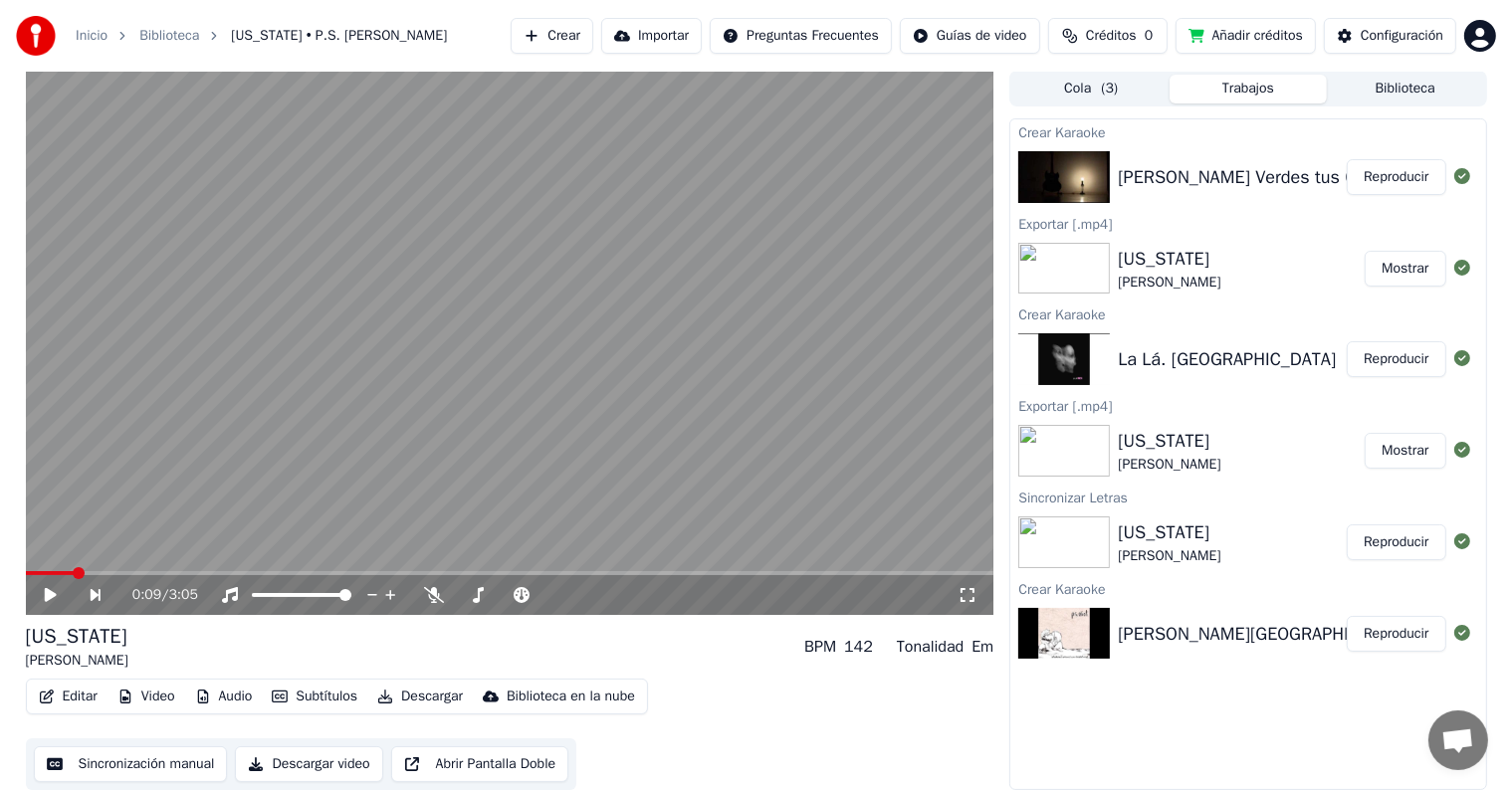 click on "Reproducir" at bounding box center [1396, 177] 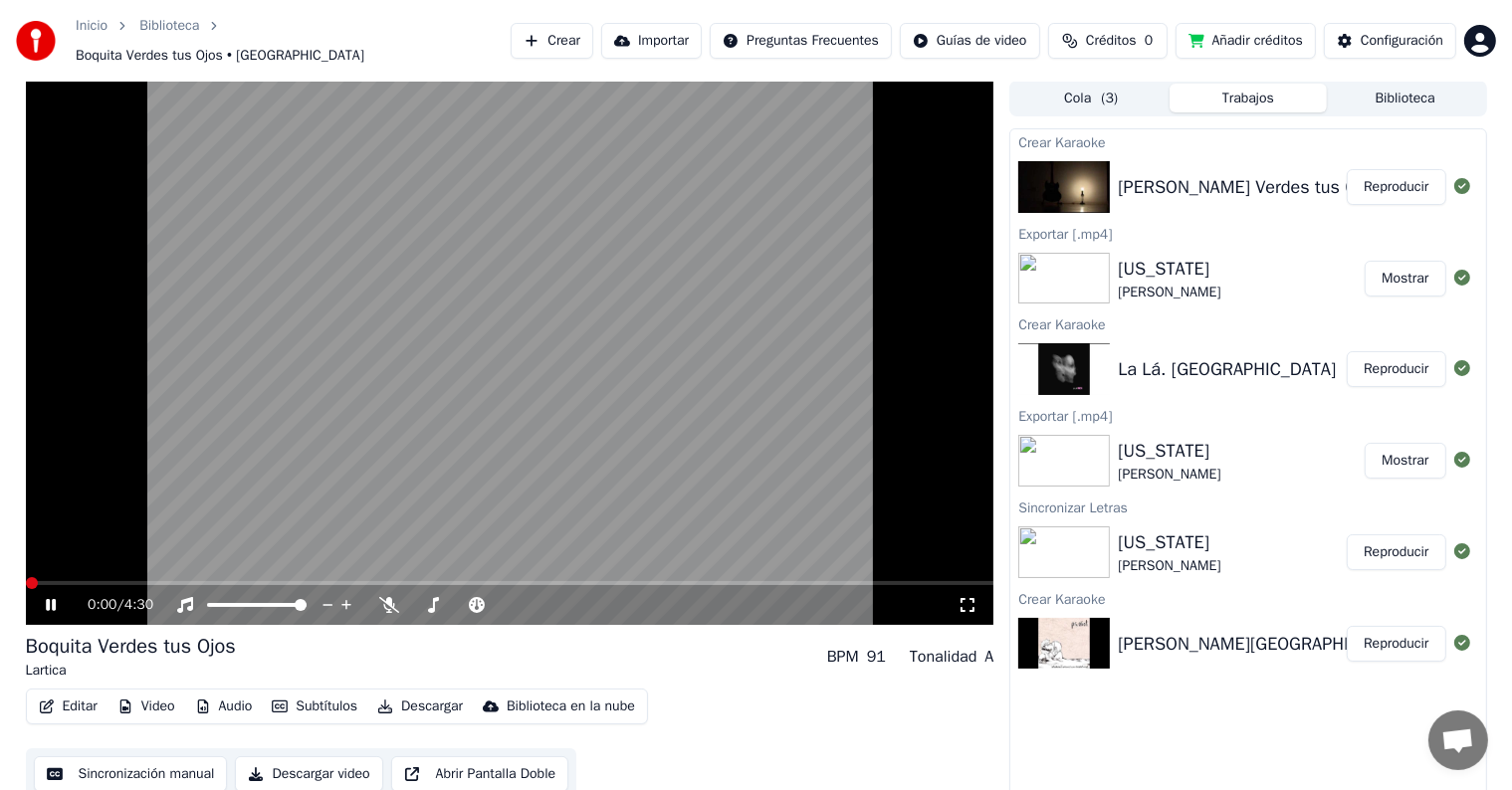 click at bounding box center (32, 583) 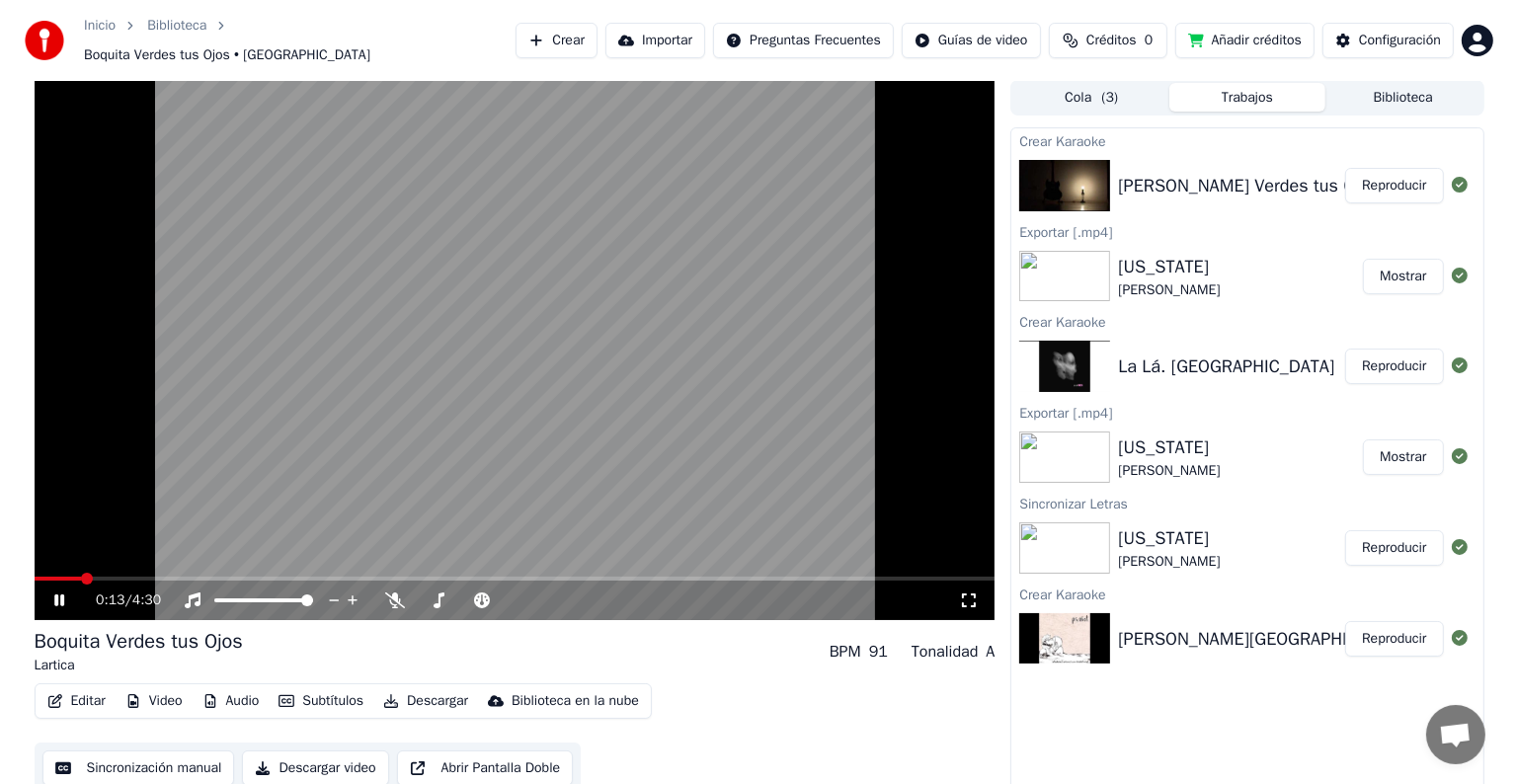 scroll, scrollTop: 0, scrollLeft: 0, axis: both 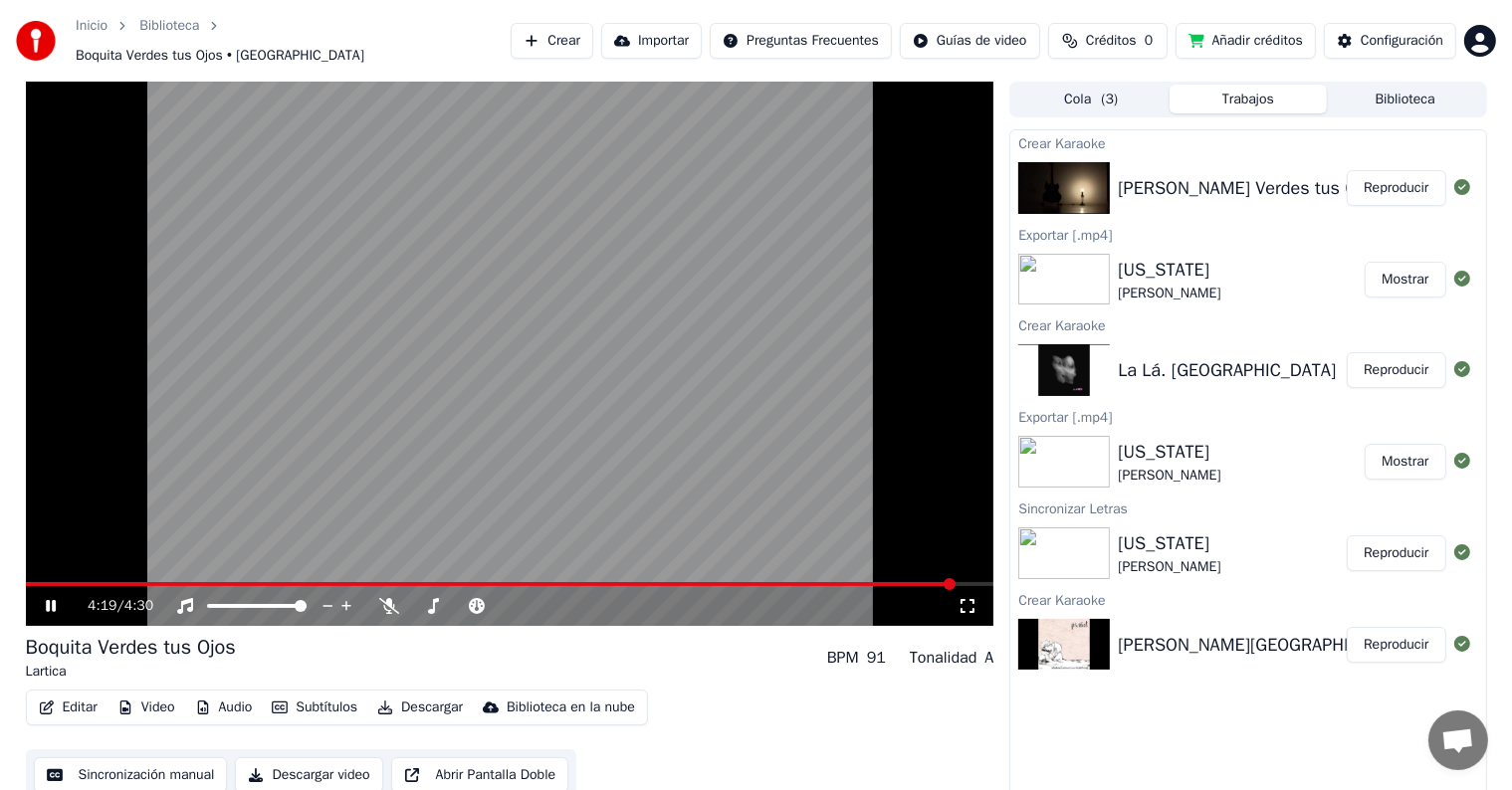 drag, startPoint x: 39, startPoint y: 590, endPoint x: 152, endPoint y: 612, distance: 115.1217 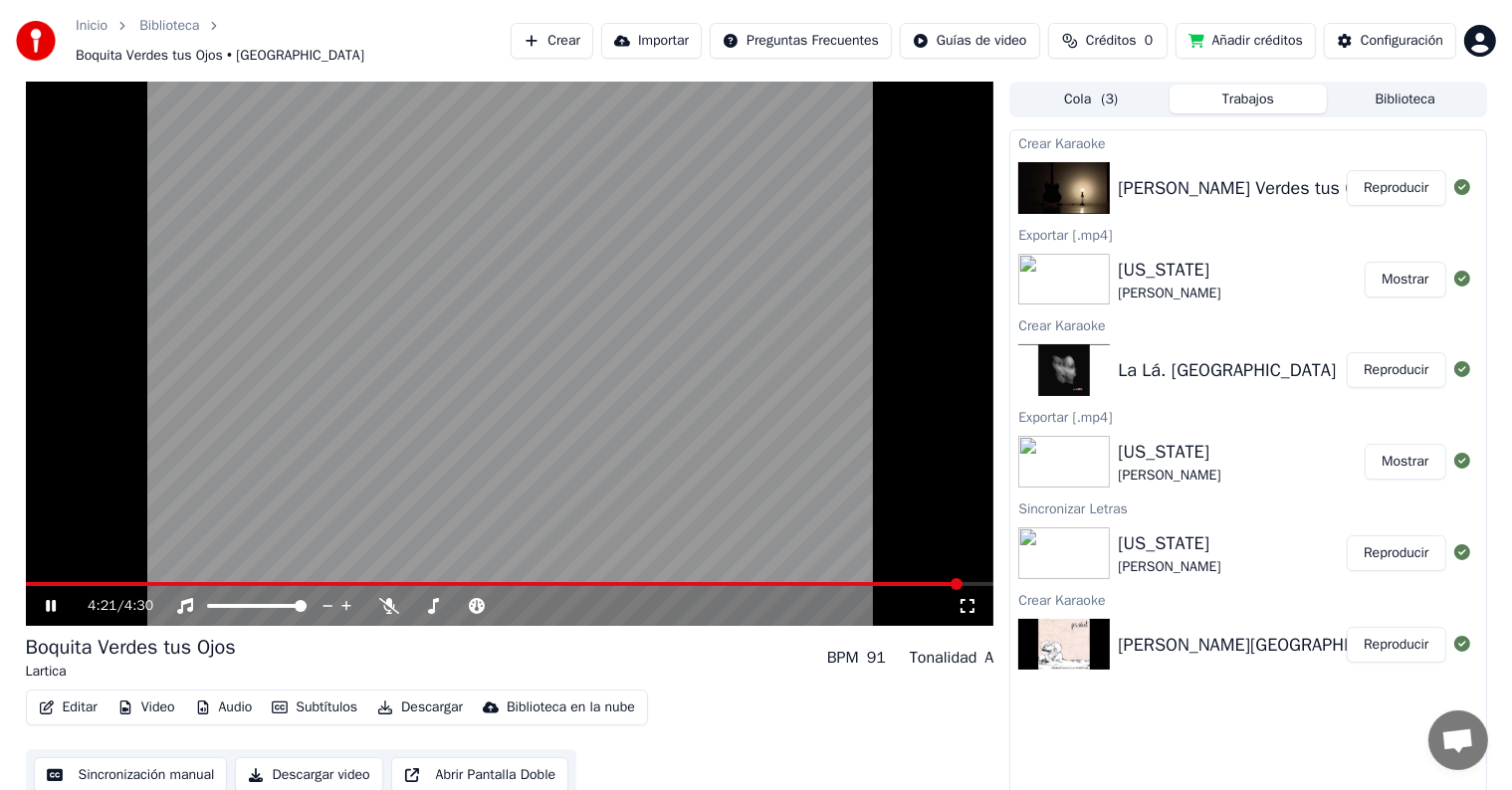 click 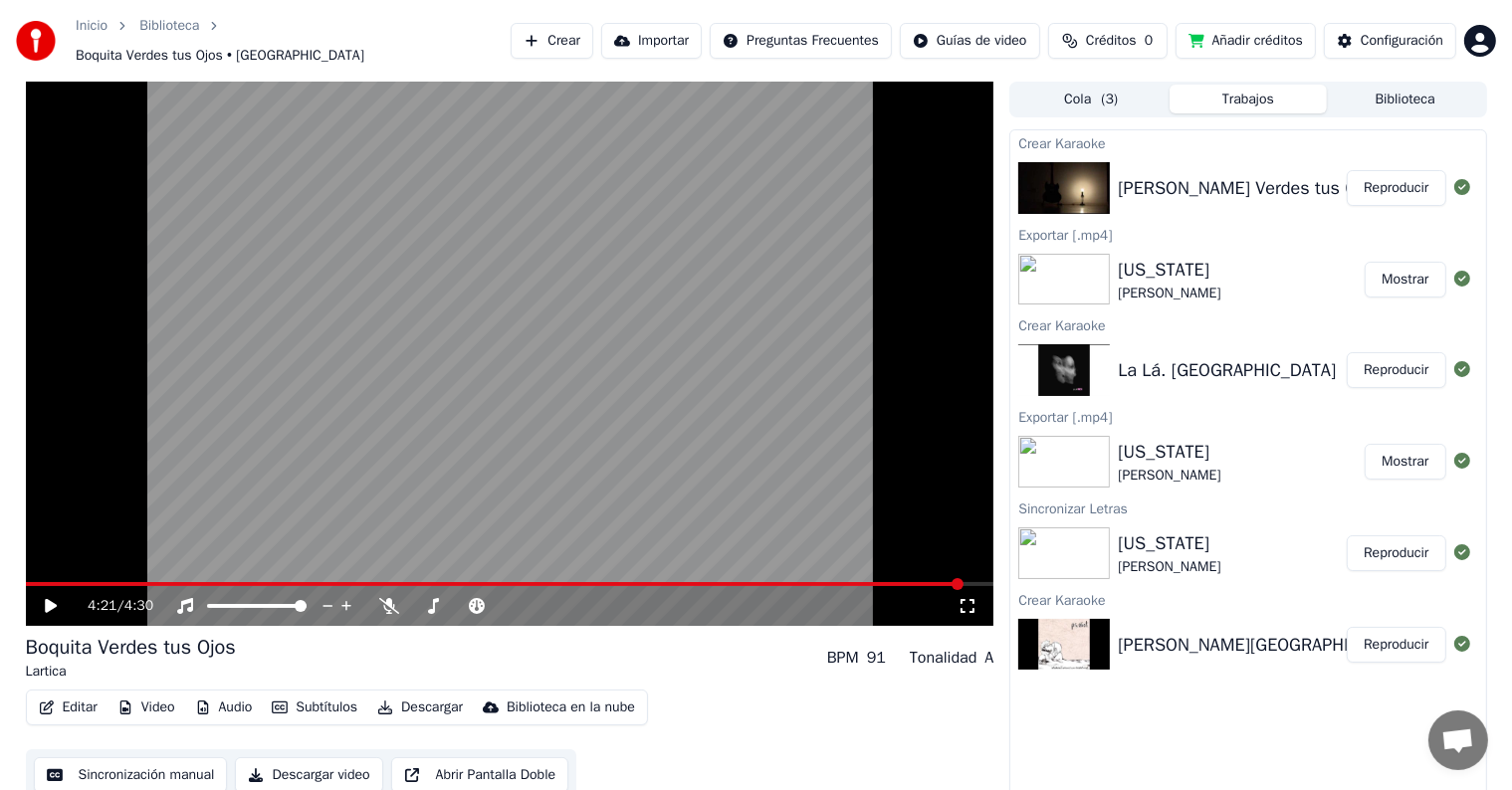 click on "Editar" at bounding box center (68, 707) 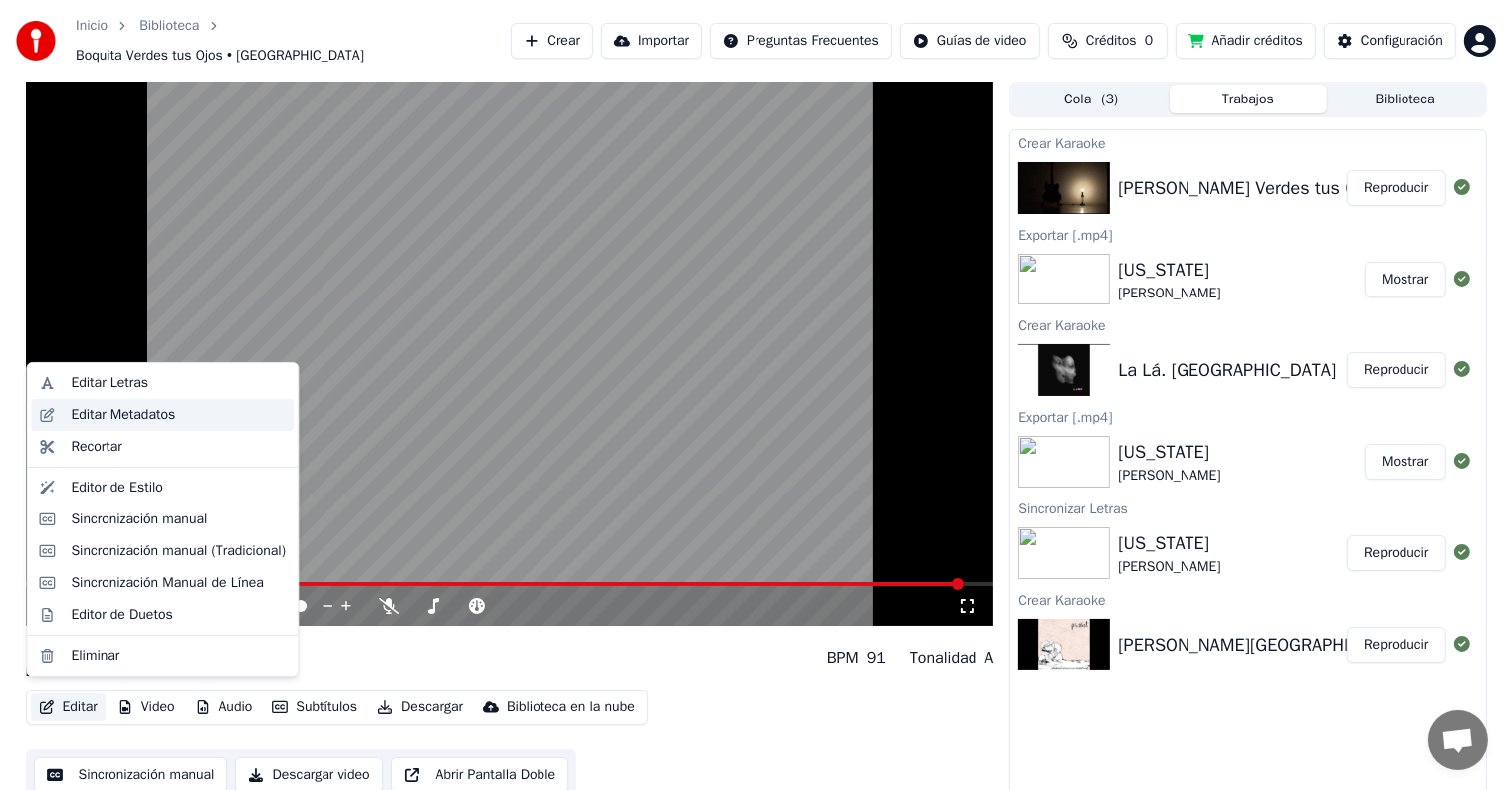 click on "Editar Metadatos" at bounding box center [178, 415] 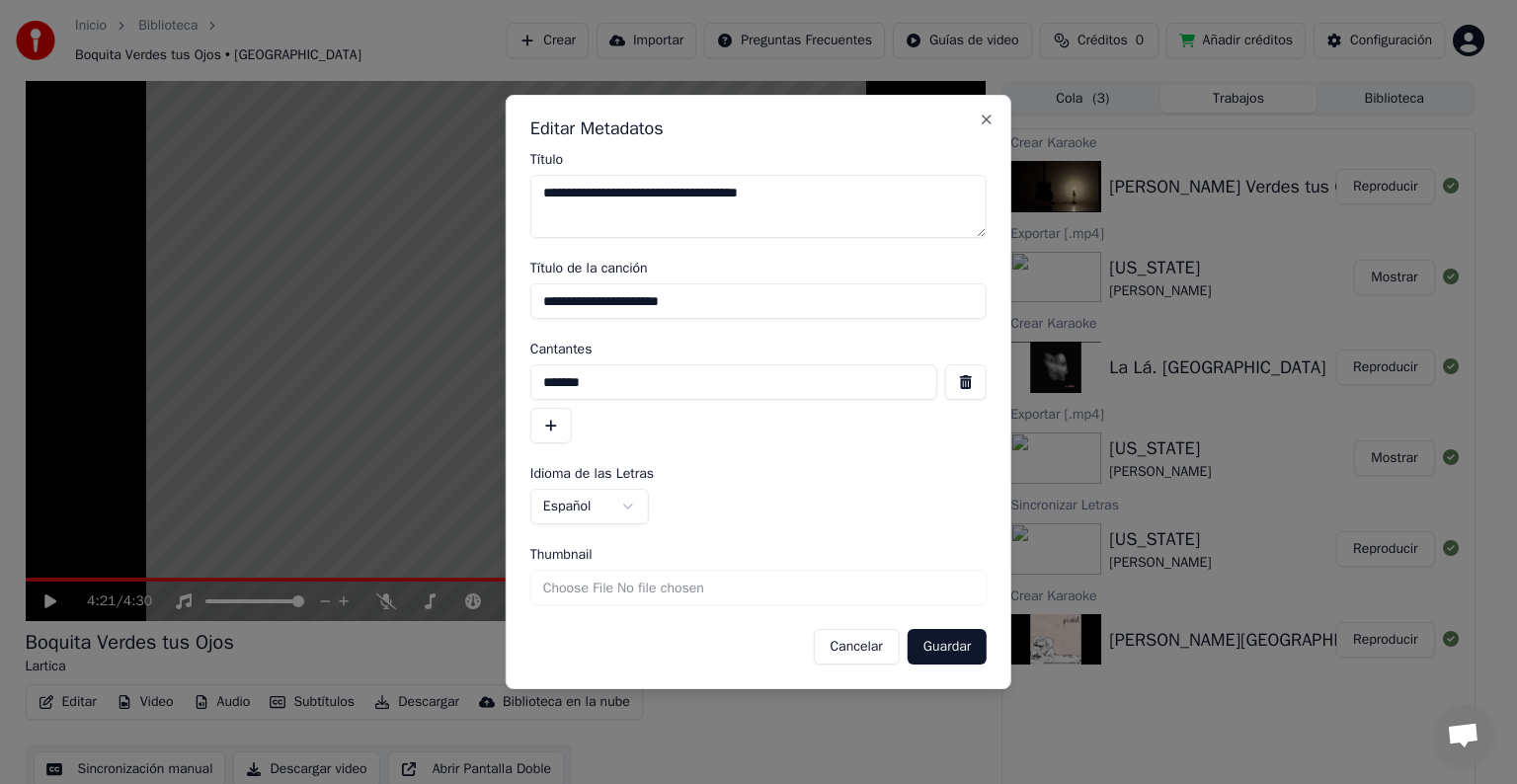 click on "**********" at bounding box center (758, 301) 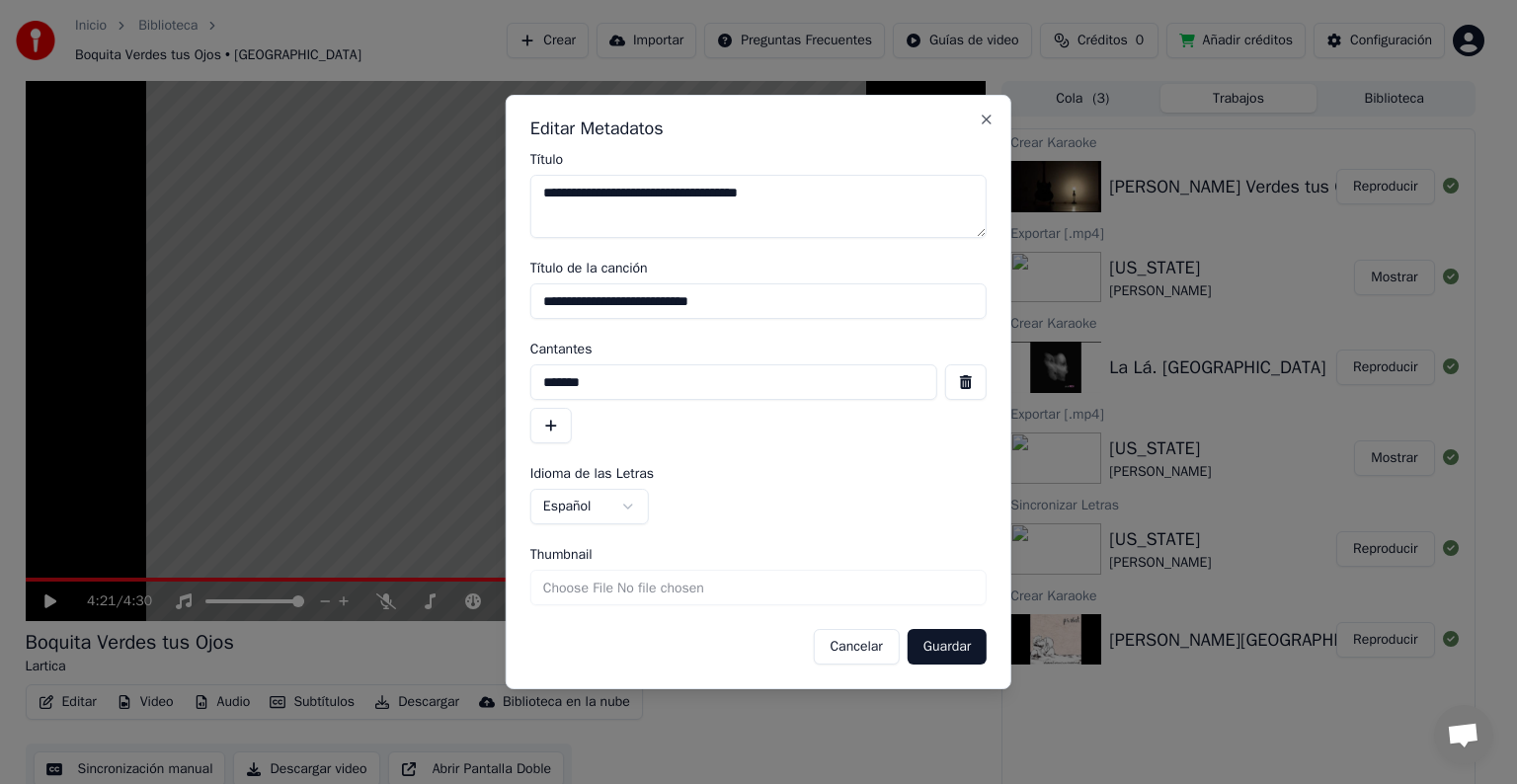 click on "**********" at bounding box center (758, 301) 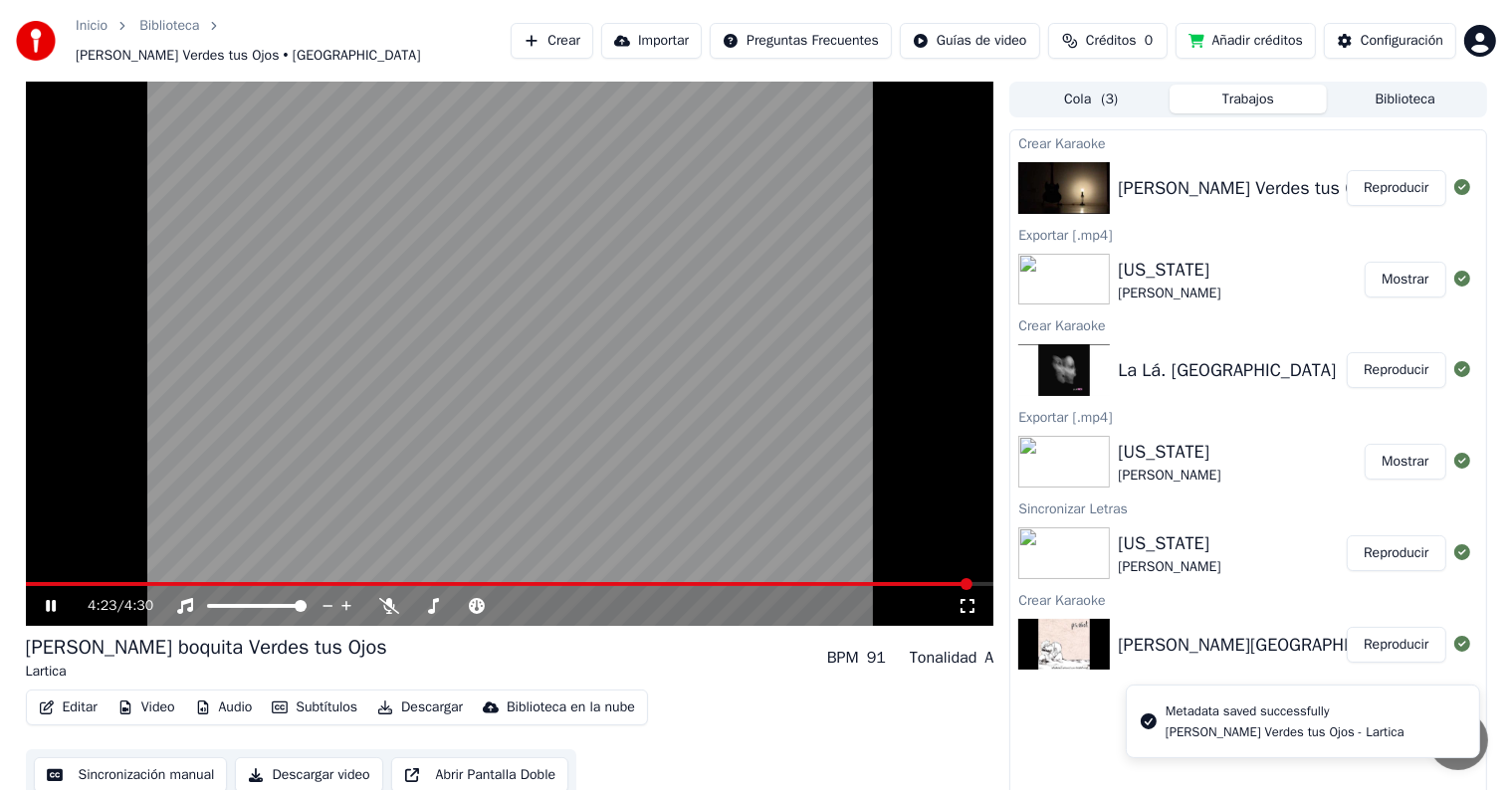 click at bounding box center (510, 353) 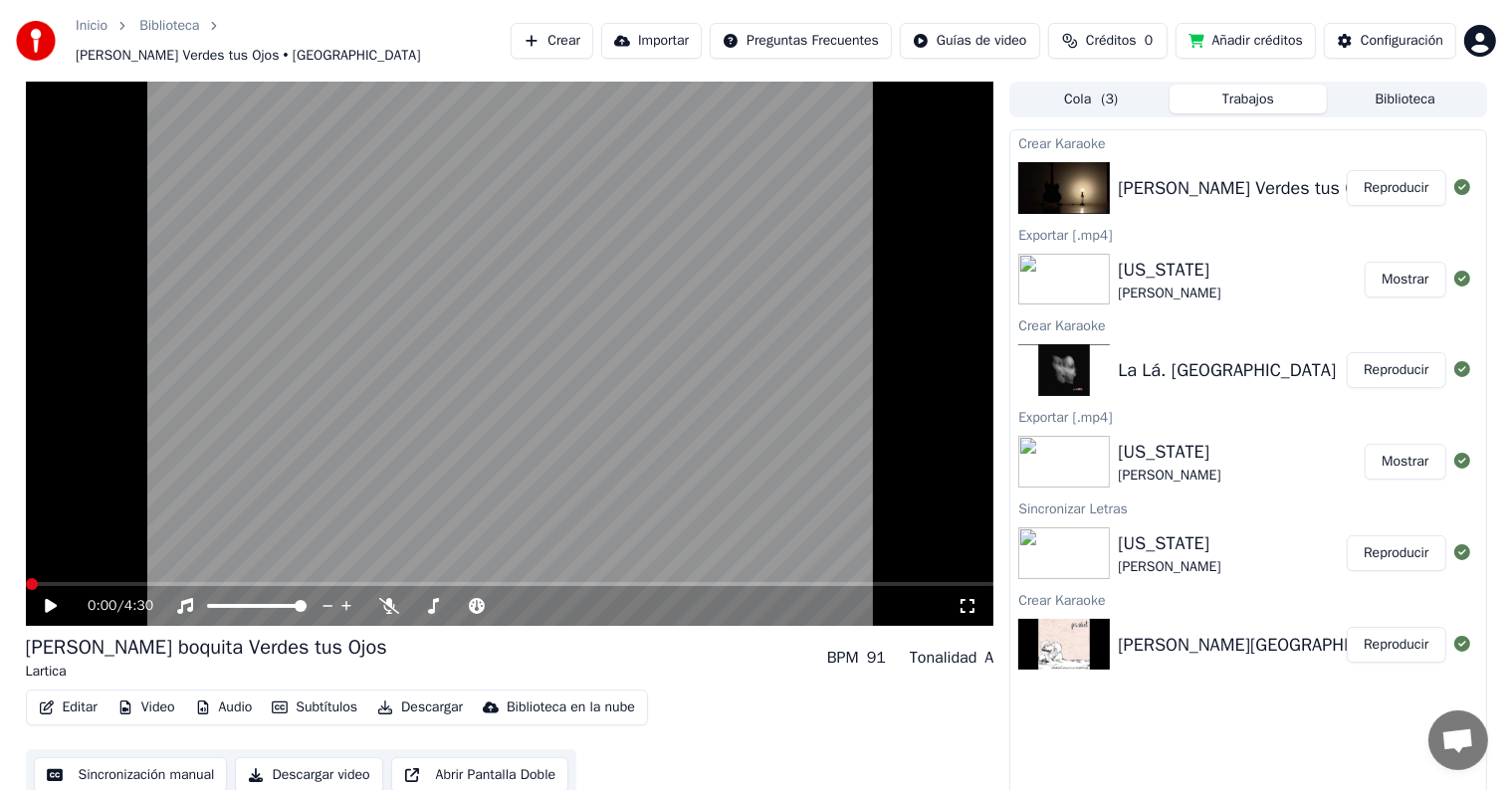 click at bounding box center (26, 584) 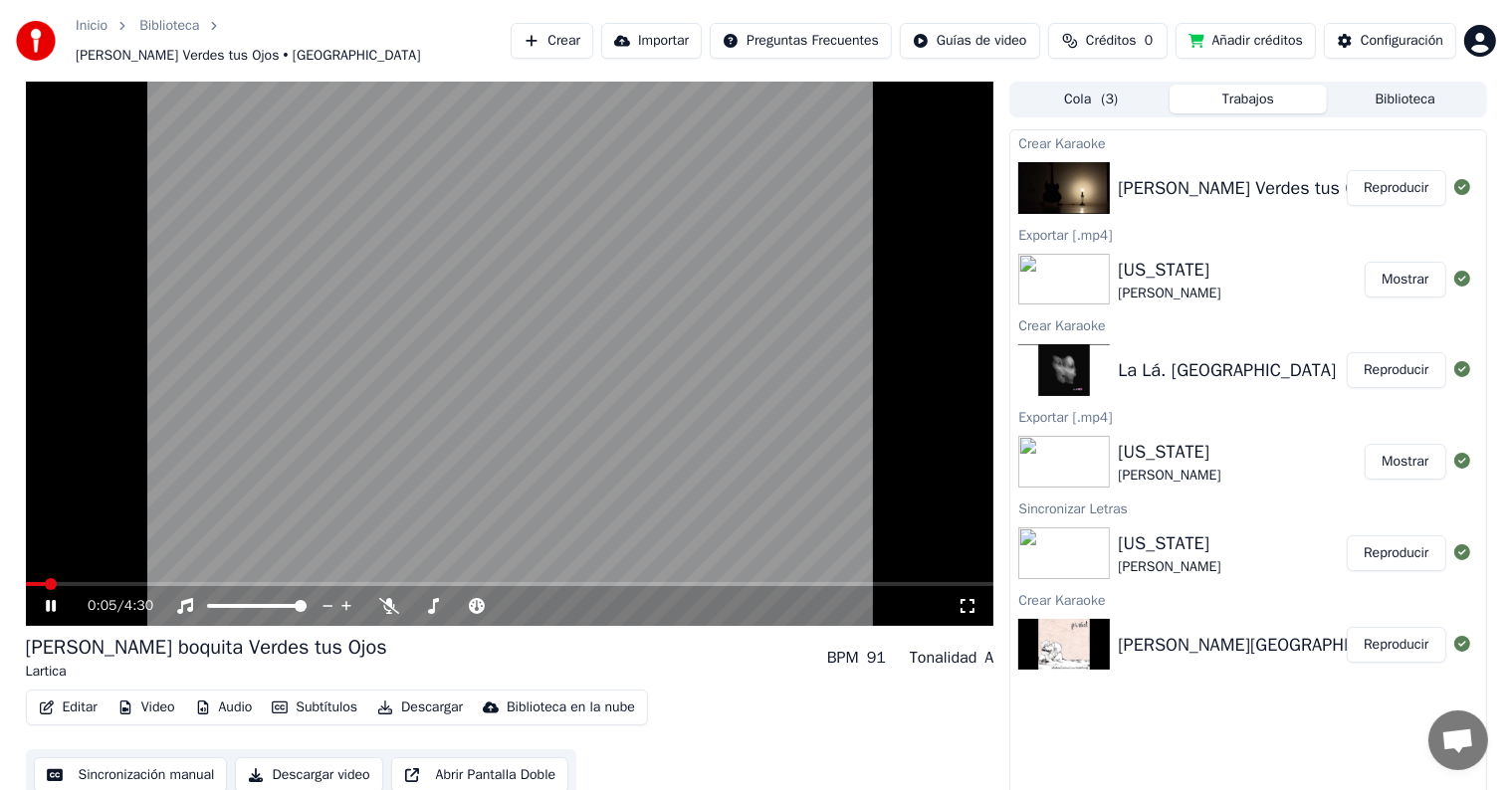 click 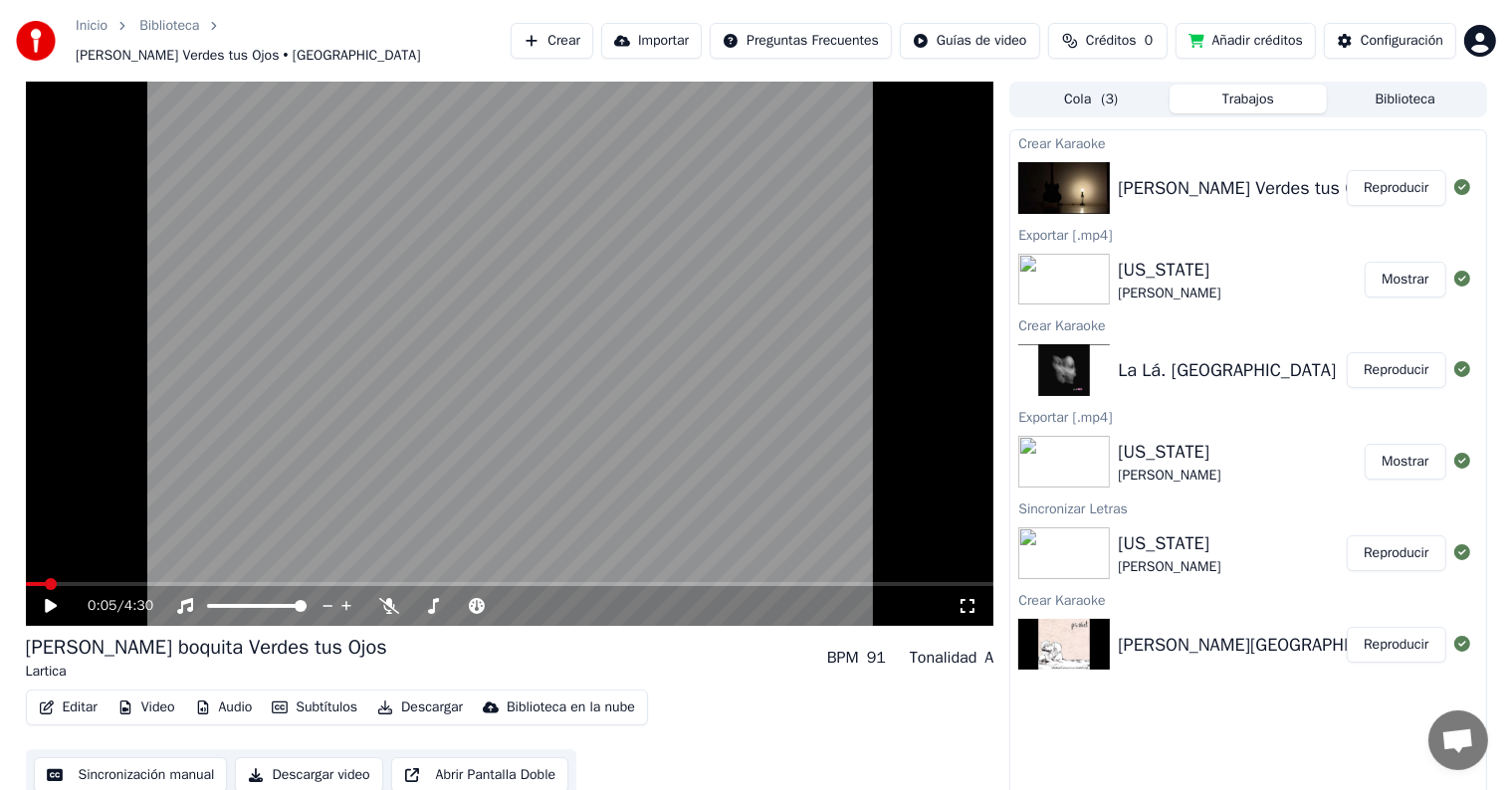 click on "Descargar video" at bounding box center (309, 775) 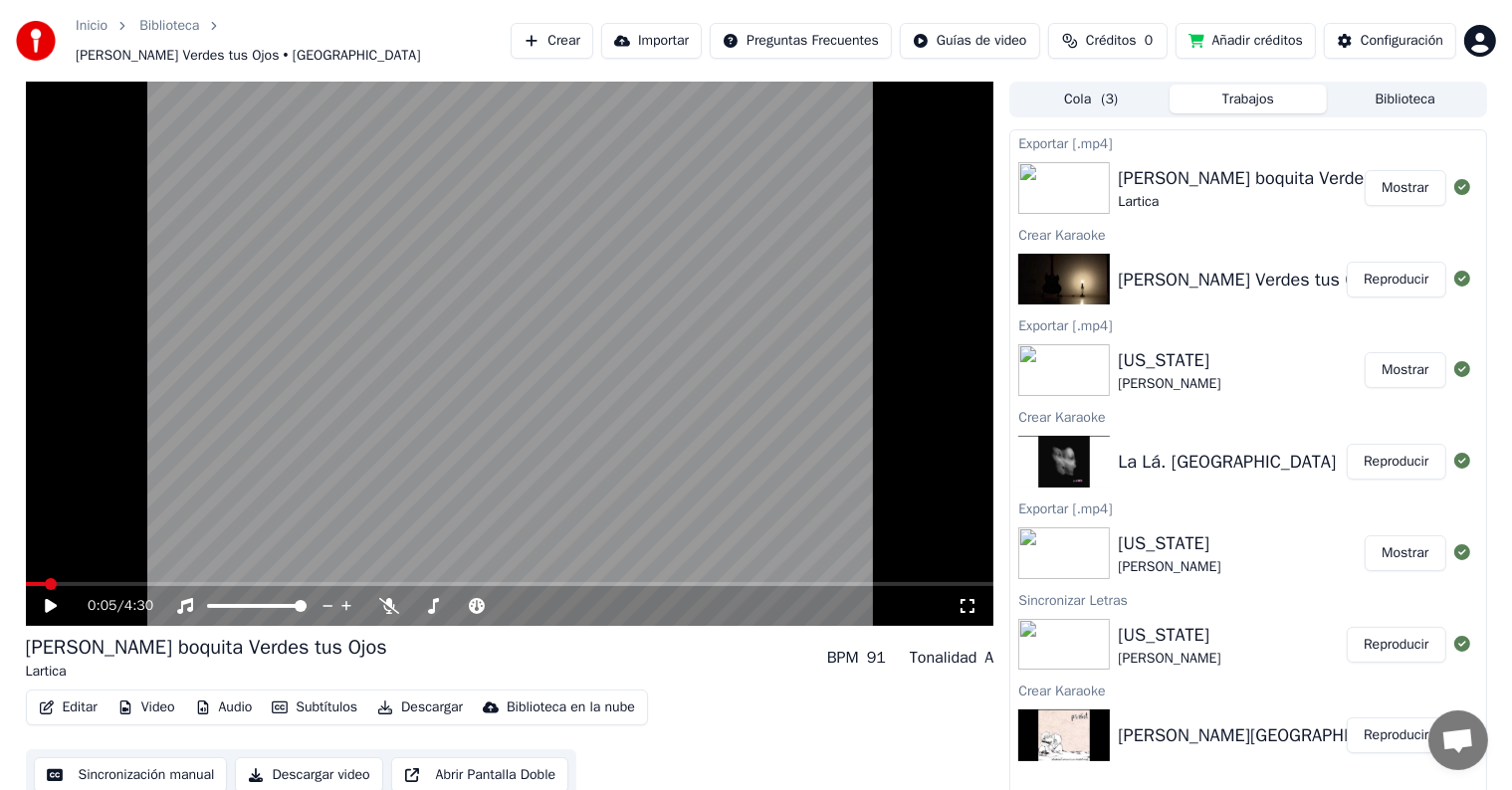 click on "Inicio Biblioteca [PERSON_NAME] Verdes tus Ojos • Lartica Crear Importar Preguntas Frecuentes Guías de video Créditos 0 Añadir créditos Configuración 0:05  /  4:30 Linda boquita Verdes tus Ojos Lartica BPM 91 Tonalidad A Editar Video Audio Subtítulos Descargar Biblioteca en la nube Sincronización manual Descargar video Abrir Pantalla Doble Cola ( 3 ) Trabajos Biblioteca Exportar [.mp4] [PERSON_NAME] Verdes tus Ojos Lartica Mostrar Crear Karaoke [PERSON_NAME] Verdes tus Ojos - Lartica Reproducir Exportar [.mp4] [US_STATE] P.S. [PERSON_NAME] Mostrar Crear Karaoke La Lá. Selva Negra Reproducir Exportar [.mp4] [US_STATE] [PERSON_NAME] Mostrar Sincronizar Letras [US_STATE] [PERSON_NAME] Reproducir Crear Karaoke [PERSON_NAME] - [US_STATE] Reproducir" at bounding box center [756, 395] 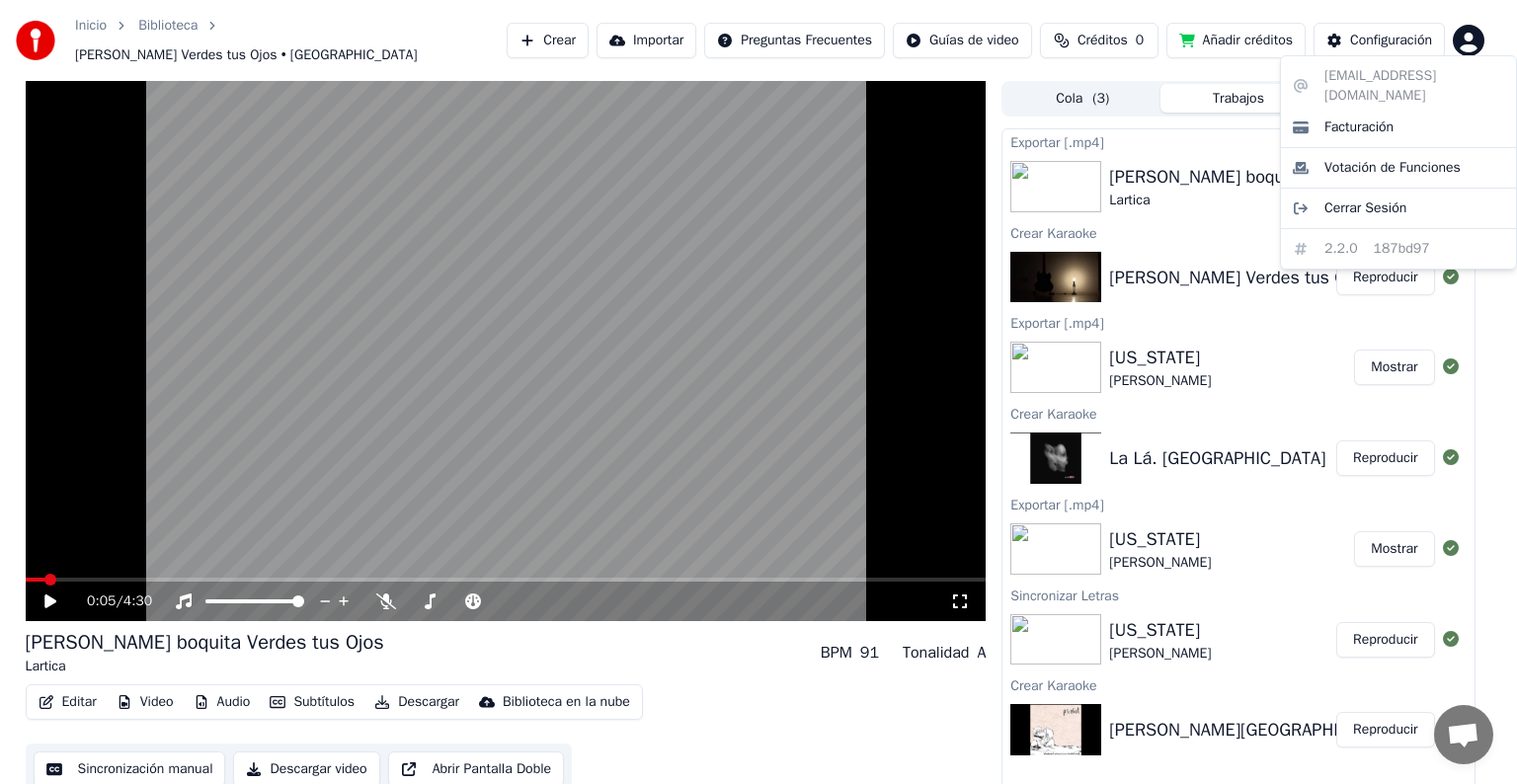 click on "Inicio Biblioteca [PERSON_NAME] Verdes tus Ojos • Lartica Crear Importar Preguntas Frecuentes Guías de video Créditos 0 Añadir créditos Configuración 0:05  /  4:30 Linda boquita Verdes tus Ojos Lartica BPM 91 Tonalidad A Editar Video Audio Subtítulos Descargar Biblioteca en la nube Sincronización manual Descargar video Abrir Pantalla Doble Cola ( 3 ) Trabajos Biblioteca Exportar [.mp4] [PERSON_NAME] Verdes tus Ojos Lartica Mostrar Crear Karaoke [PERSON_NAME] Verdes tus Ojos - Lartica Reproducir Exportar [.mp4] [US_STATE] P.S. [PERSON_NAME] Mostrar Crear Karaoke La Lá. Selva Negra Reproducir Exportar [.mp4] [US_STATE] [PERSON_NAME] Mostrar Sincronizar Letras [US_STATE] [PERSON_NAME] Reproducir Crear Karaoke [PERSON_NAME] - [US_STATE] Reproducir [EMAIL_ADDRESS][DOMAIN_NAME] Facturación Votación de Funciones Cerrar Sesión 2.2.0 187bd97" at bounding box center (758, 392) 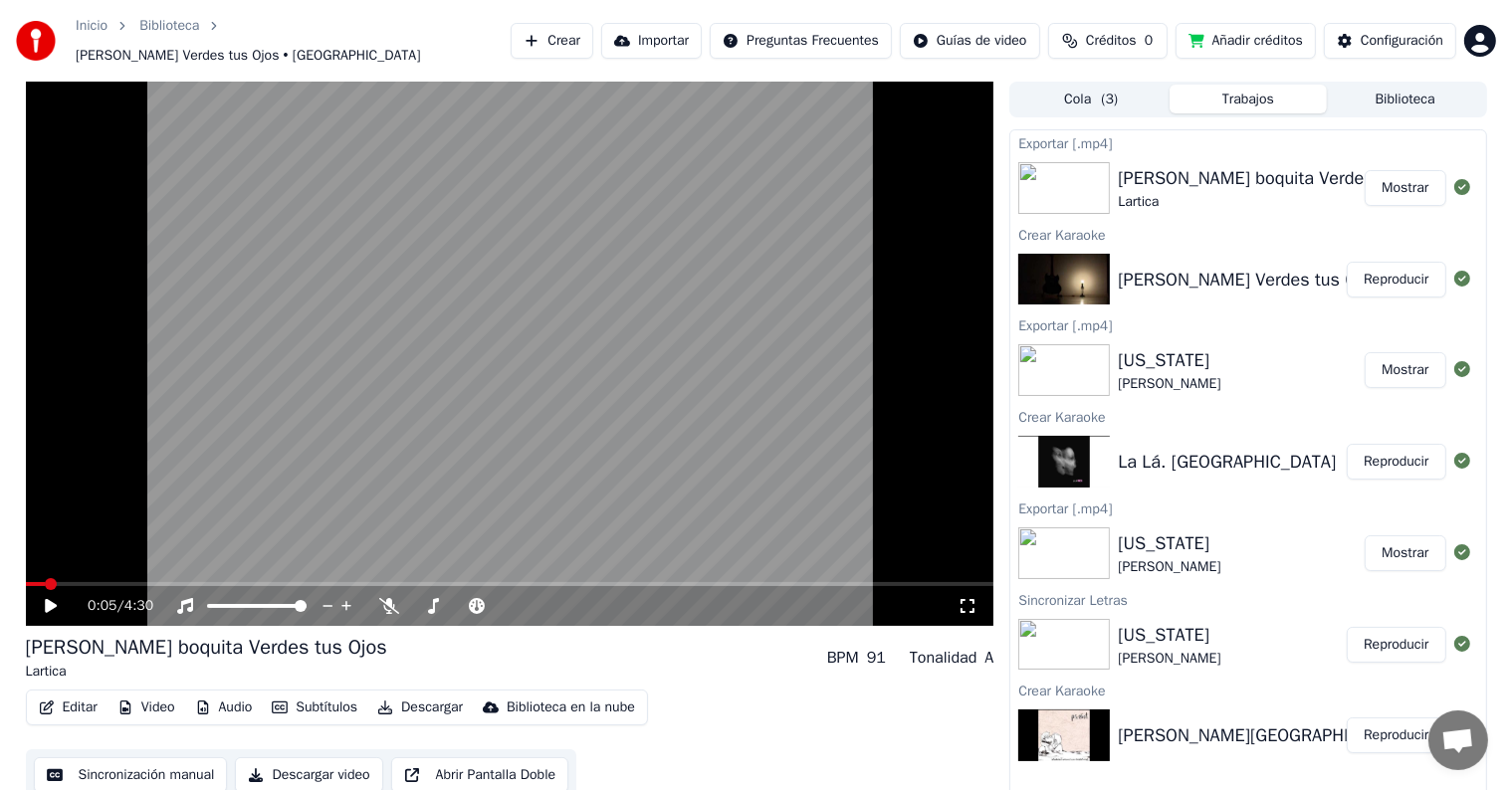 click on "Inicio Biblioteca [PERSON_NAME] Verdes tus Ojos • Lartica Crear Importar Preguntas Frecuentes Guías de video Créditos 0 Añadir créditos Configuración 0:05  /  4:30 Linda boquita Verdes tus Ojos Lartica BPM 91 Tonalidad A Editar Video Audio Subtítulos Descargar Biblioteca en la nube Sincronización manual Descargar video Abrir Pantalla Doble Cola ( 3 ) Trabajos Biblioteca Exportar [.mp4] [PERSON_NAME] Verdes tus Ojos Lartica Mostrar Crear Karaoke [PERSON_NAME] Verdes tus Ojos - Lartica Reproducir Exportar [.mp4] [US_STATE] P.S. [PERSON_NAME] Mostrar Crear Karaoke La Lá. Selva Negra Reproducir Exportar [.mp4] [US_STATE] [PERSON_NAME] Mostrar Sincronizar Letras [US_STATE] [PERSON_NAME] Reproducir Crear Karaoke [PERSON_NAME] - [US_STATE] Reproducir" at bounding box center (756, 395) 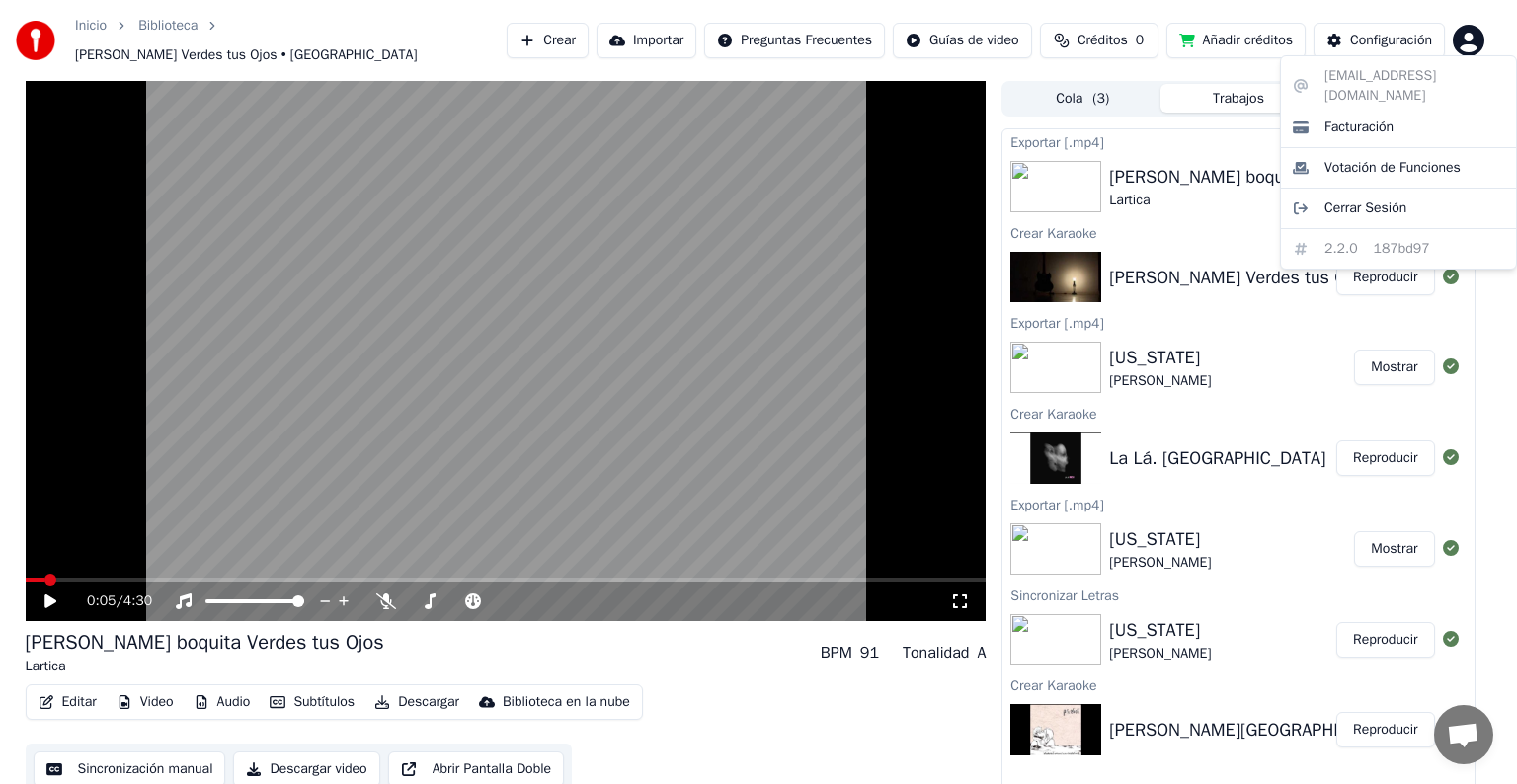 click on "Inicio Biblioteca [PERSON_NAME] Verdes tus Ojos • Lartica Crear Importar Preguntas Frecuentes Guías de video Créditos 0 Añadir créditos Configuración 0:05  /  4:30 Linda boquita Verdes tus Ojos Lartica BPM 91 Tonalidad A Editar Video Audio Subtítulos Descargar Biblioteca en la nube Sincronización manual Descargar video Abrir Pantalla Doble Cola ( 3 ) Trabajos Biblioteca Exportar [.mp4] [PERSON_NAME] Verdes tus Ojos Lartica Mostrar Crear Karaoke [PERSON_NAME] Verdes tus Ojos - Lartica Reproducir Exportar [.mp4] [US_STATE] P.S. [PERSON_NAME] Mostrar Crear Karaoke La Lá. Selva Negra Reproducir Exportar [.mp4] [US_STATE] [PERSON_NAME] Mostrar Sincronizar Letras [US_STATE] [PERSON_NAME] Reproducir Crear Karaoke [PERSON_NAME] - [US_STATE] Reproducir [EMAIL_ADDRESS][DOMAIN_NAME] Facturación Votación de Funciones Cerrar Sesión 2.2.0 187bd97" at bounding box center (758, 392) 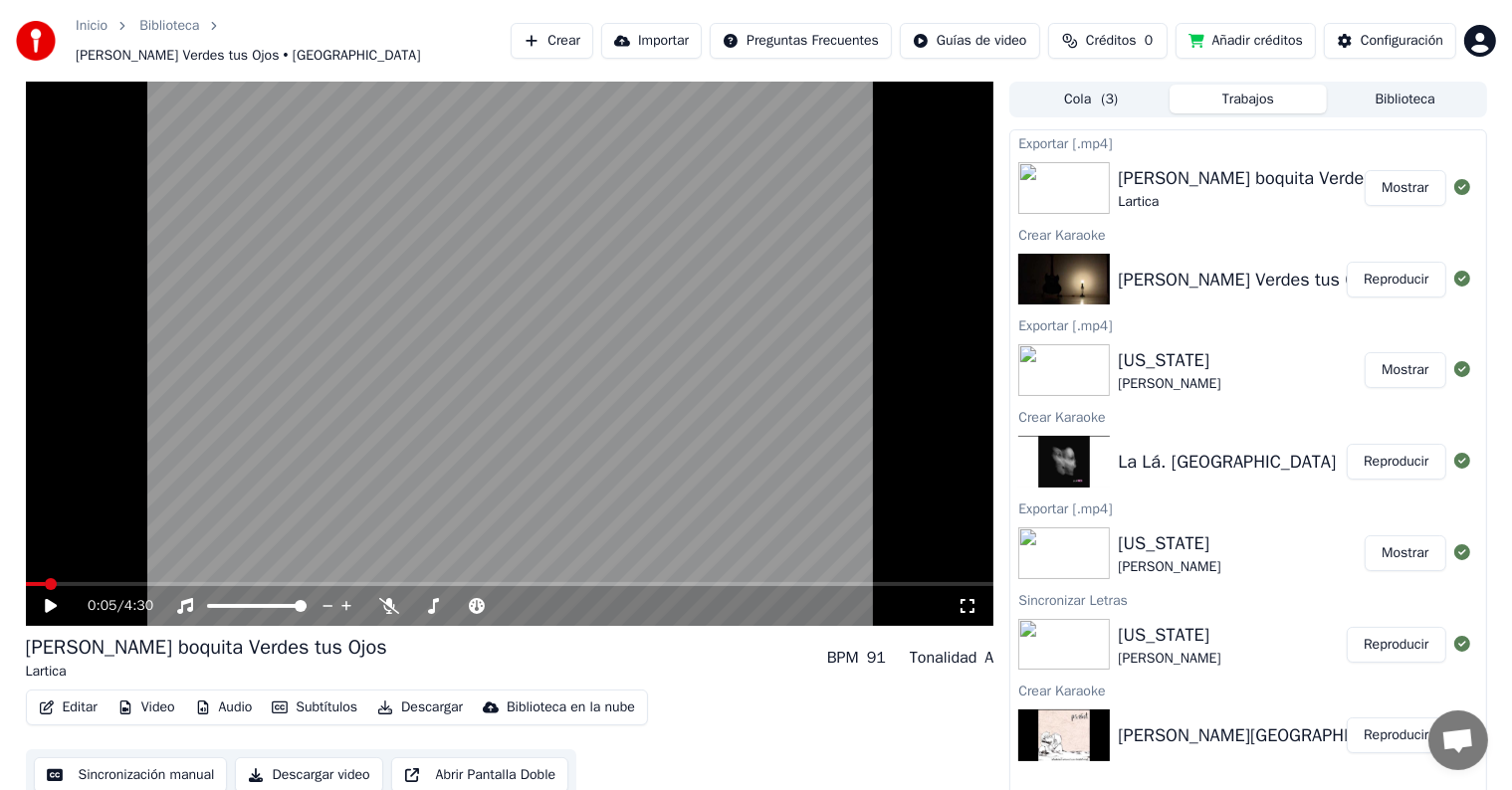 click on "Inicio Biblioteca [PERSON_NAME] Verdes tus Ojos • Lartica Crear Importar Preguntas Frecuentes Guías de video Créditos 0 Añadir créditos Configuración 0:05  /  4:30 Linda boquita Verdes tus Ojos Lartica BPM 91 Tonalidad A Editar Video Audio Subtítulos Descargar Biblioteca en la nube Sincronización manual Descargar video Abrir Pantalla Doble Cola ( 3 ) Trabajos Biblioteca Exportar [.mp4] [PERSON_NAME] Verdes tus Ojos Lartica Mostrar Crear Karaoke [PERSON_NAME] Verdes tus Ojos - Lartica Reproducir Exportar [.mp4] [US_STATE] P.S. [PERSON_NAME] Mostrar Crear Karaoke La Lá. Selva Negra Reproducir Exportar [.mp4] [US_STATE] [PERSON_NAME] Mostrar Sincronizar Letras [US_STATE] [PERSON_NAME] Reproducir Crear Karaoke [PERSON_NAME] - [US_STATE] Reproducir" at bounding box center (756, 395) 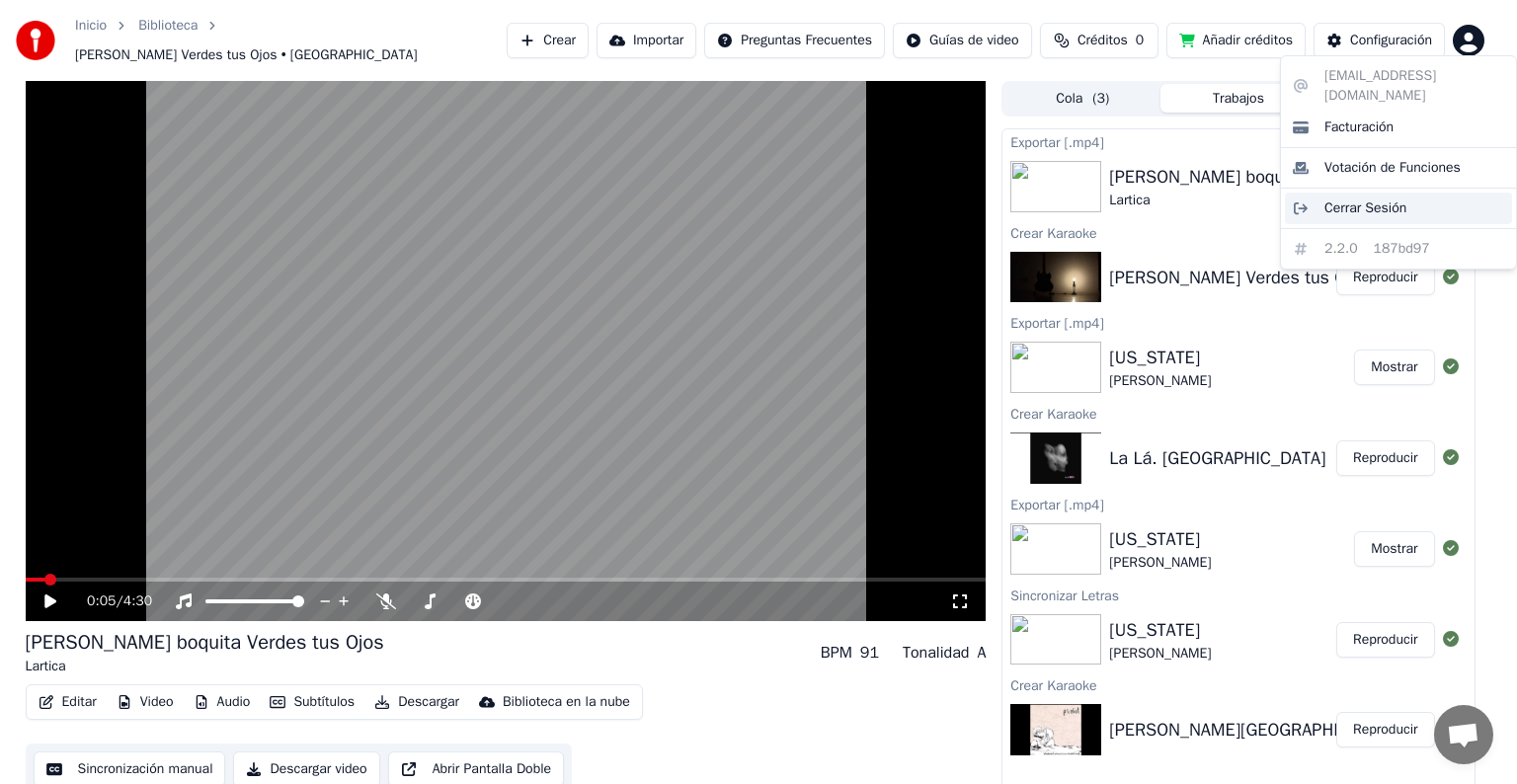 click on "Cerrar Sesión" at bounding box center (1365, 208) 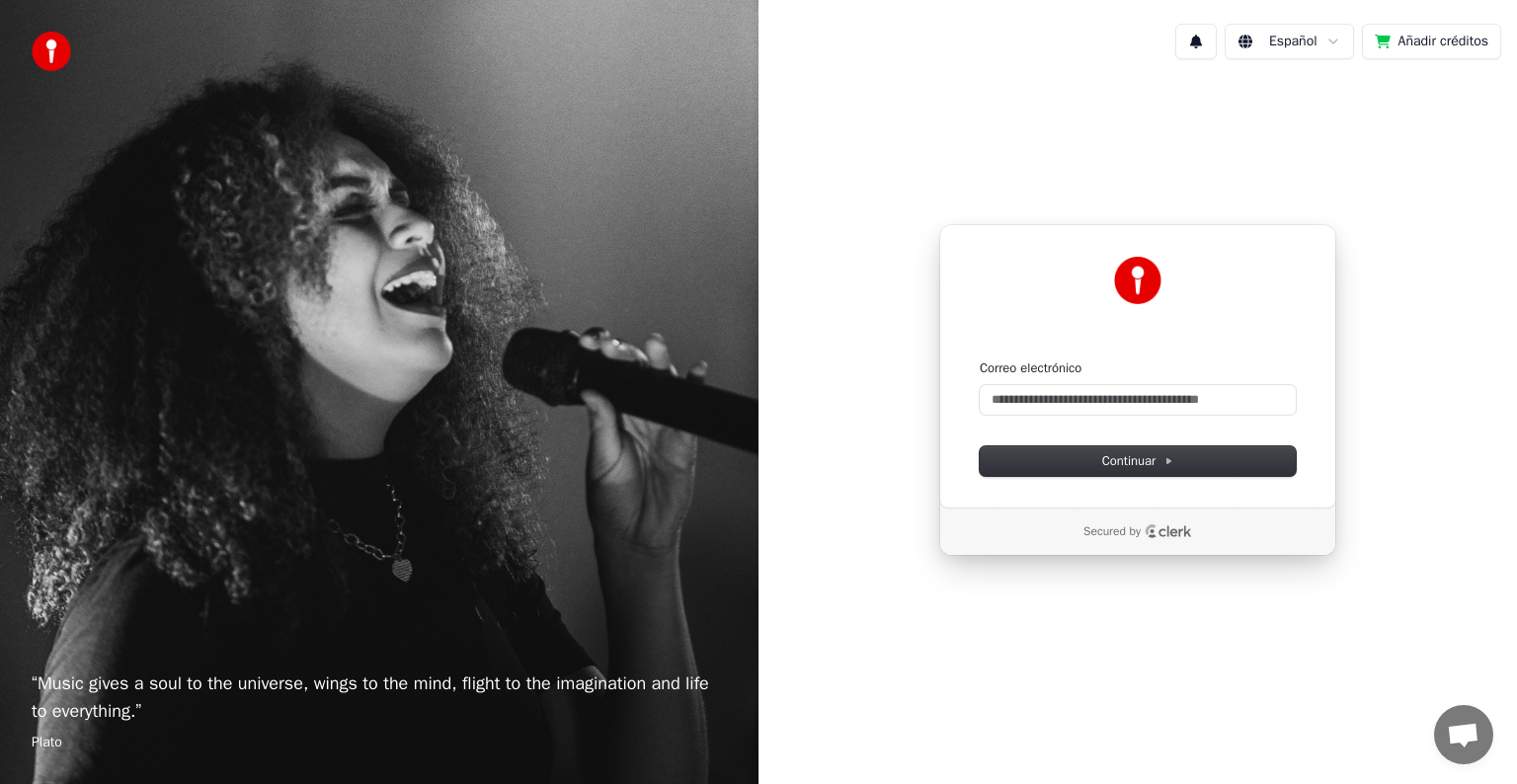 click on "Correo electrónico Continuar" at bounding box center (1138, 418) 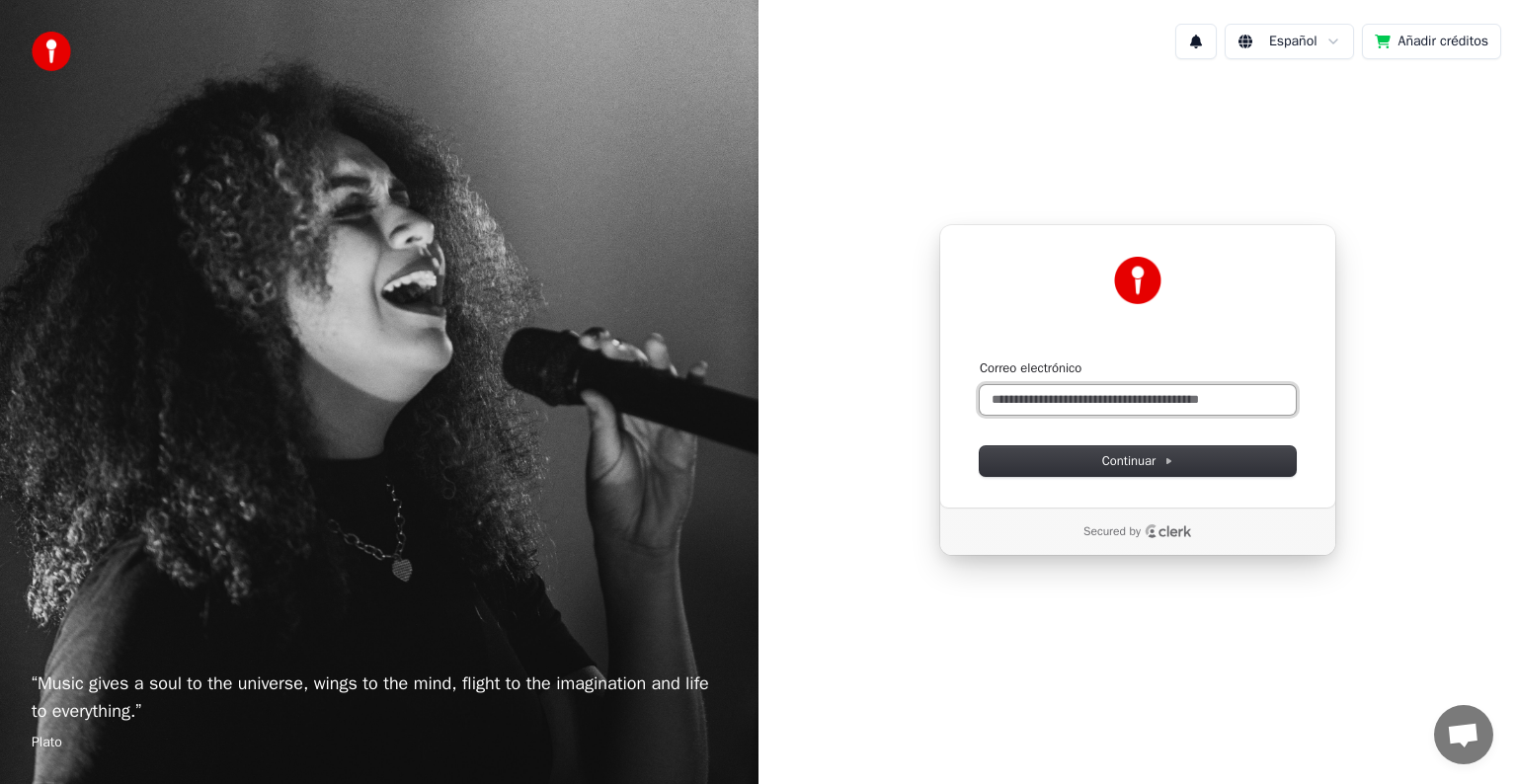 click on "Correo electrónico" at bounding box center (1138, 400) 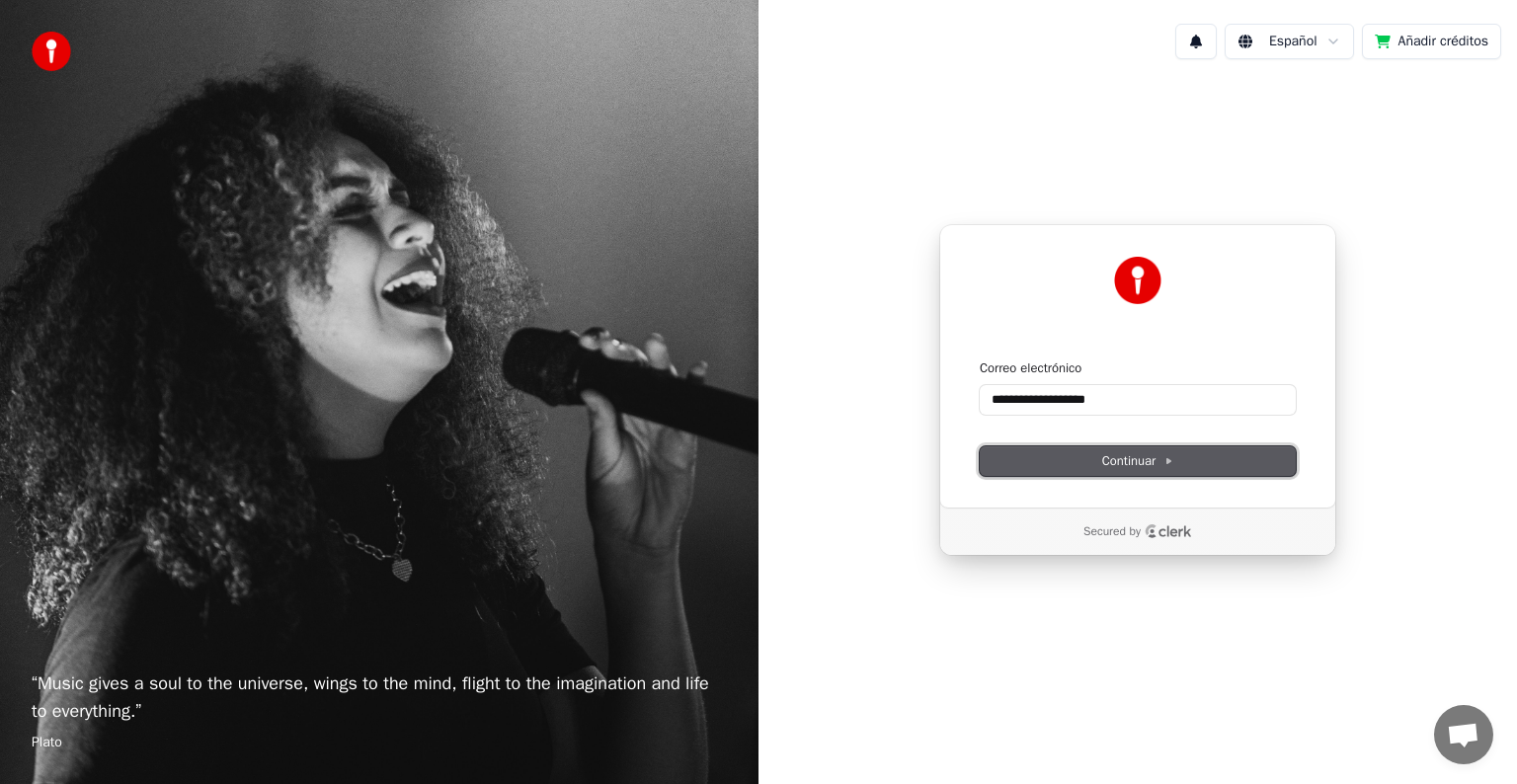 click 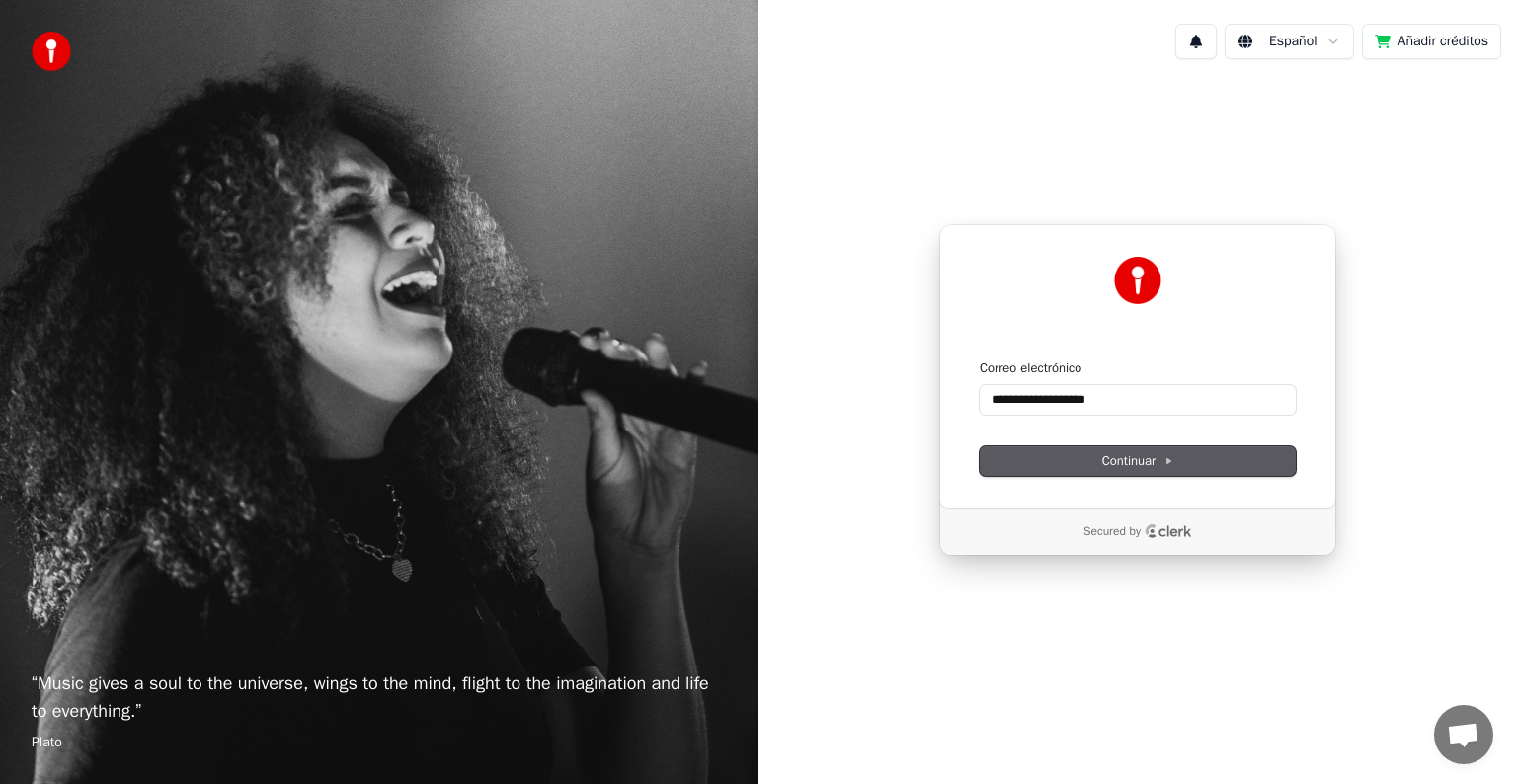 type on "**********" 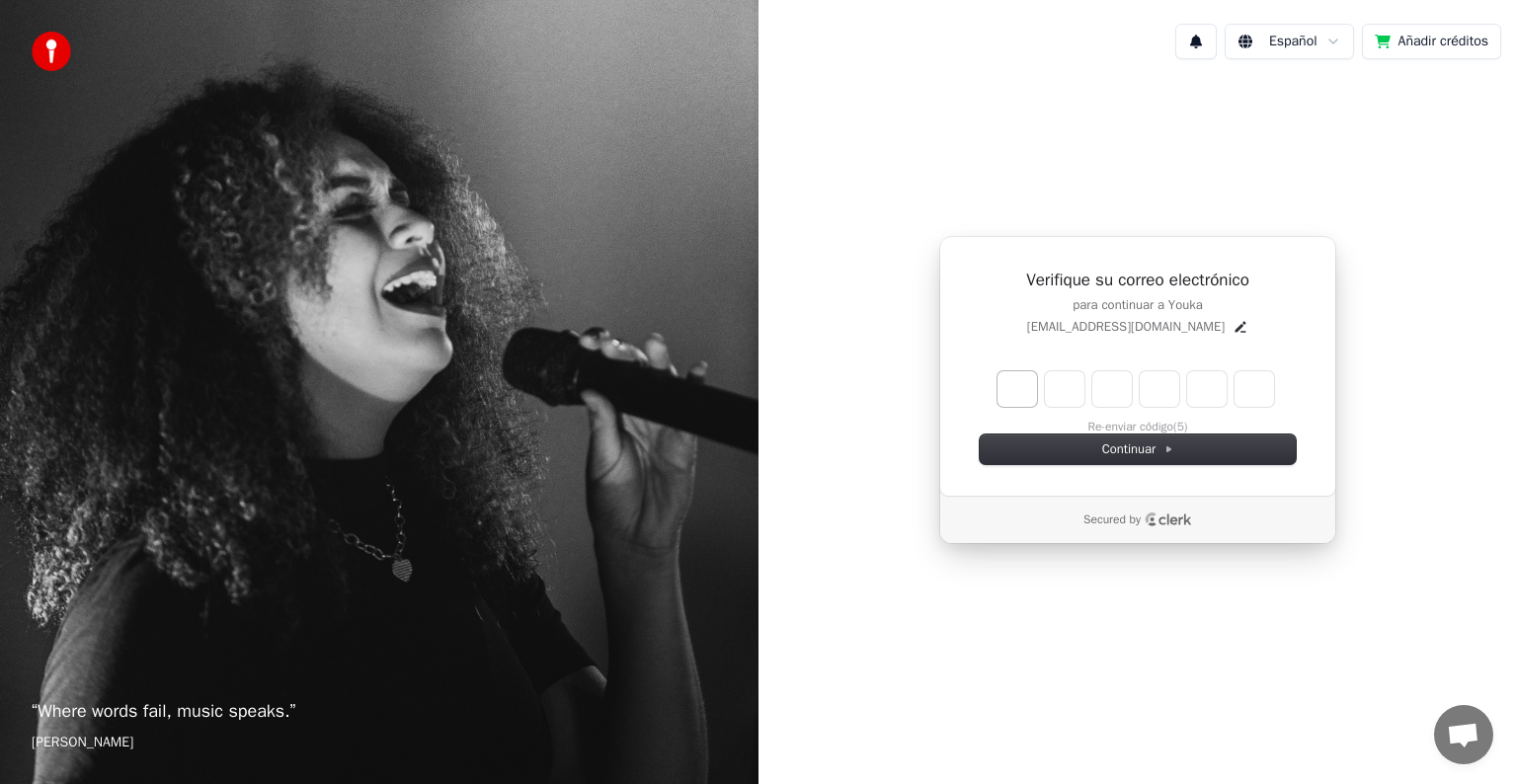 click at bounding box center (1017, 389) 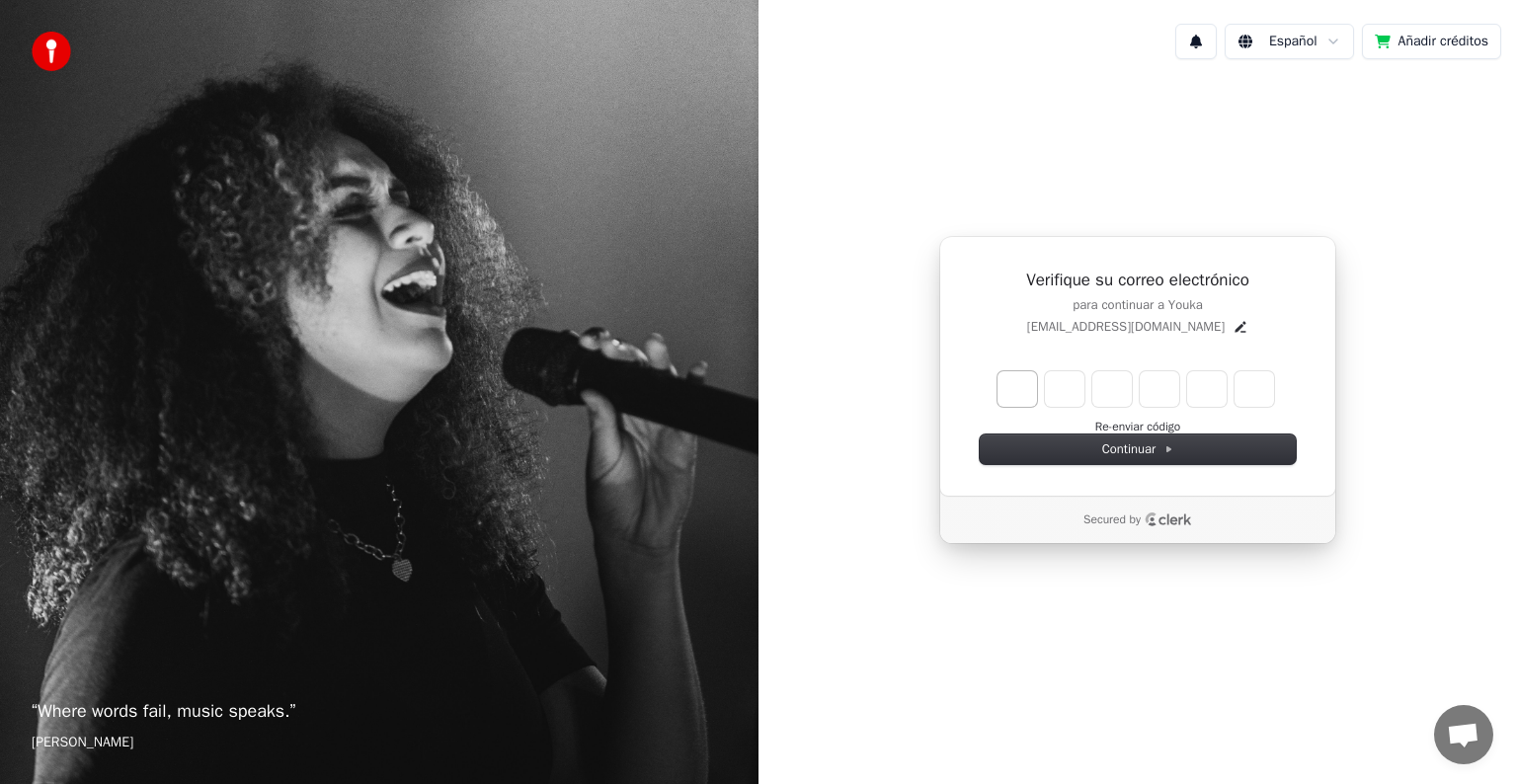 type on "*" 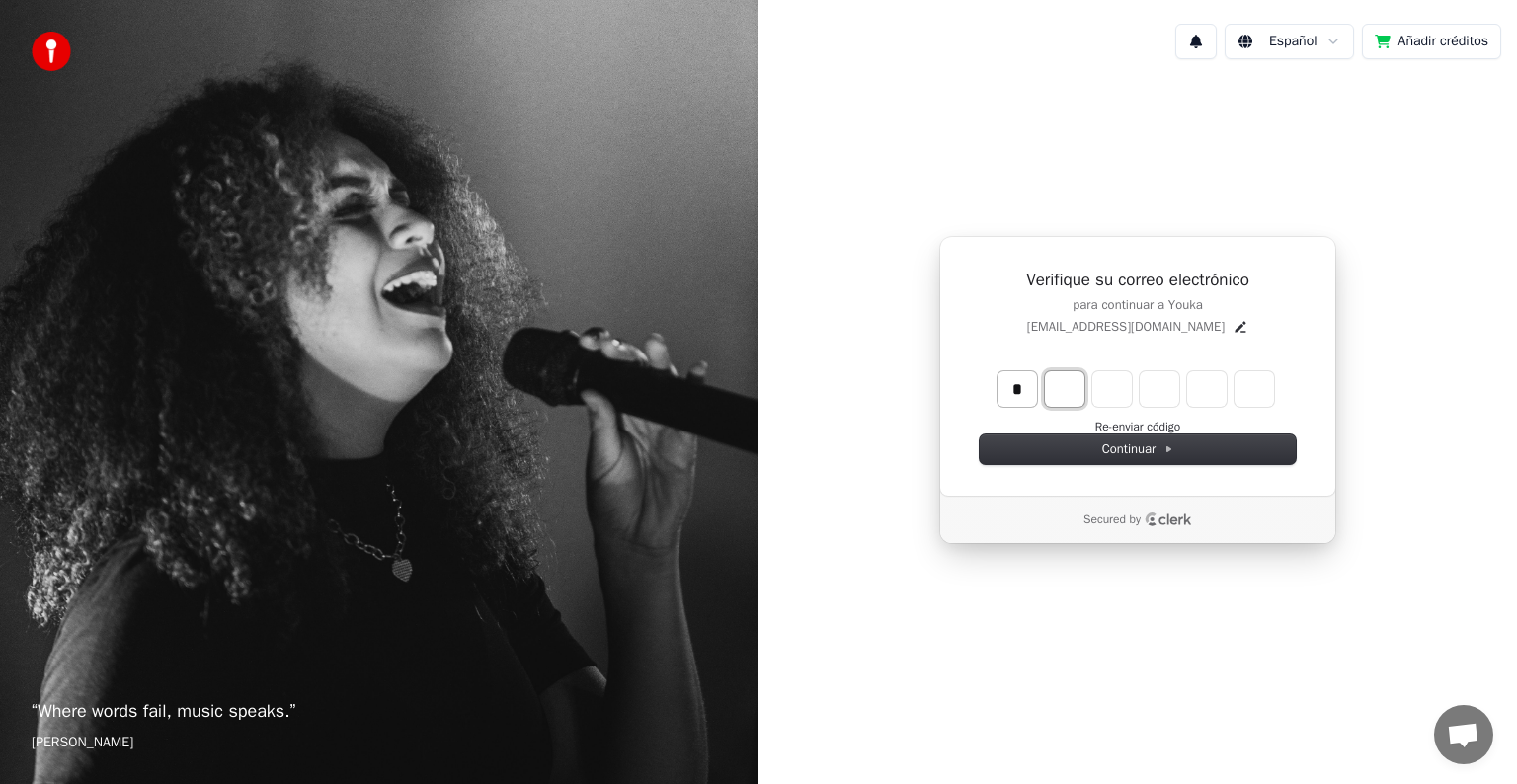 type on "*" 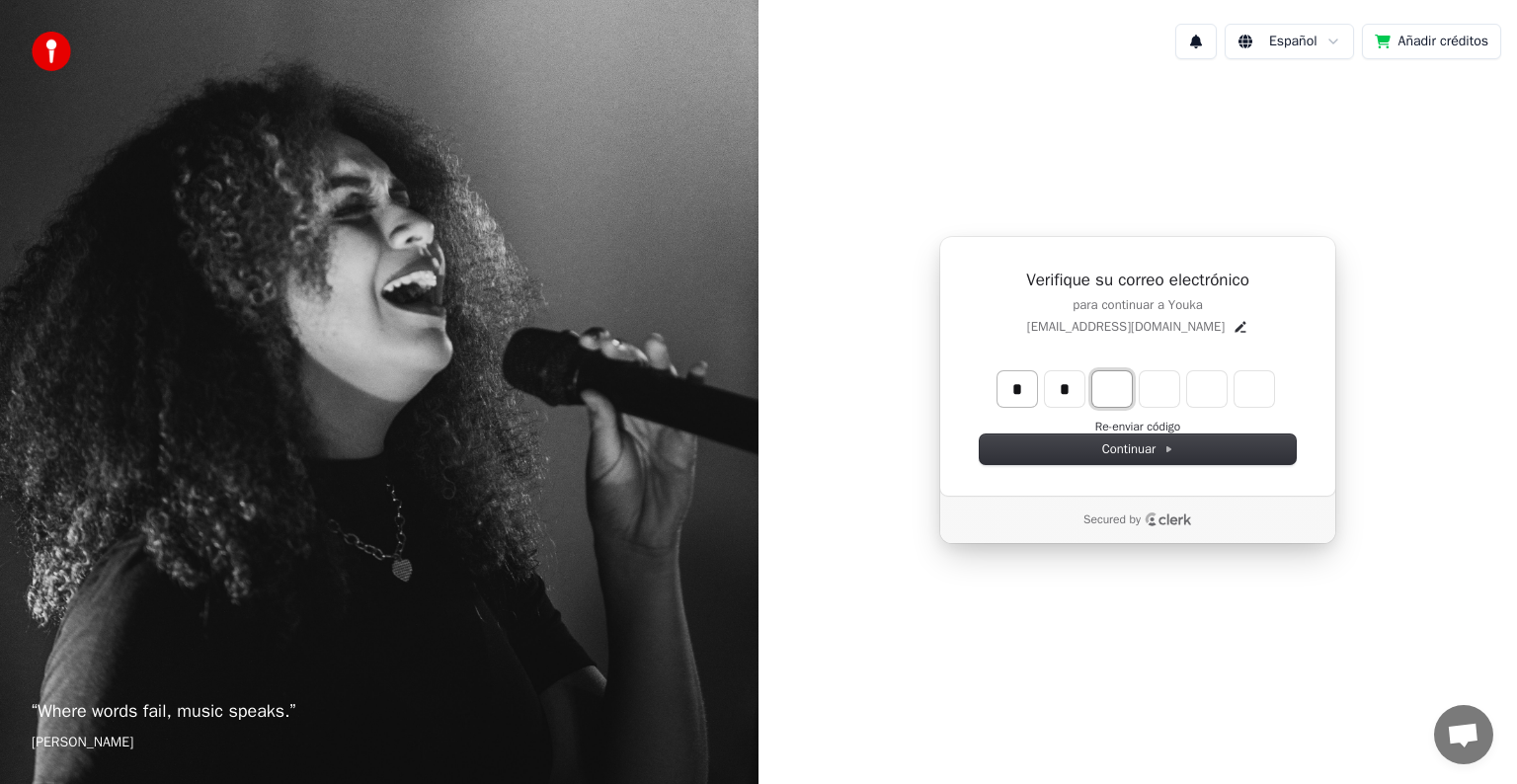 type on "**" 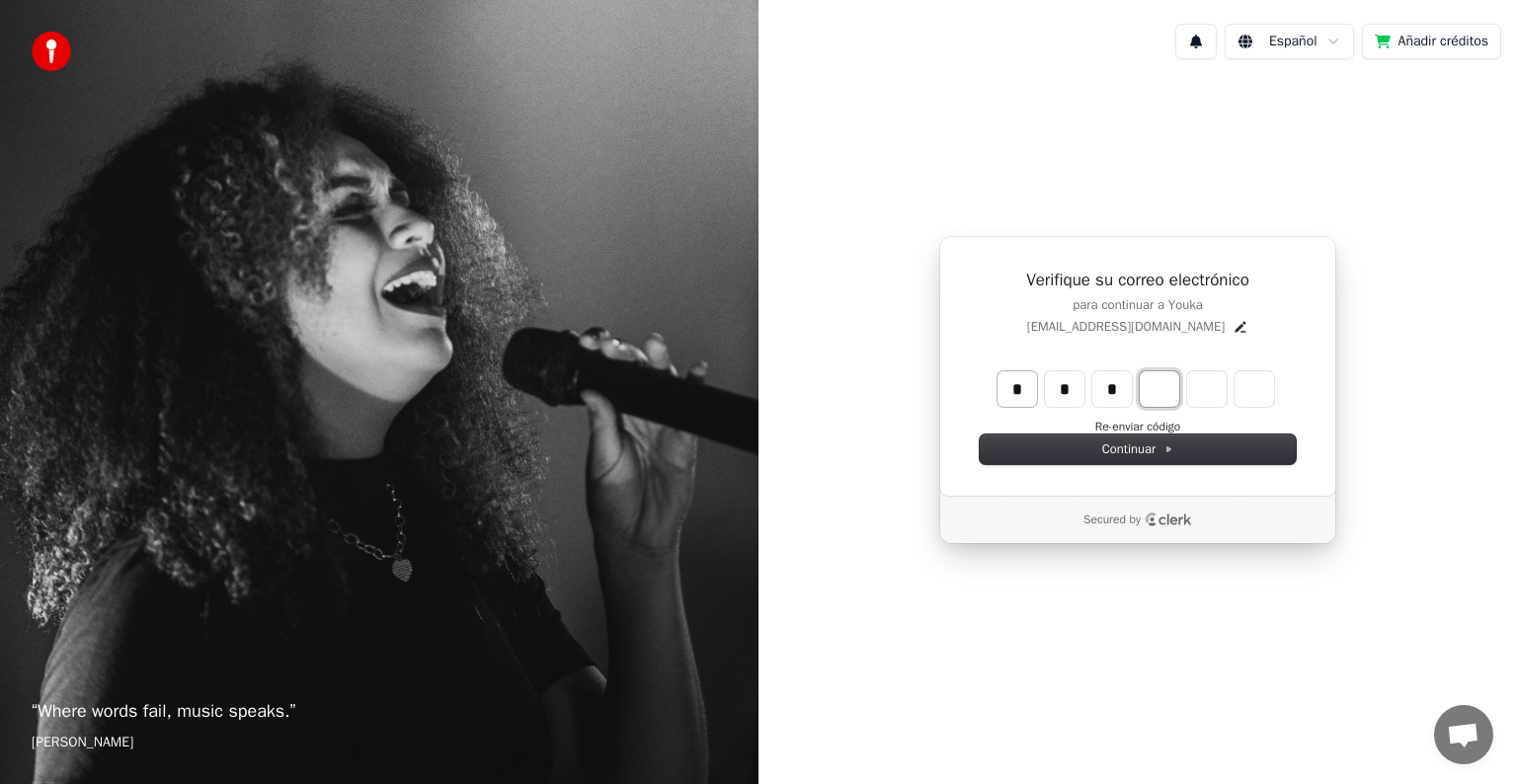 type on "***" 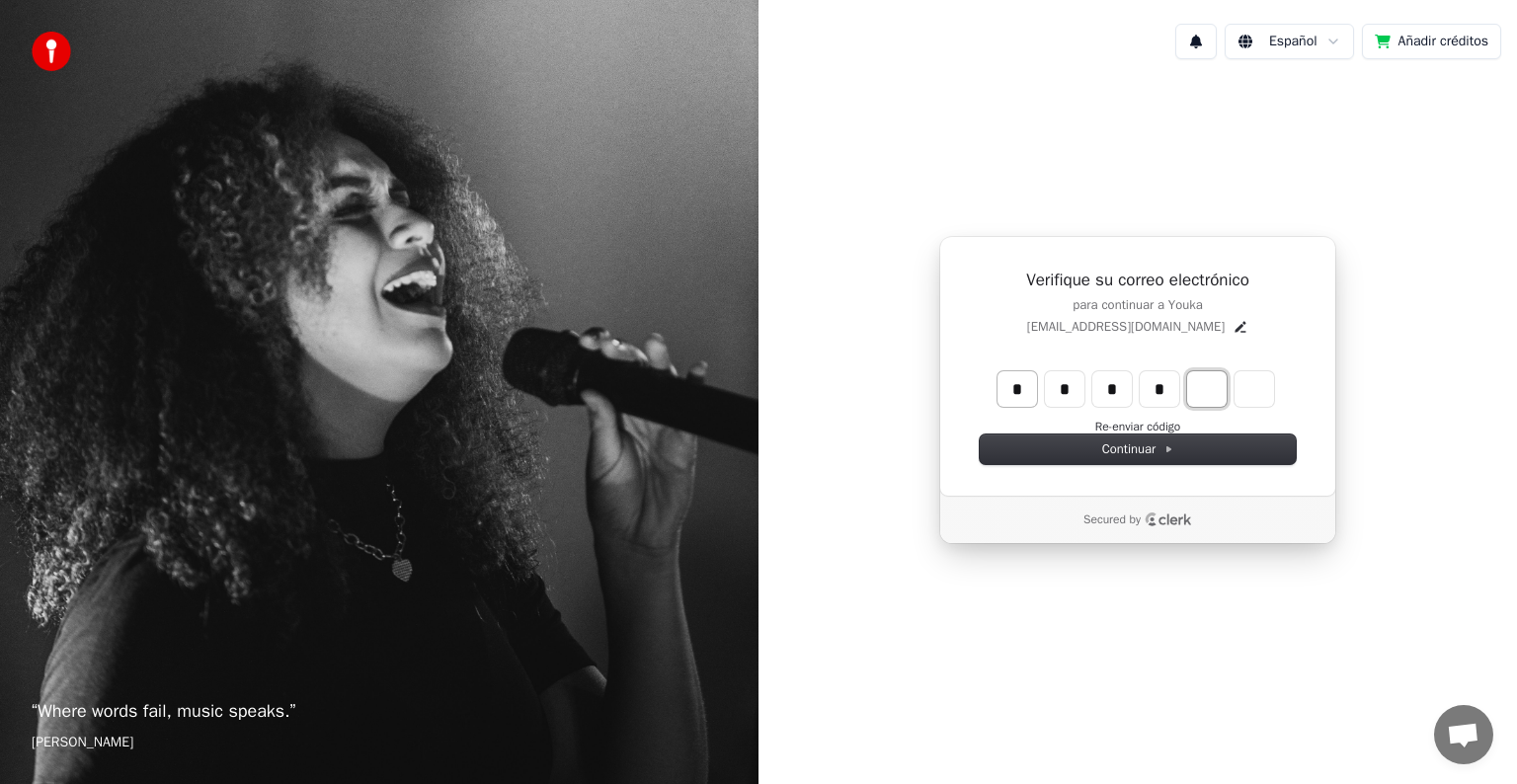 type on "****" 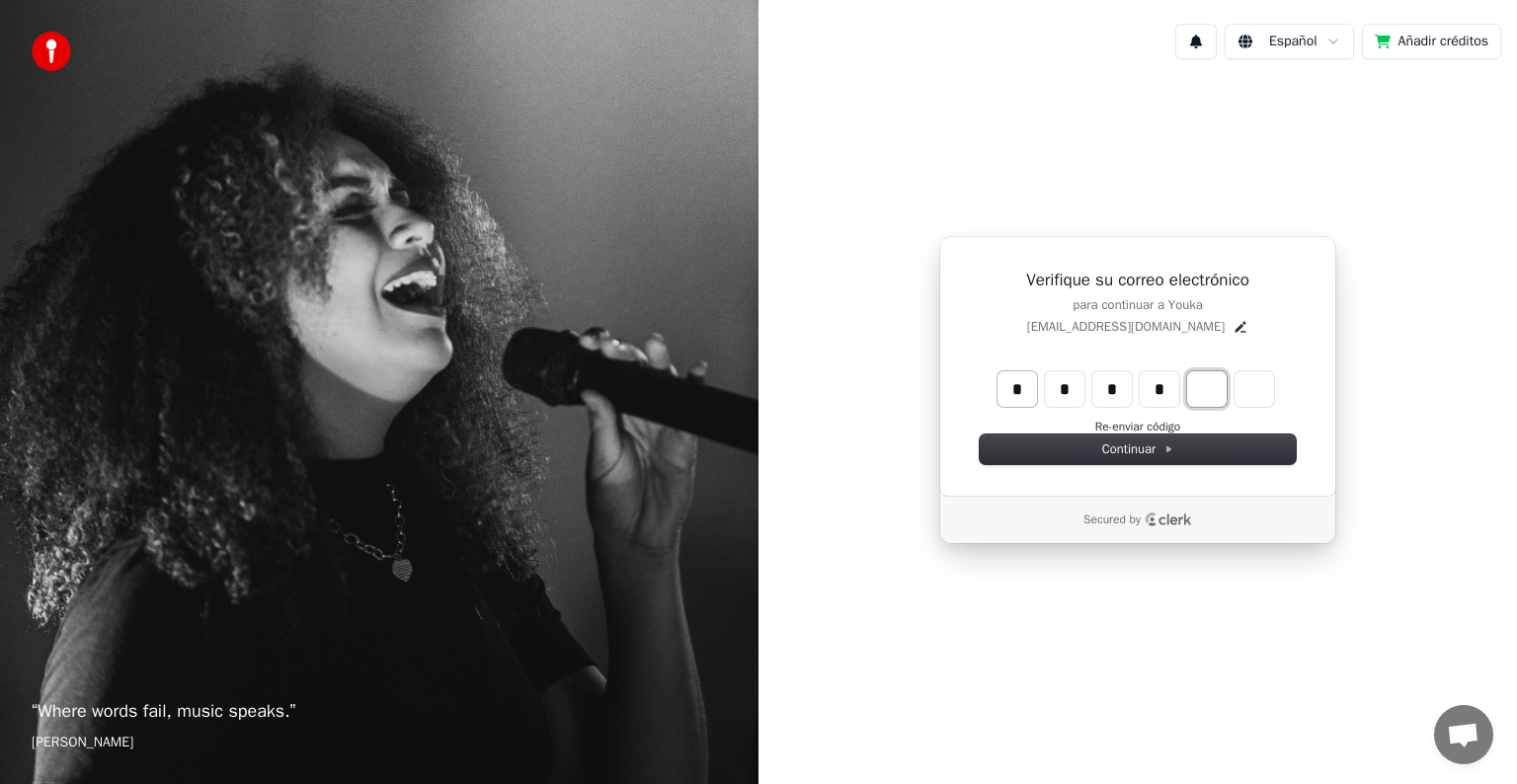 type on "*" 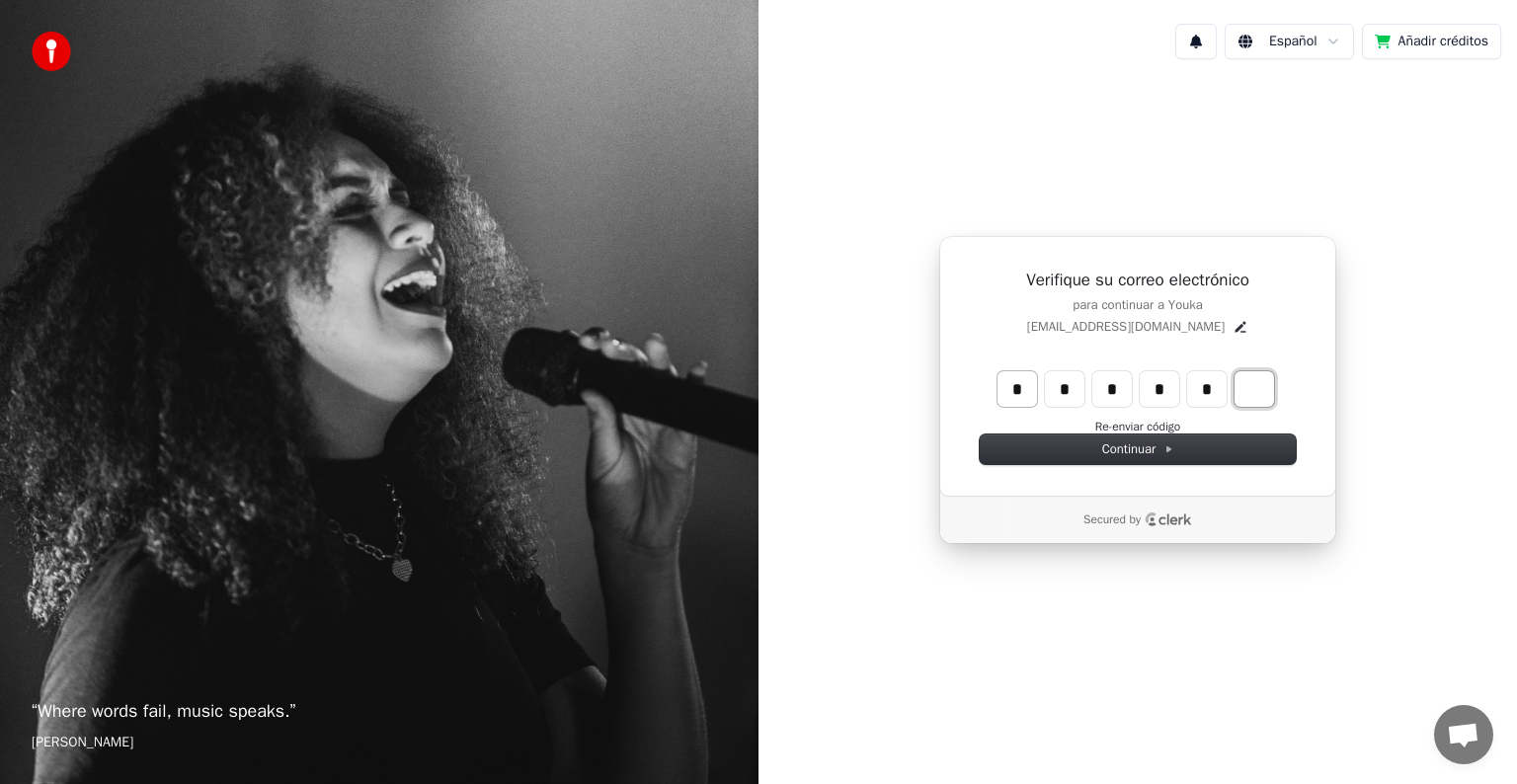 type on "******" 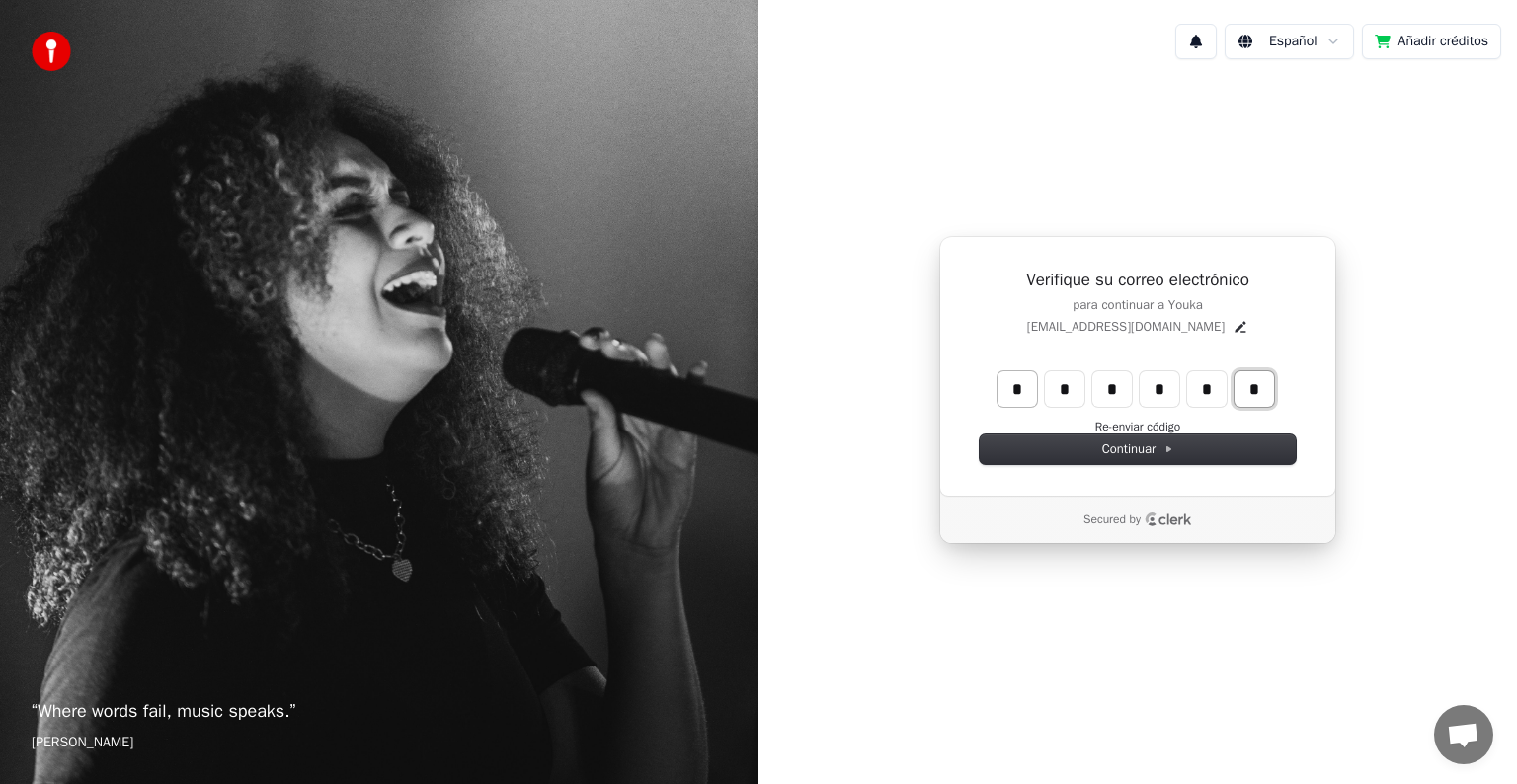 type on "*" 